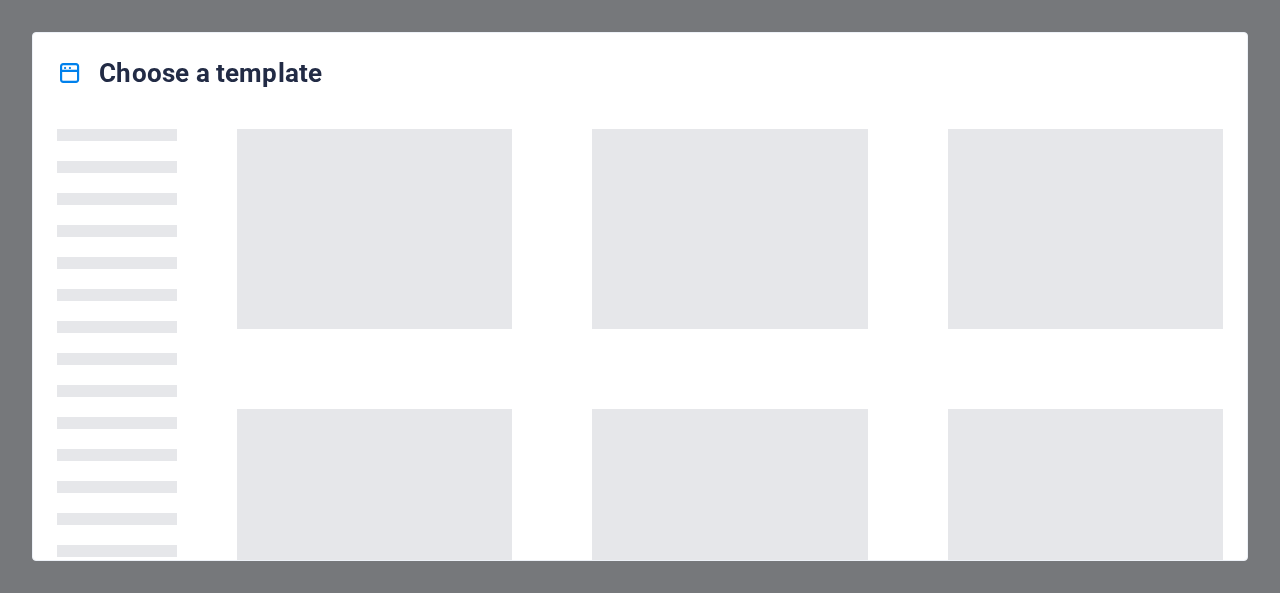 scroll, scrollTop: 0, scrollLeft: 0, axis: both 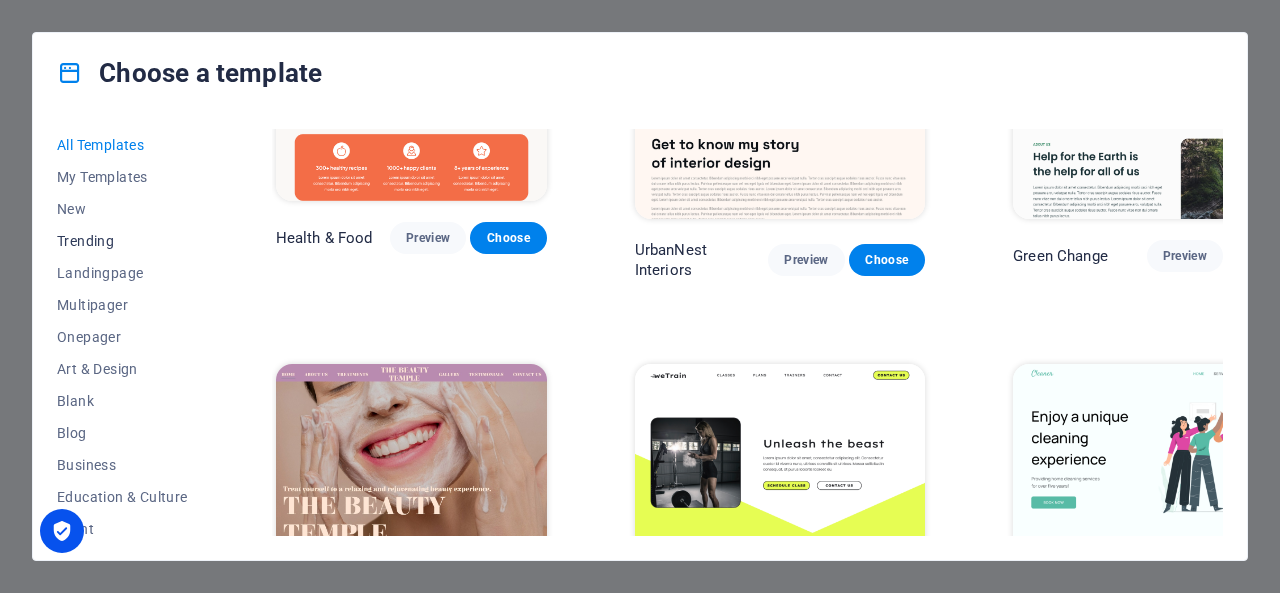 click on "Trending" at bounding box center (122, 241) 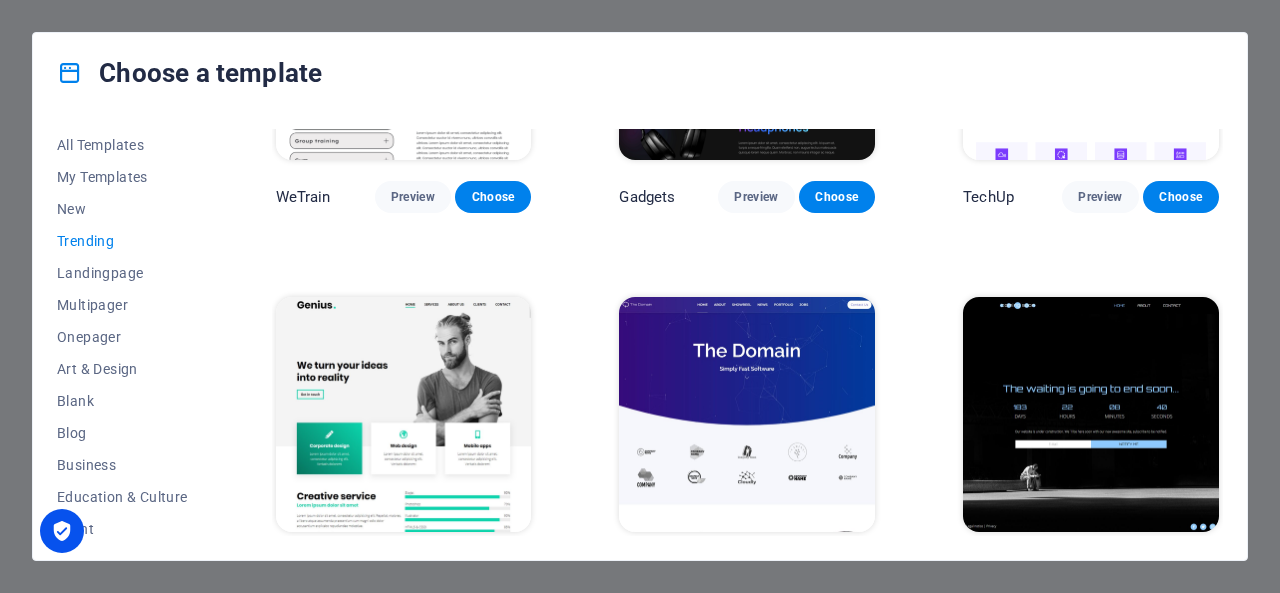 scroll, scrollTop: 1414, scrollLeft: 0, axis: vertical 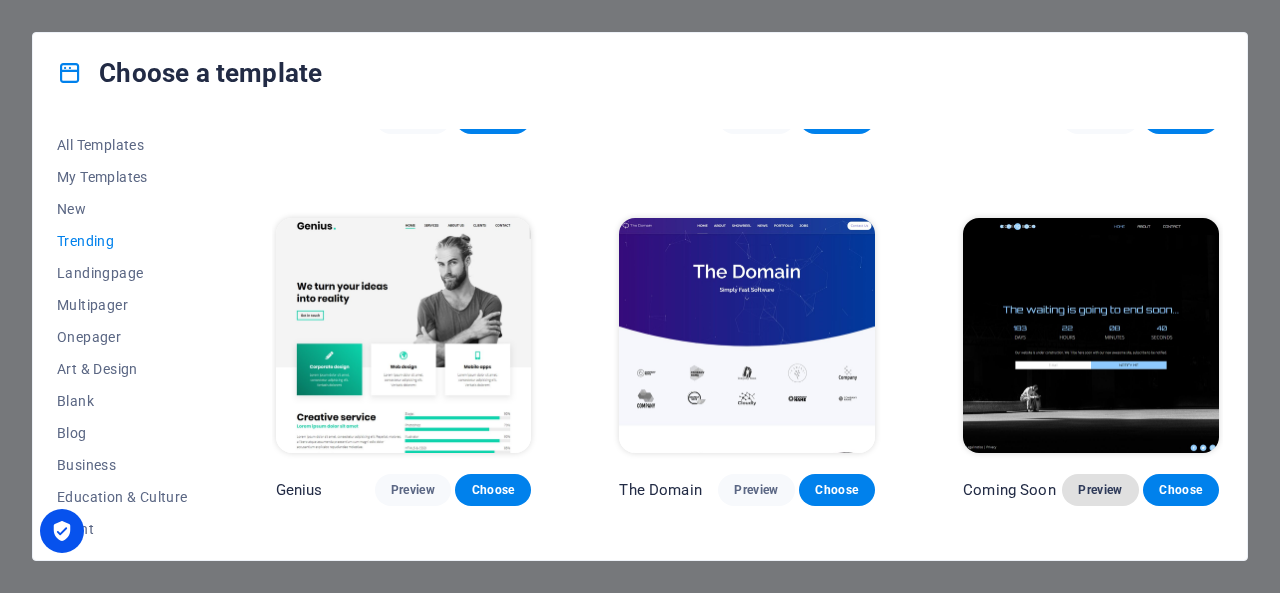 click on "Preview" at bounding box center [1100, 490] 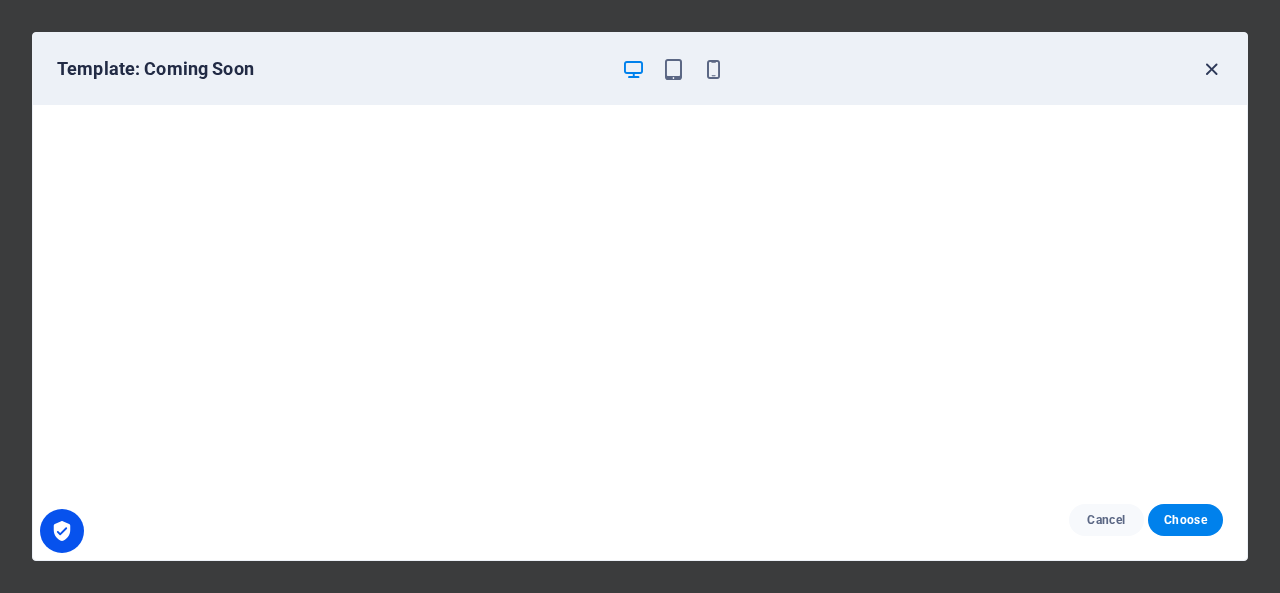 click at bounding box center [1211, 69] 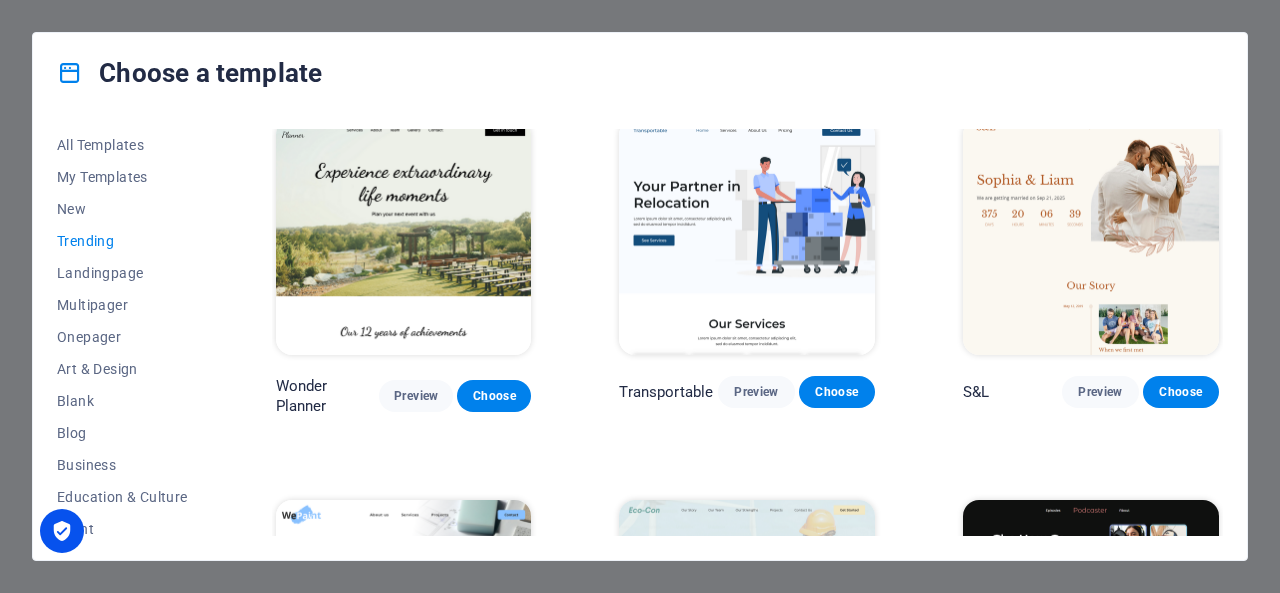 scroll, scrollTop: 0, scrollLeft: 0, axis: both 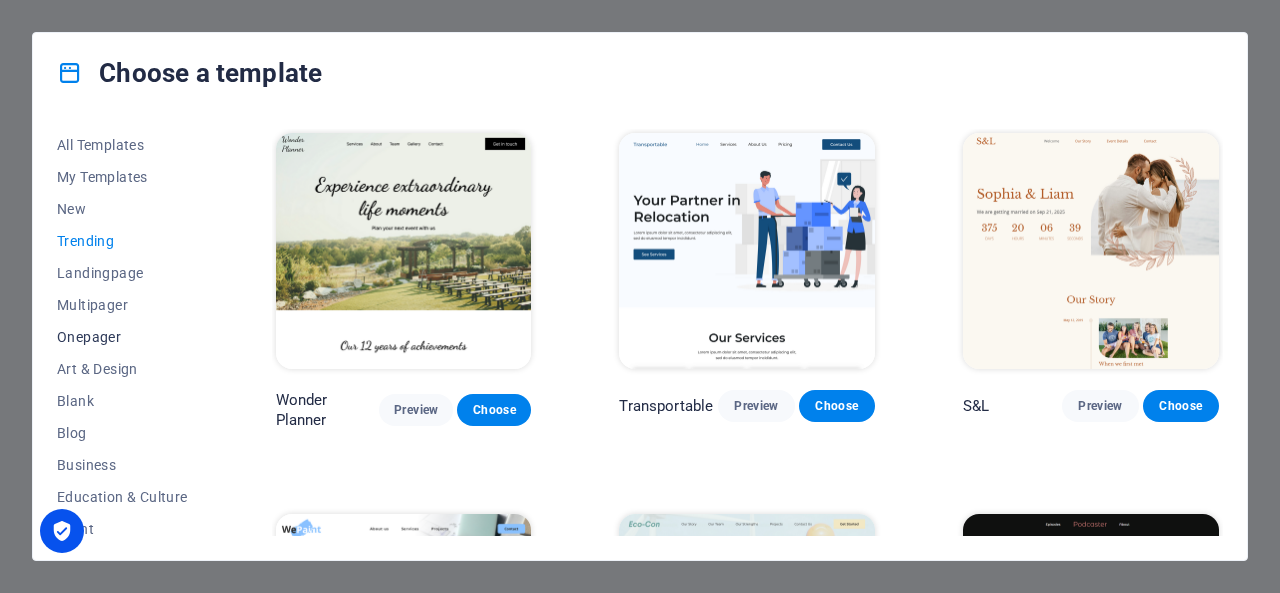 click on "Onepager" at bounding box center [122, 337] 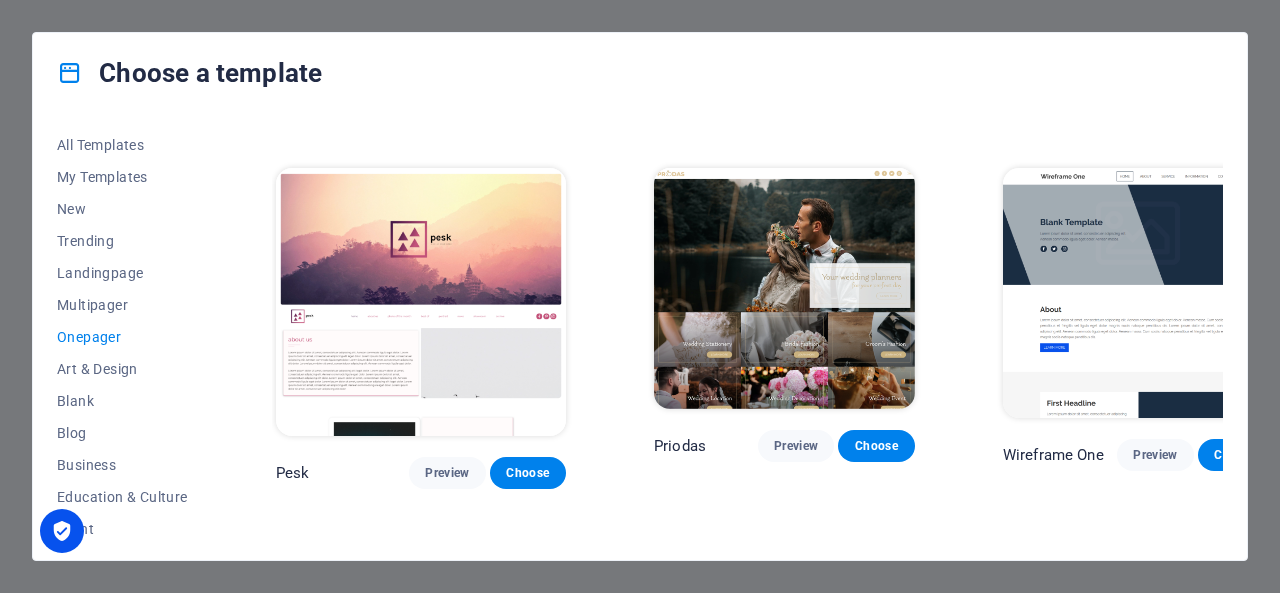 scroll, scrollTop: 2600, scrollLeft: 0, axis: vertical 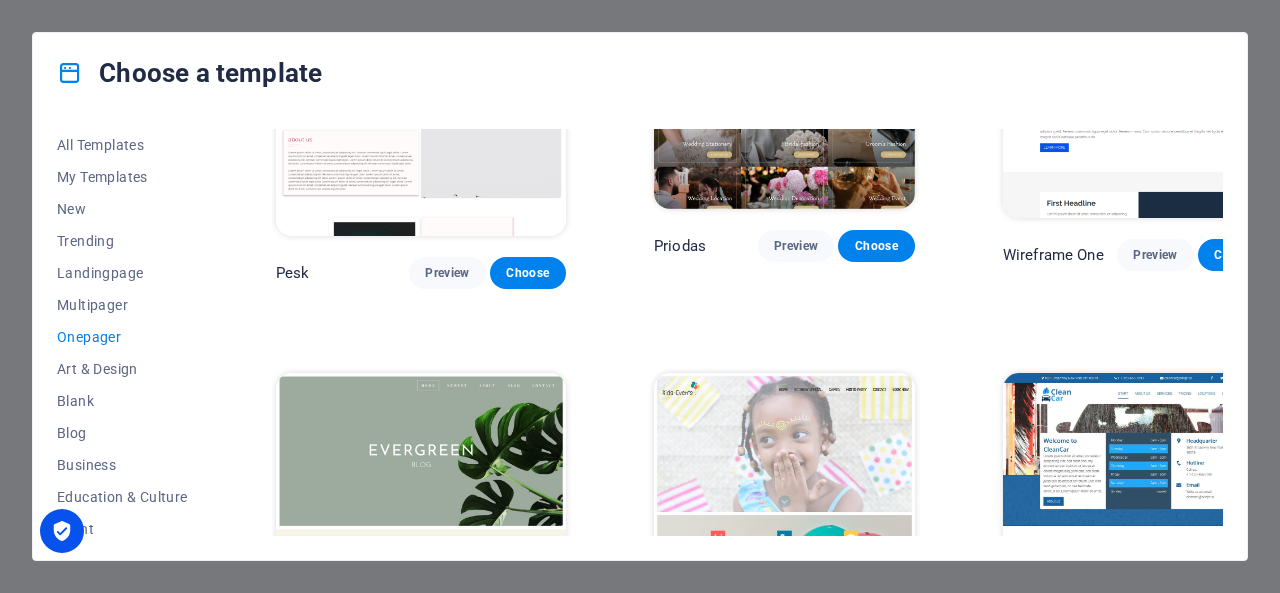 click on "Preview" at bounding box center (447, 677) 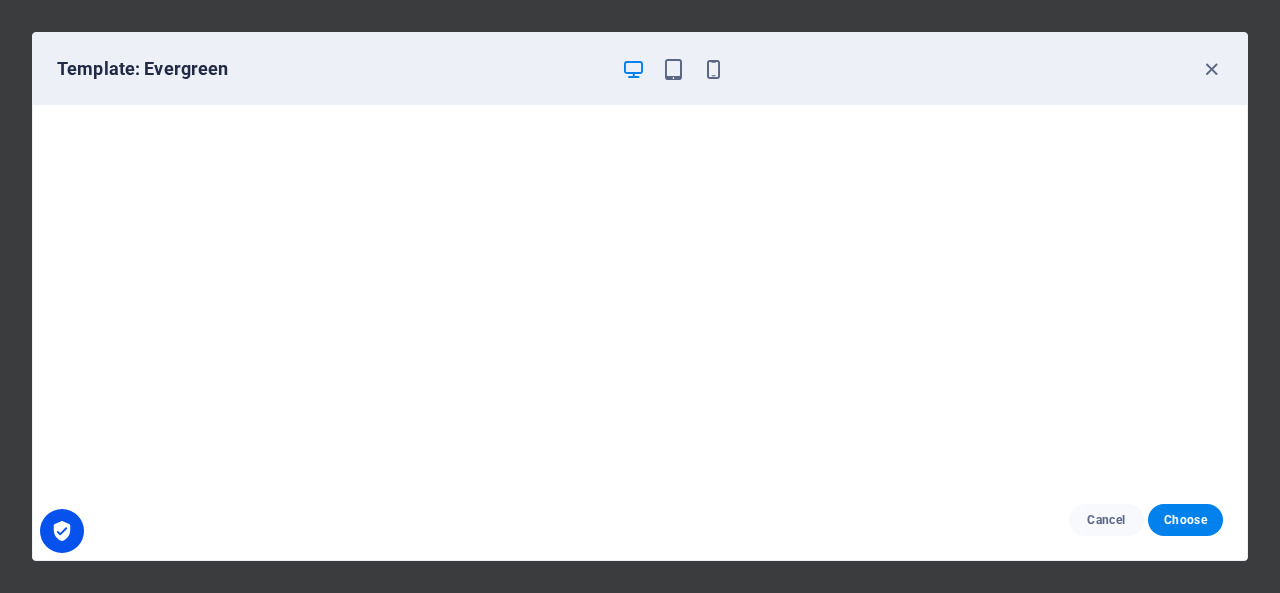 drag, startPoint x: 1219, startPoint y: 67, endPoint x: 1176, endPoint y: 96, distance: 51.86521 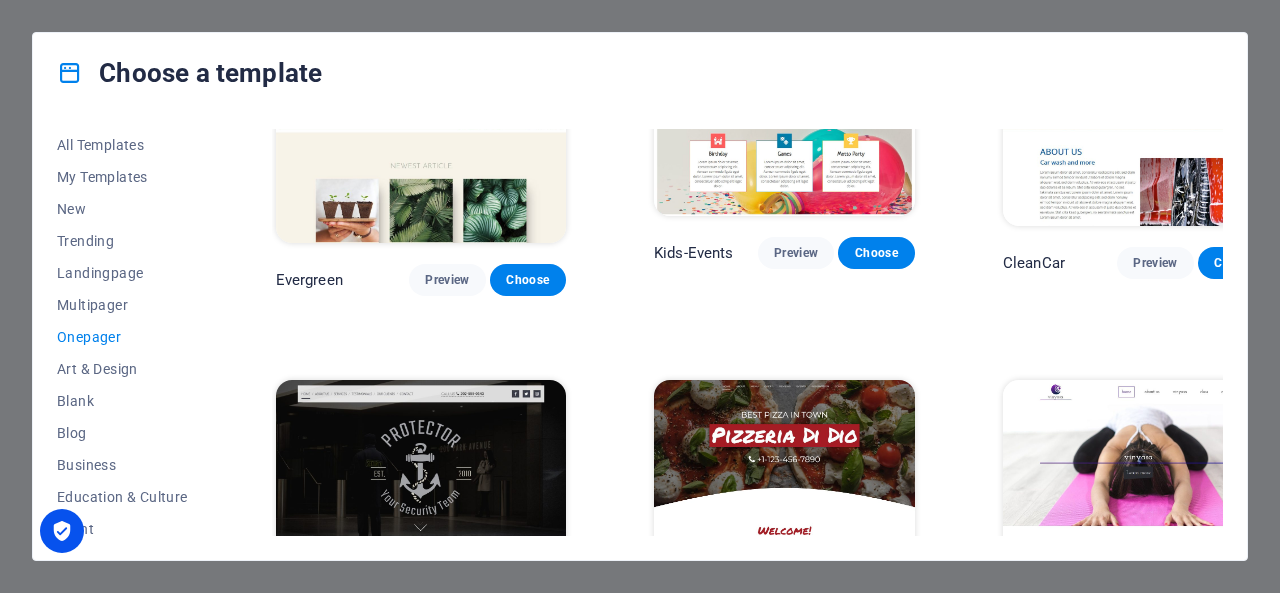 scroll, scrollTop: 3000, scrollLeft: 0, axis: vertical 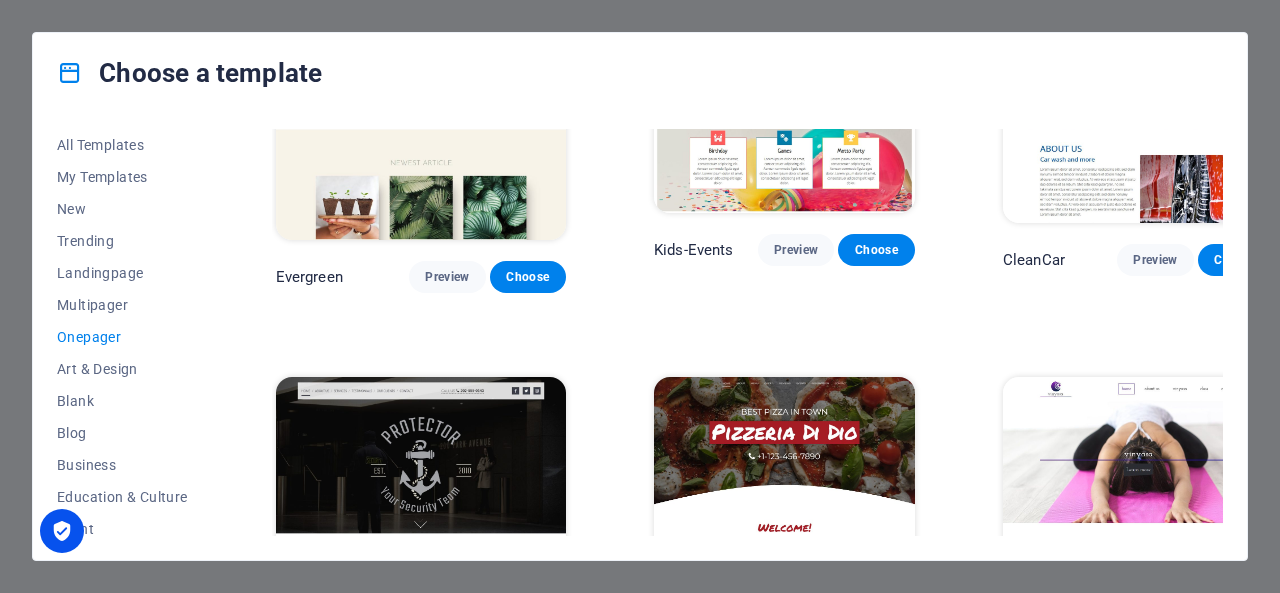 click on "Preview" at bounding box center (447, 682) 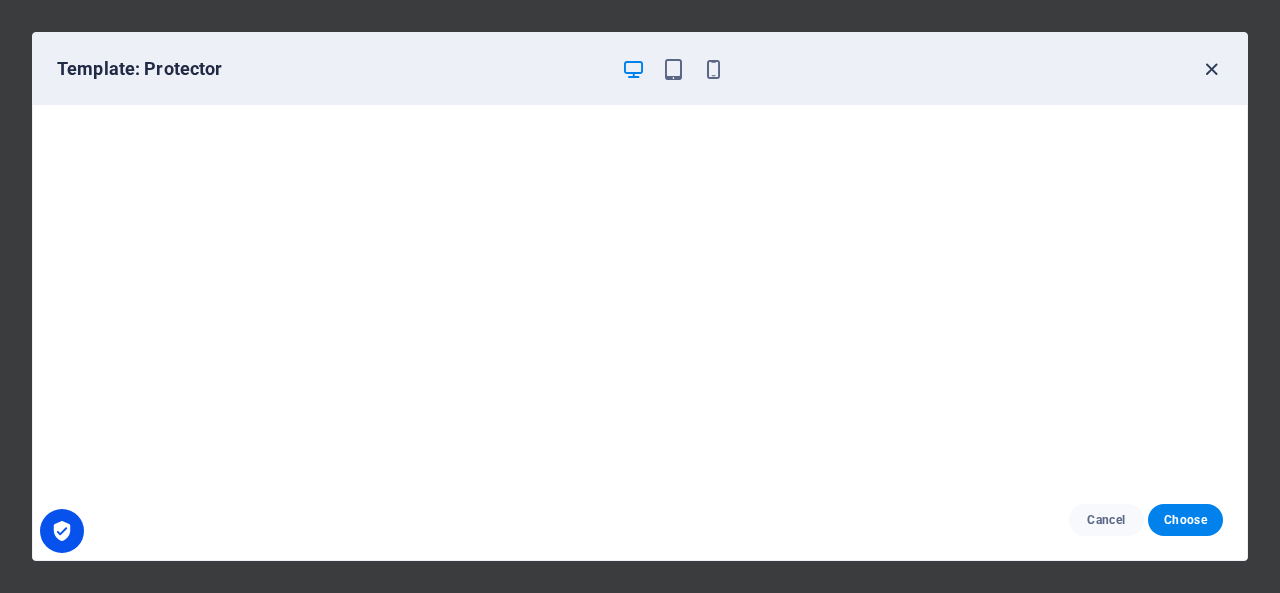 click at bounding box center (1211, 69) 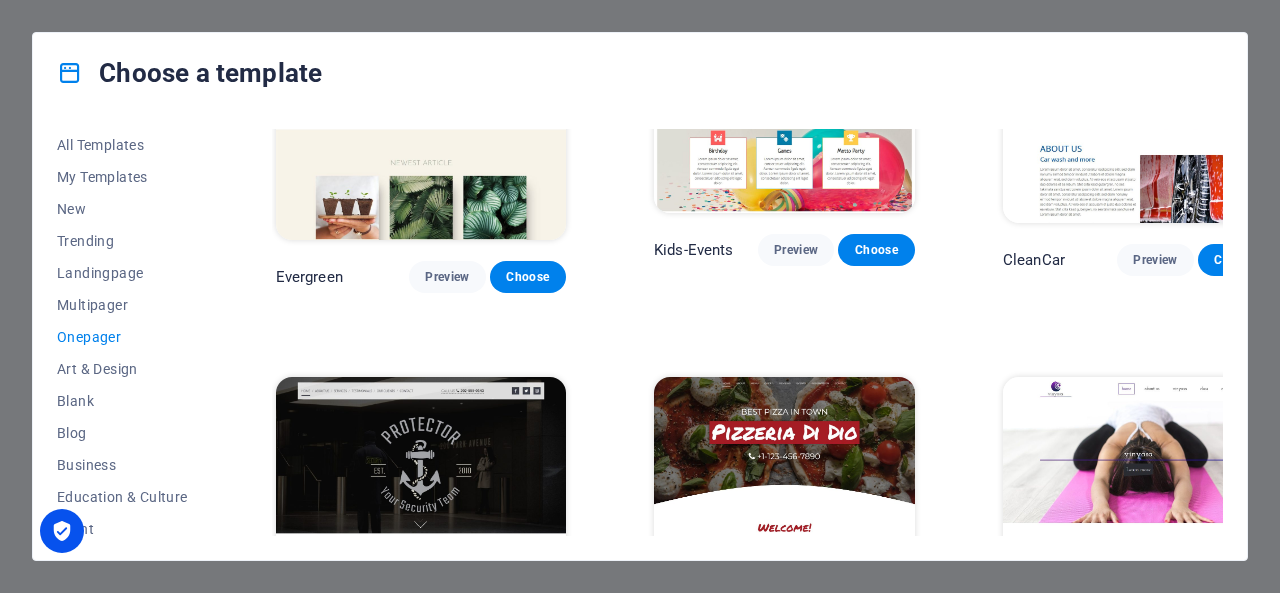 click on "Preview" at bounding box center [1155, 664] 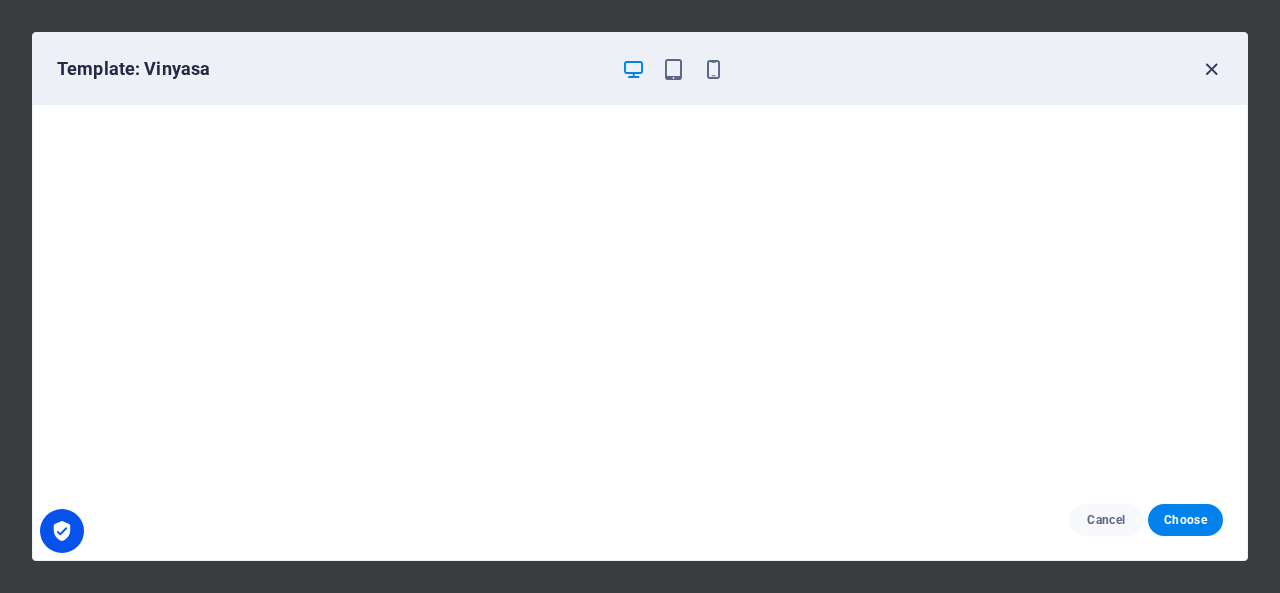 click at bounding box center [1211, 69] 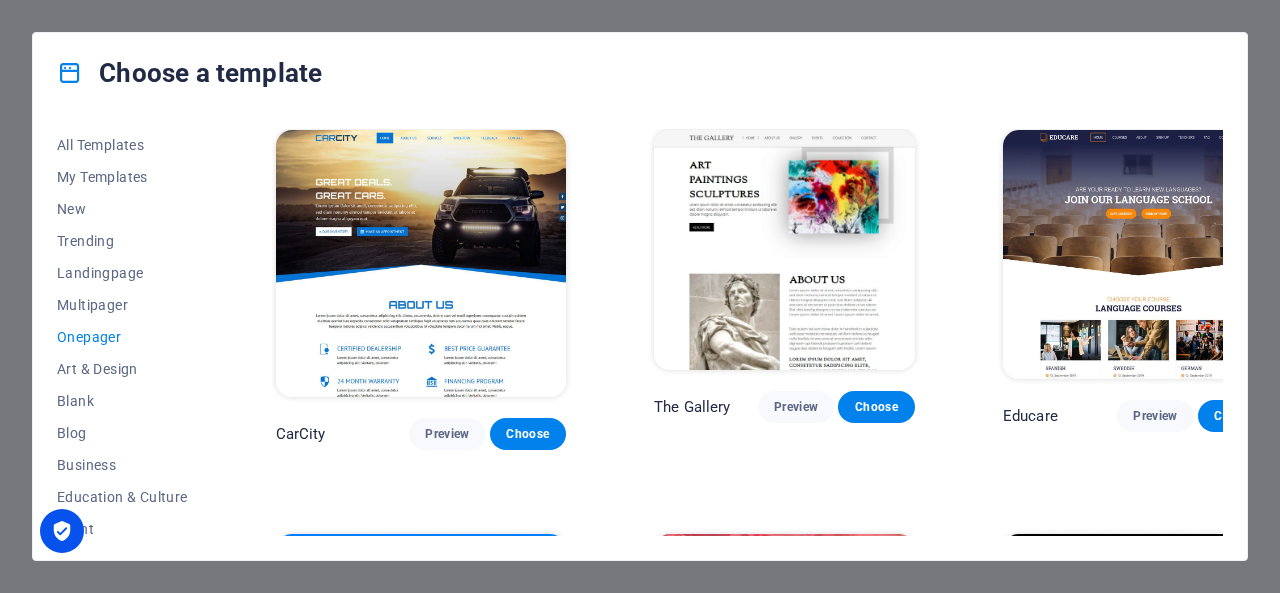 scroll, scrollTop: 4900, scrollLeft: 0, axis: vertical 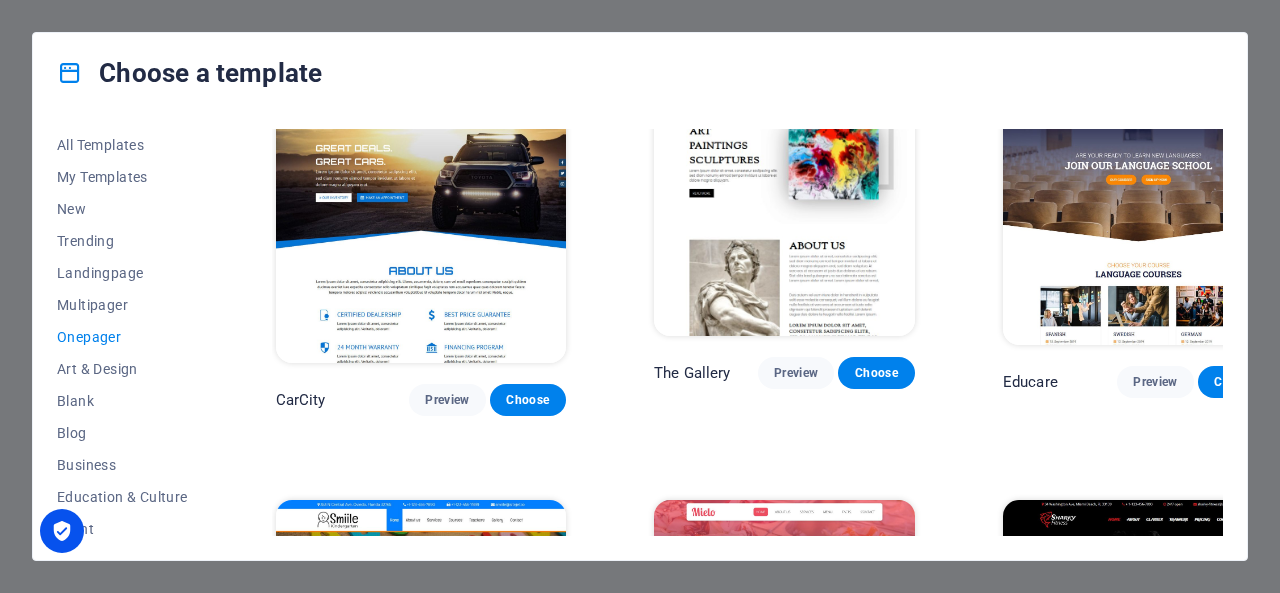 click on "Preview" at bounding box center [1155, 787] 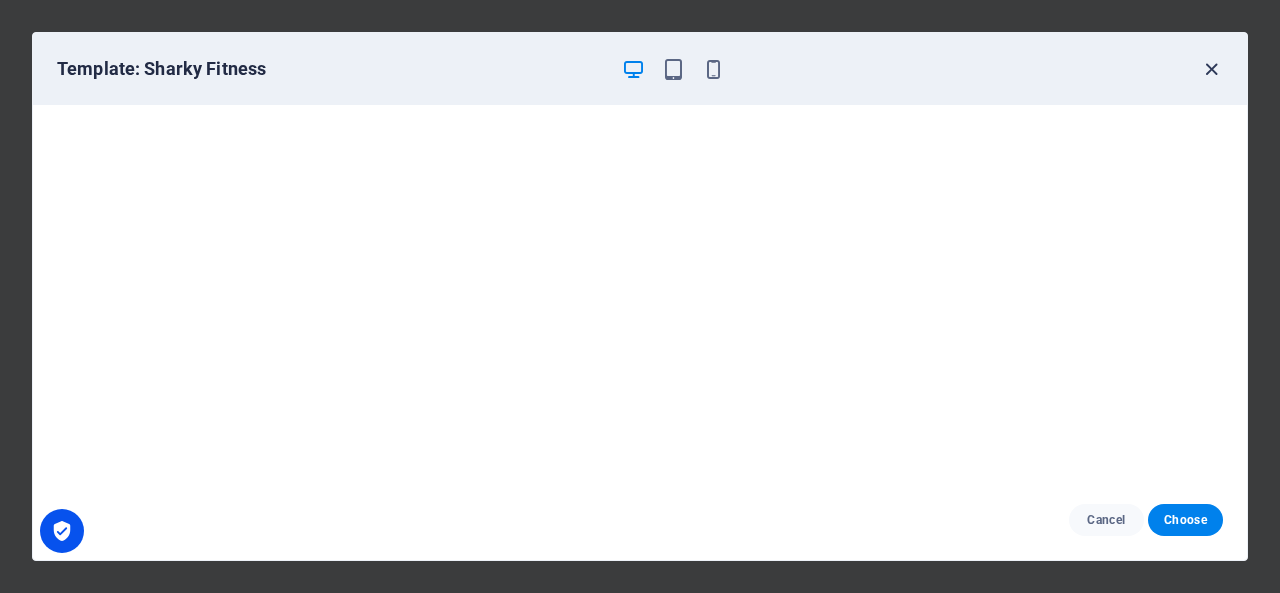 click at bounding box center [1211, 69] 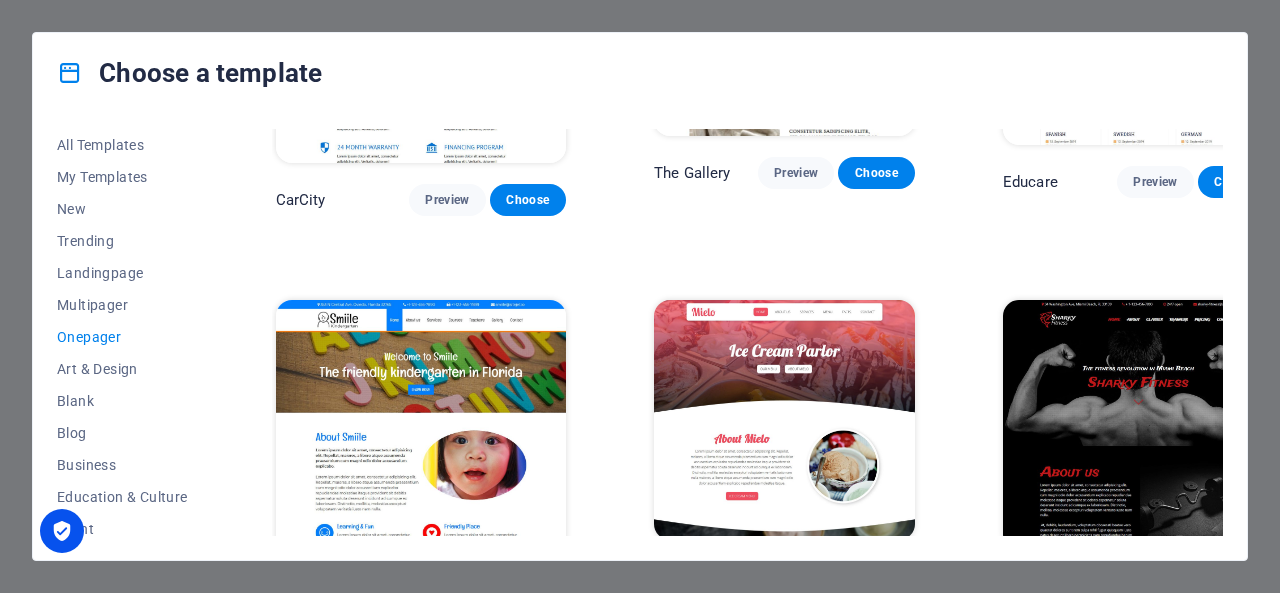 scroll, scrollTop: 5200, scrollLeft: 0, axis: vertical 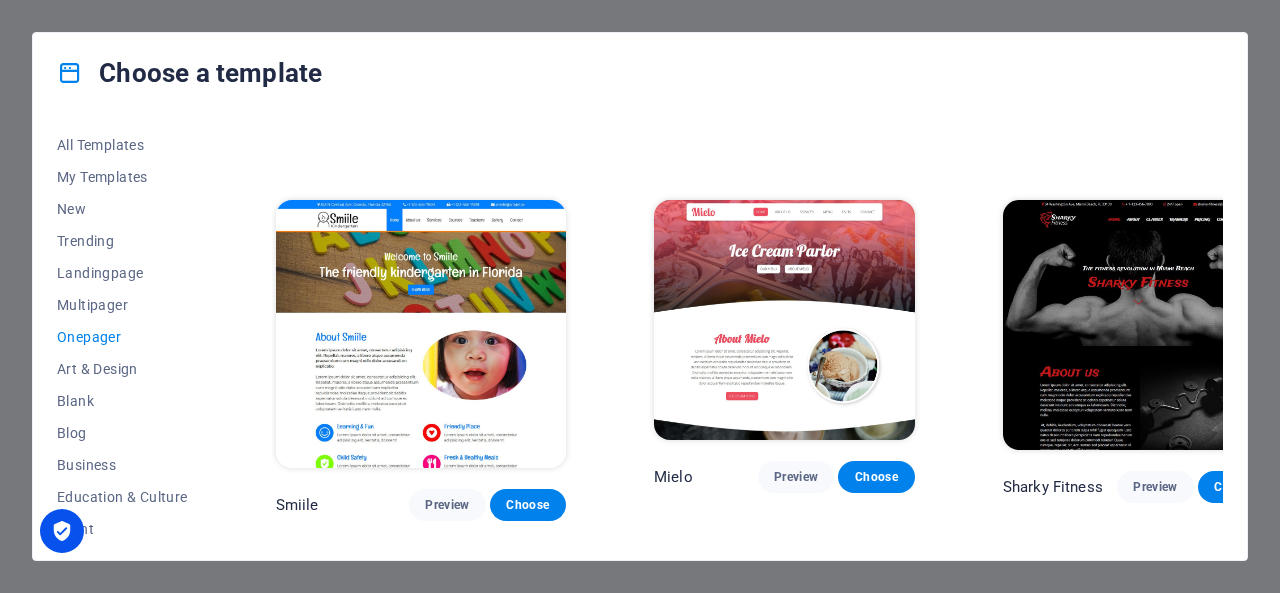 click on "Preview" at bounding box center [447, 909] 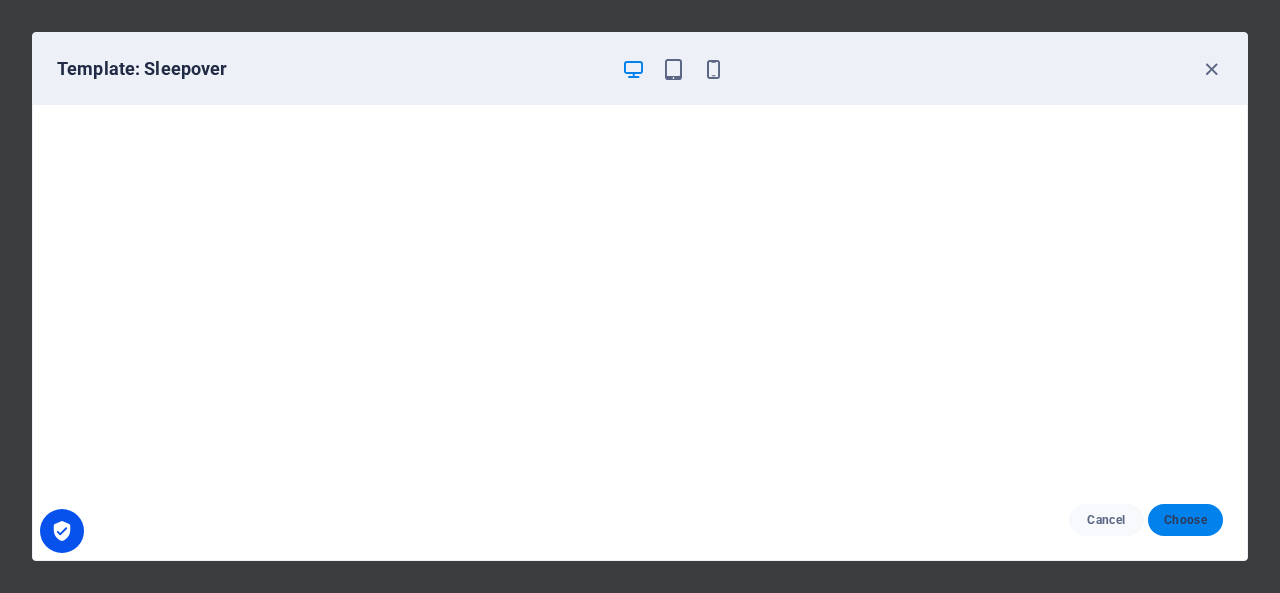 click on "Choose" at bounding box center (1185, 520) 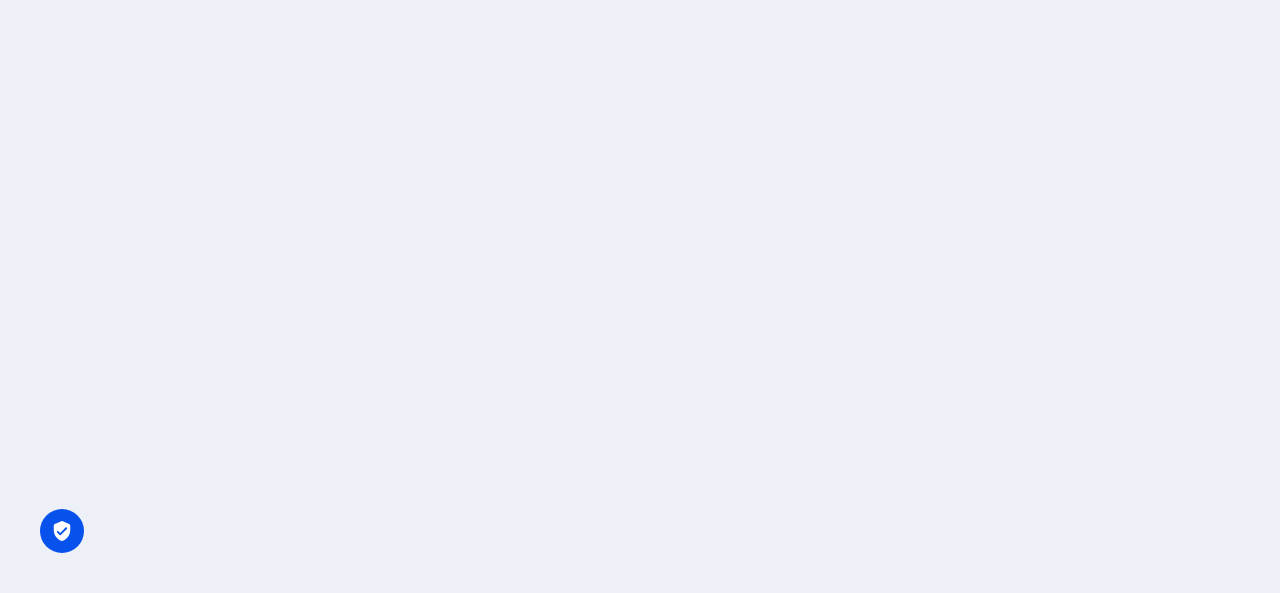 scroll, scrollTop: 0, scrollLeft: 0, axis: both 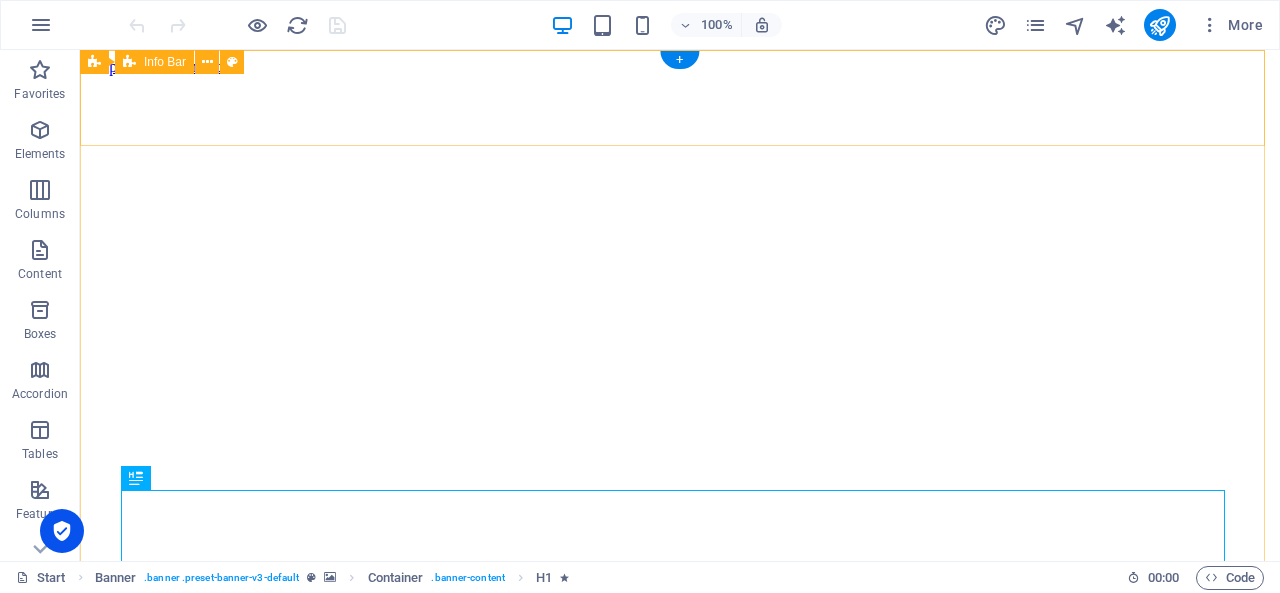 click on "[EMAIL_ADDRESS]" at bounding box center (680, 4413) 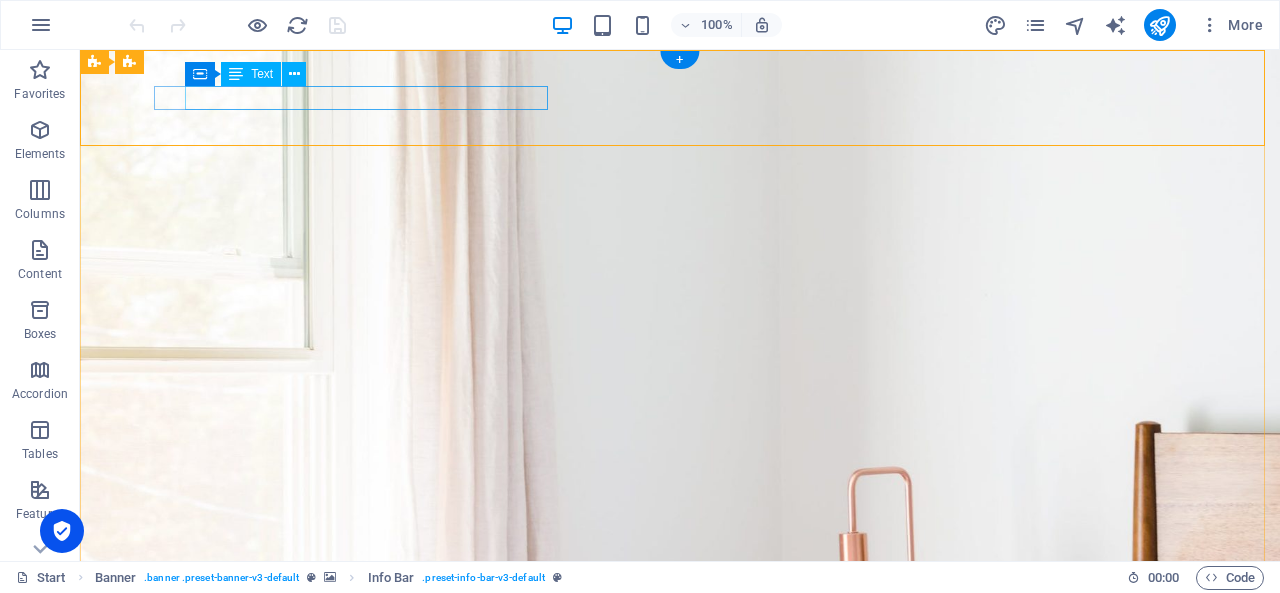 click on "[EMAIL_ADDRESS]" at bounding box center (675, 1013) 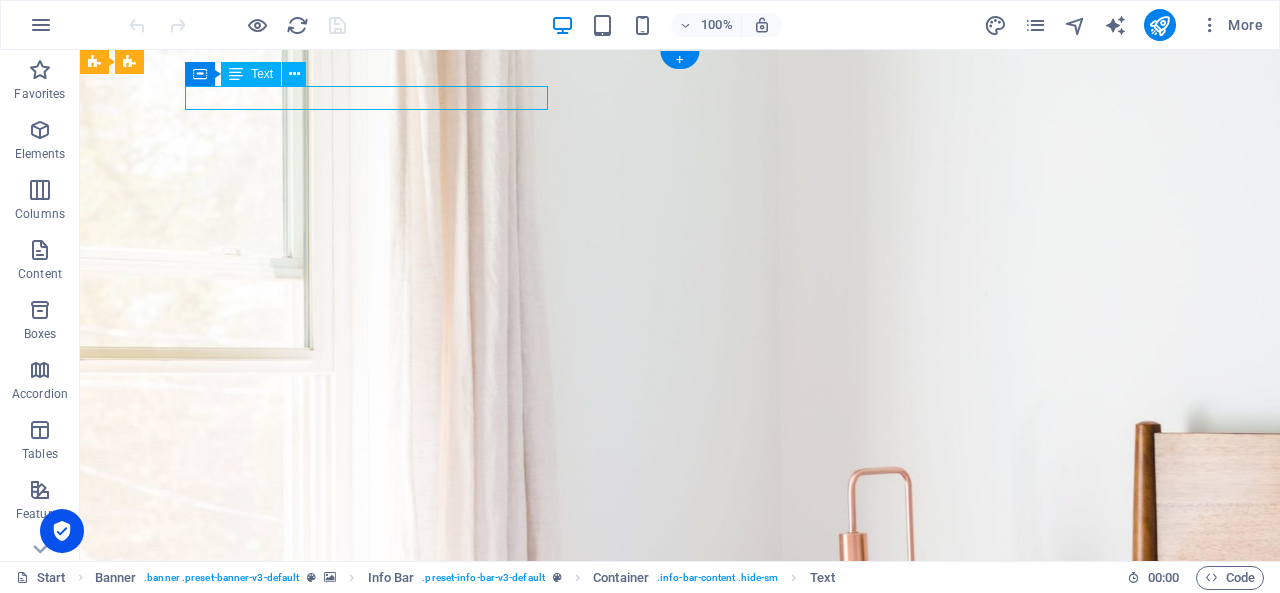 click on "[EMAIL_ADDRESS]" at bounding box center [675, 1013] 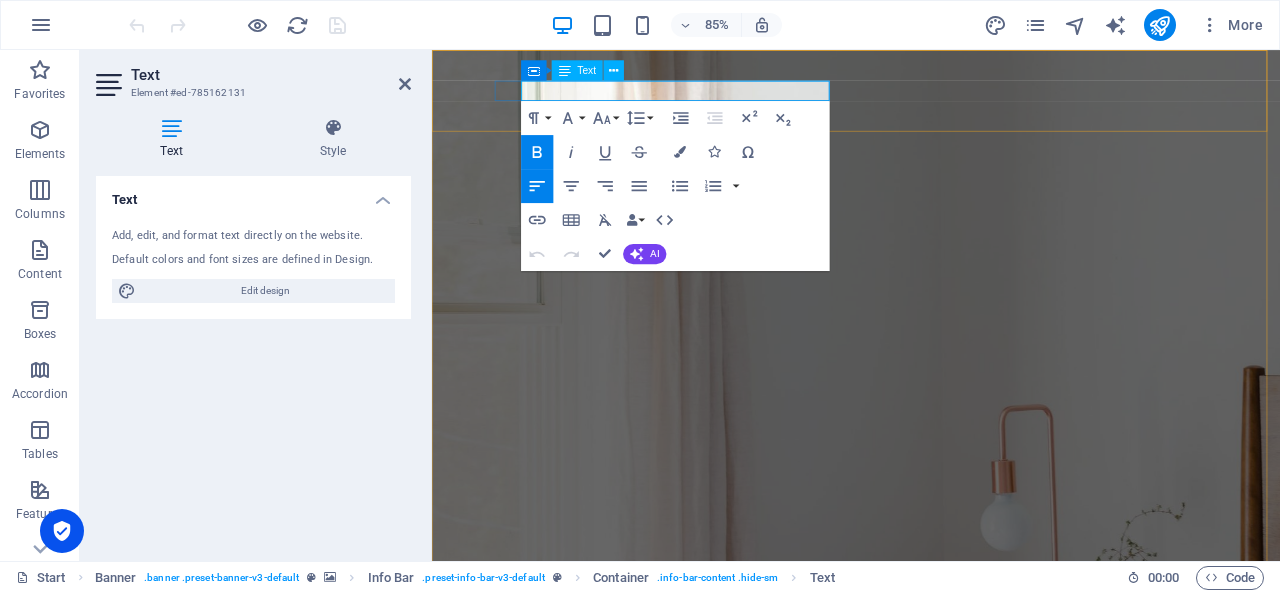 click on "Text" at bounding box center (577, 70) 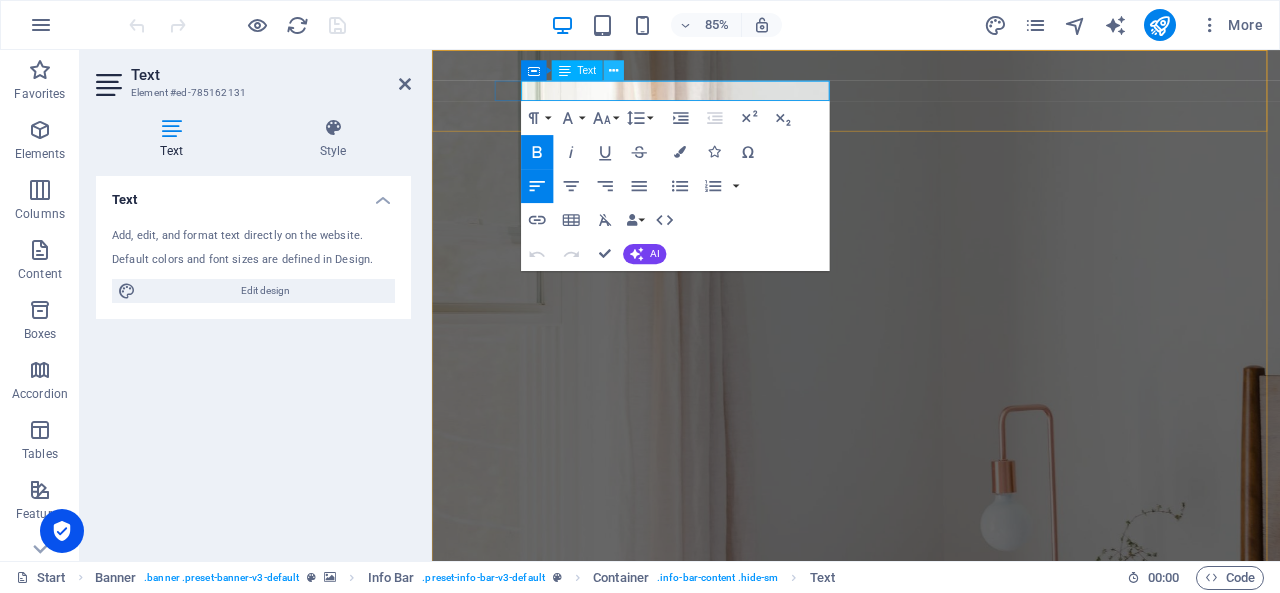 click at bounding box center (613, 70) 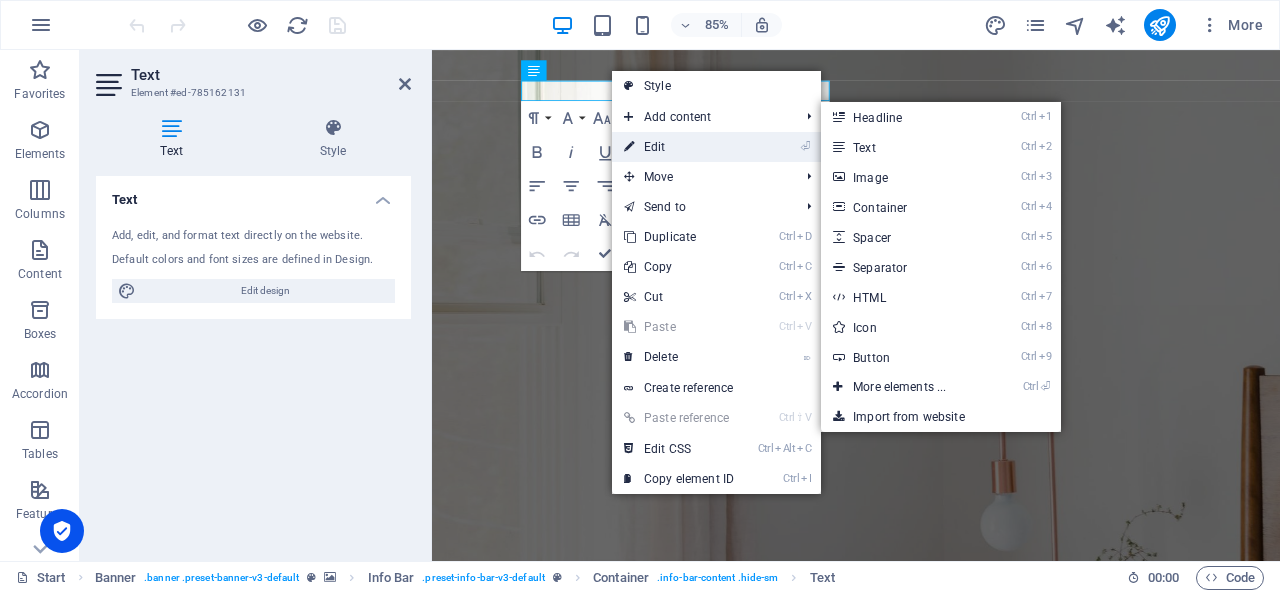 click on "⏎  Edit" at bounding box center (679, 147) 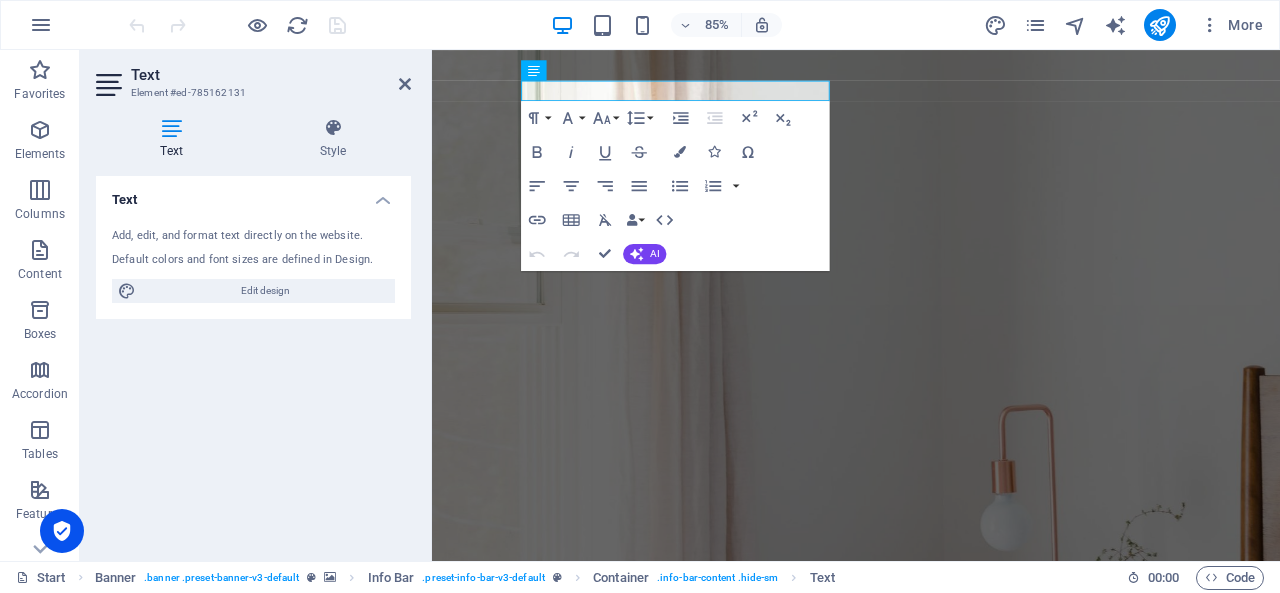 click at bounding box center [171, 128] 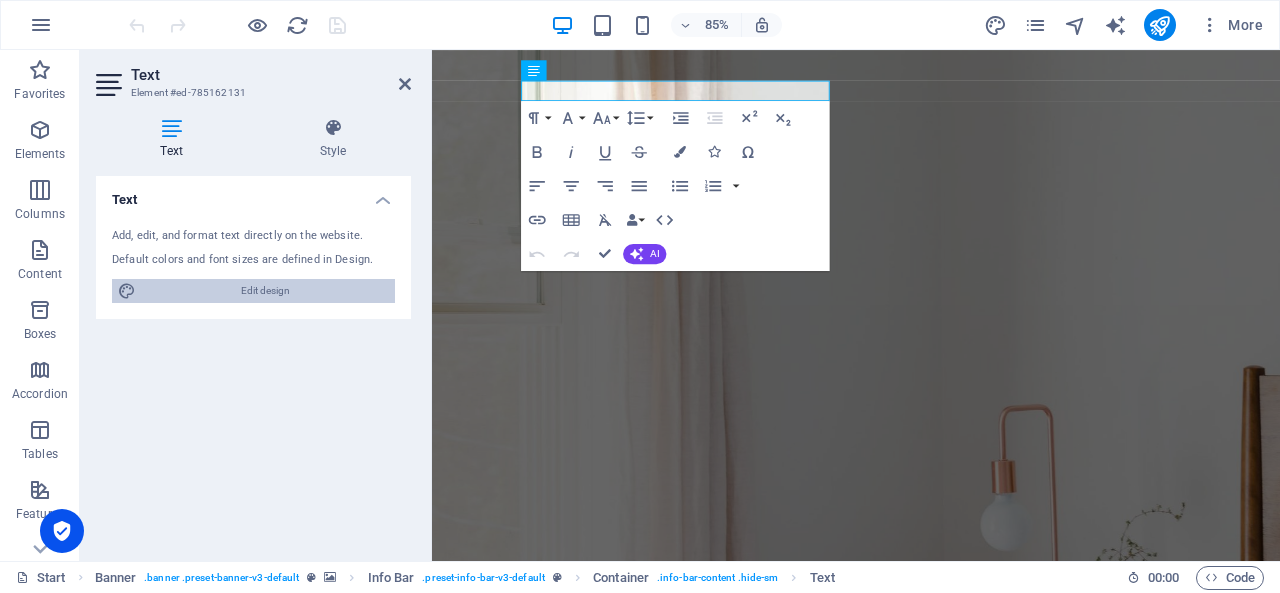 click on "Edit design" at bounding box center (265, 291) 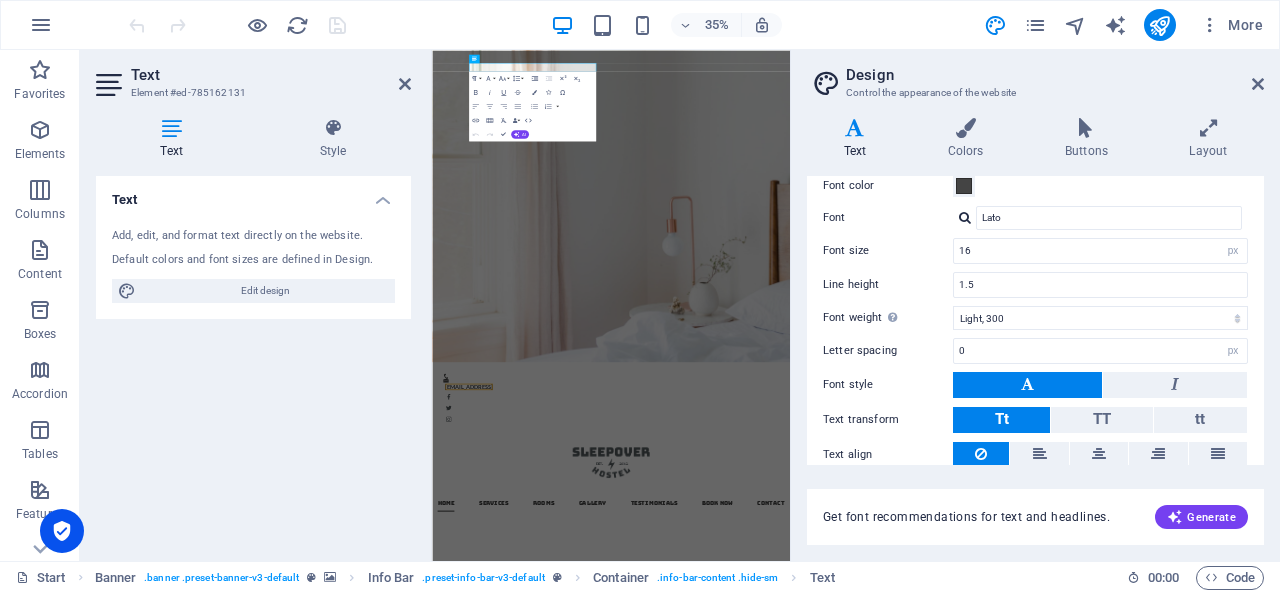 scroll, scrollTop: 0, scrollLeft: 0, axis: both 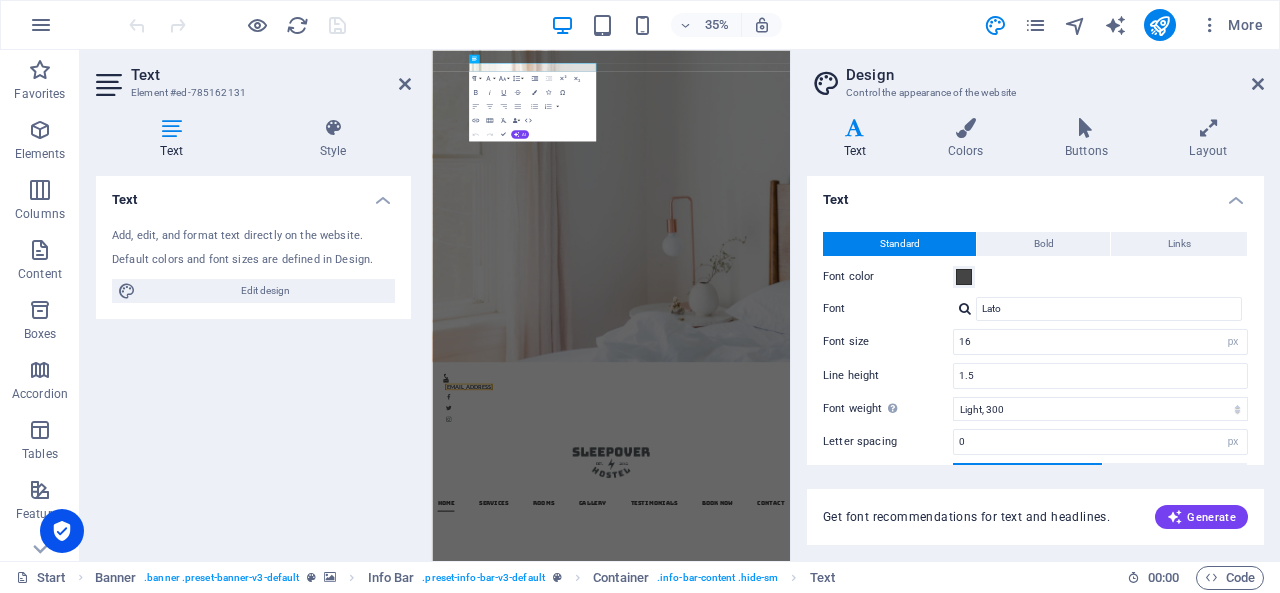 click on "Text" at bounding box center [1035, 194] 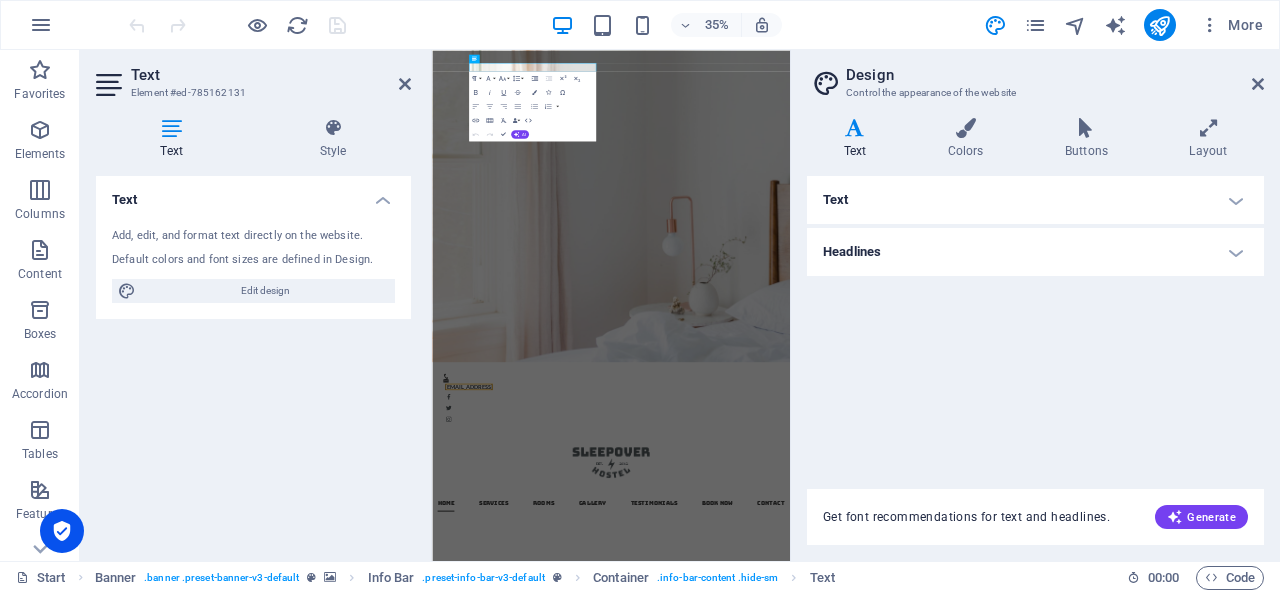 click on "Headlines" at bounding box center (1035, 252) 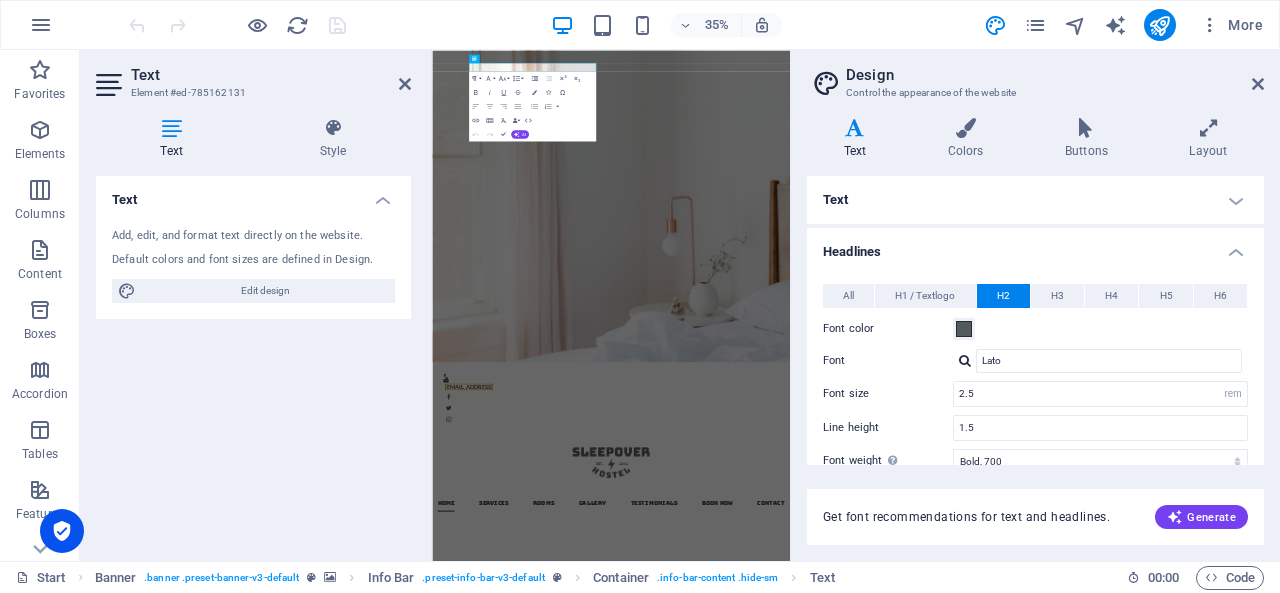 click on "Headlines" at bounding box center (1035, 246) 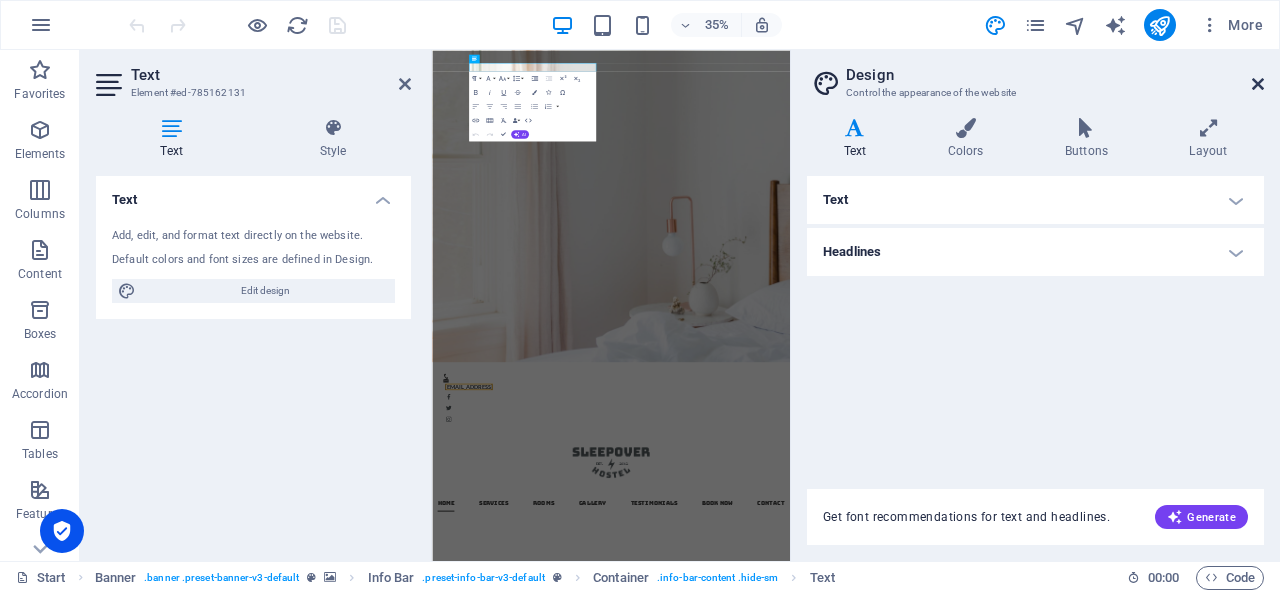 click at bounding box center [1258, 84] 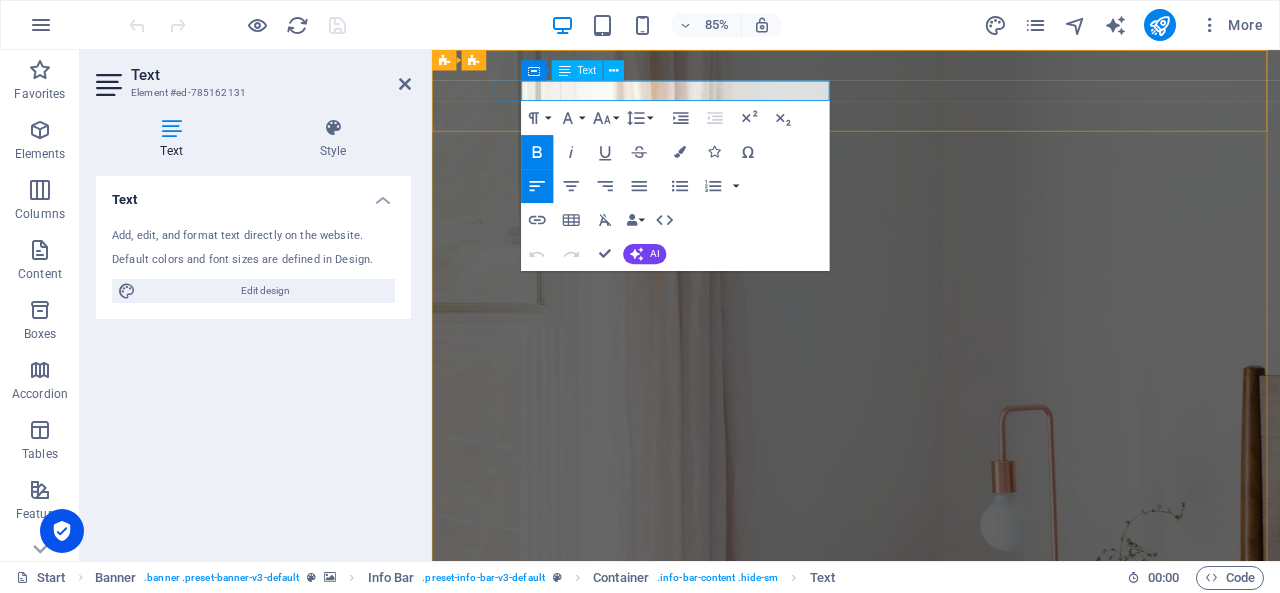 click on "[EMAIL_ADDRESS]" at bounding box center [538, 1012] 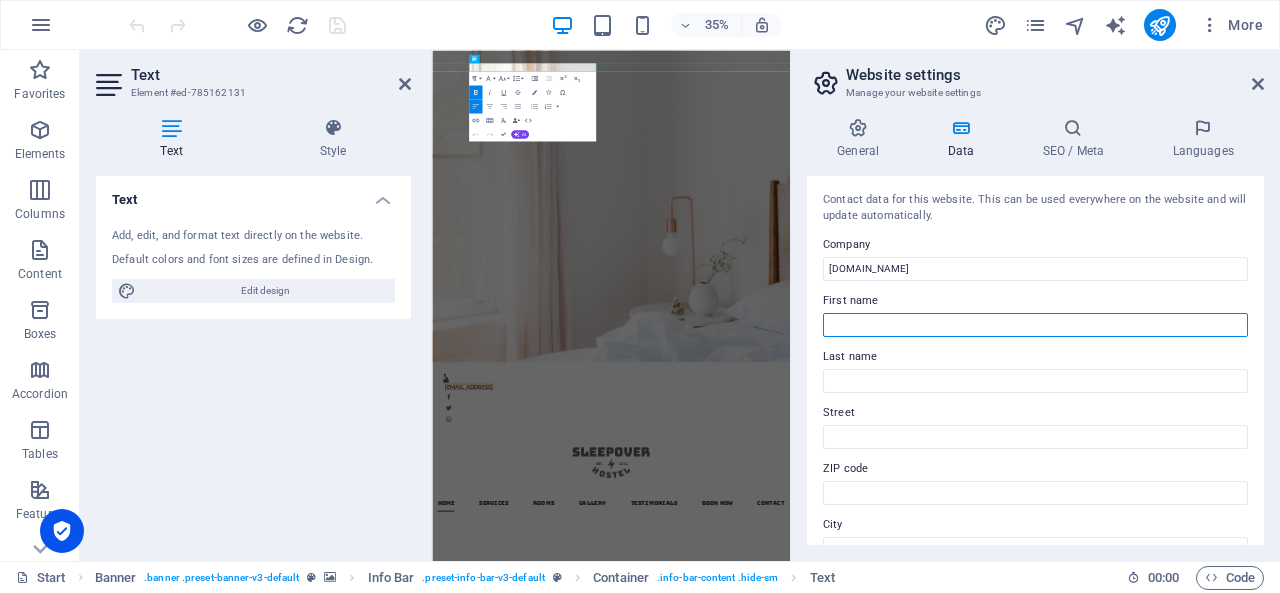 click on "First name" at bounding box center [1035, 325] 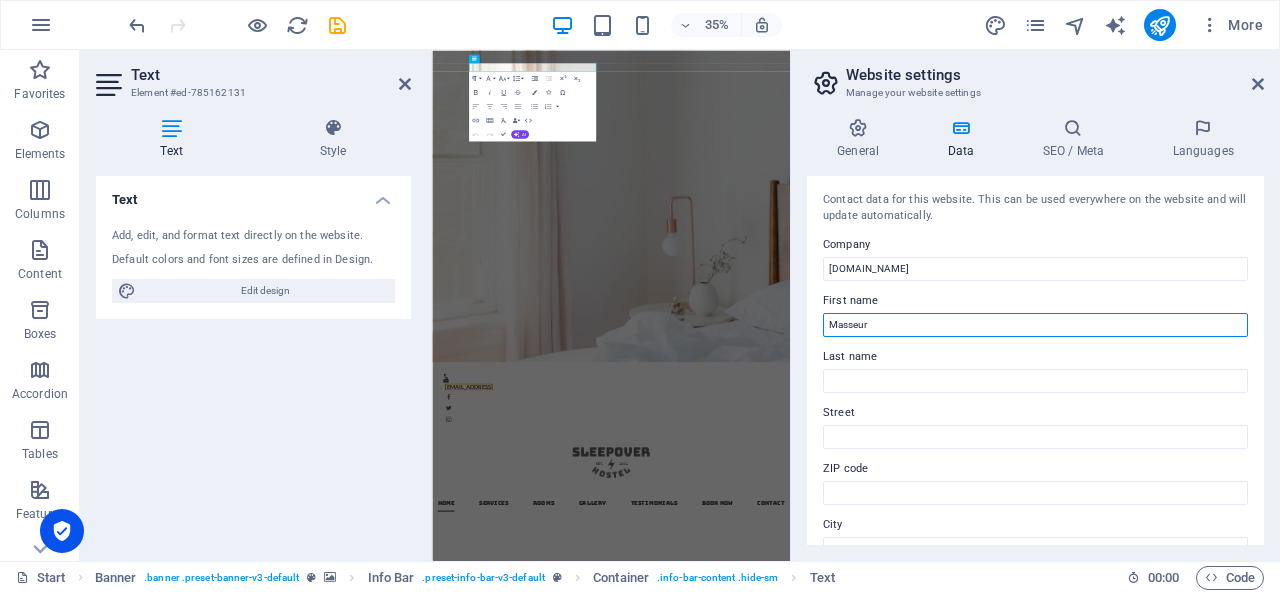 type on "Masseur" 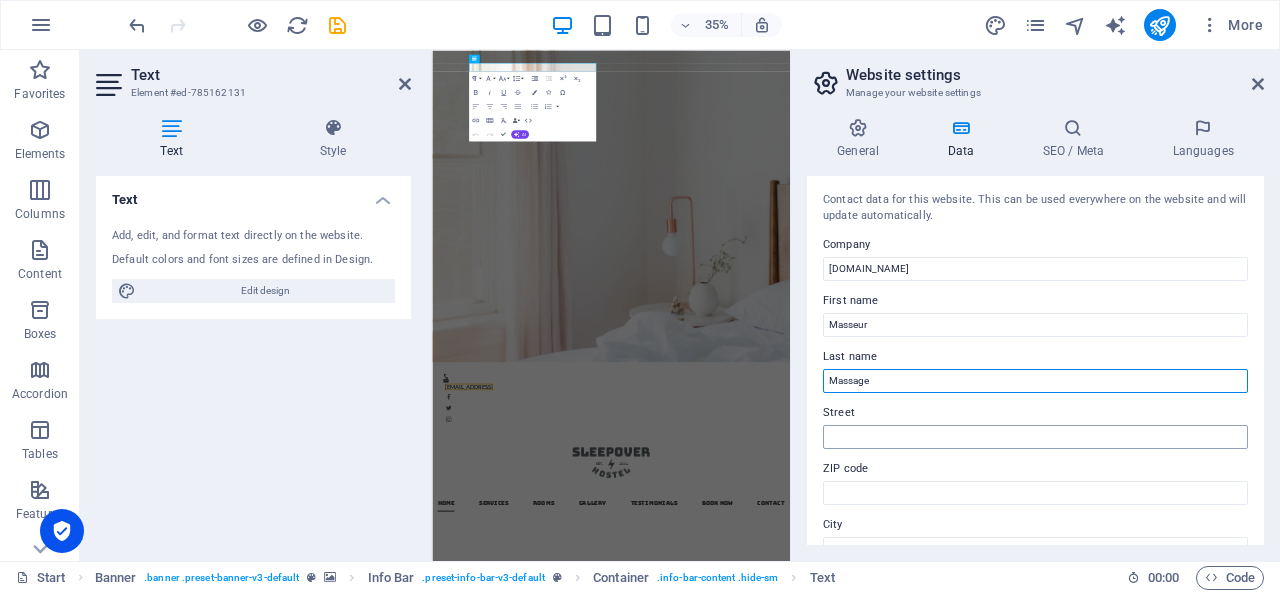 type on "Massage" 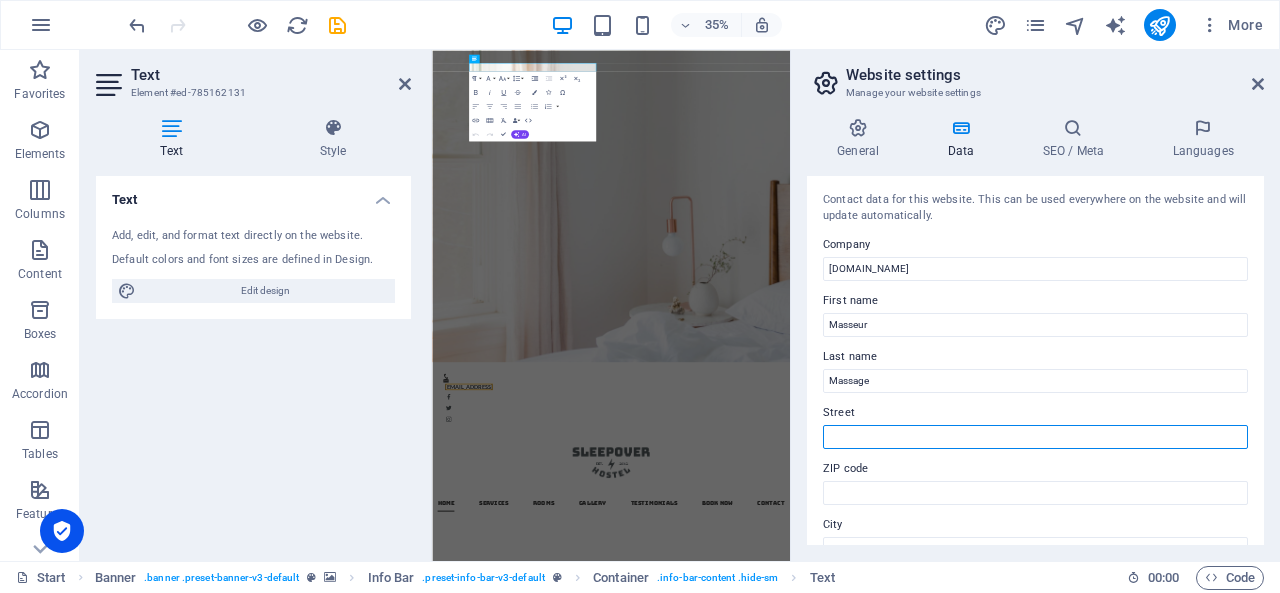 click on "Street" at bounding box center (1035, 437) 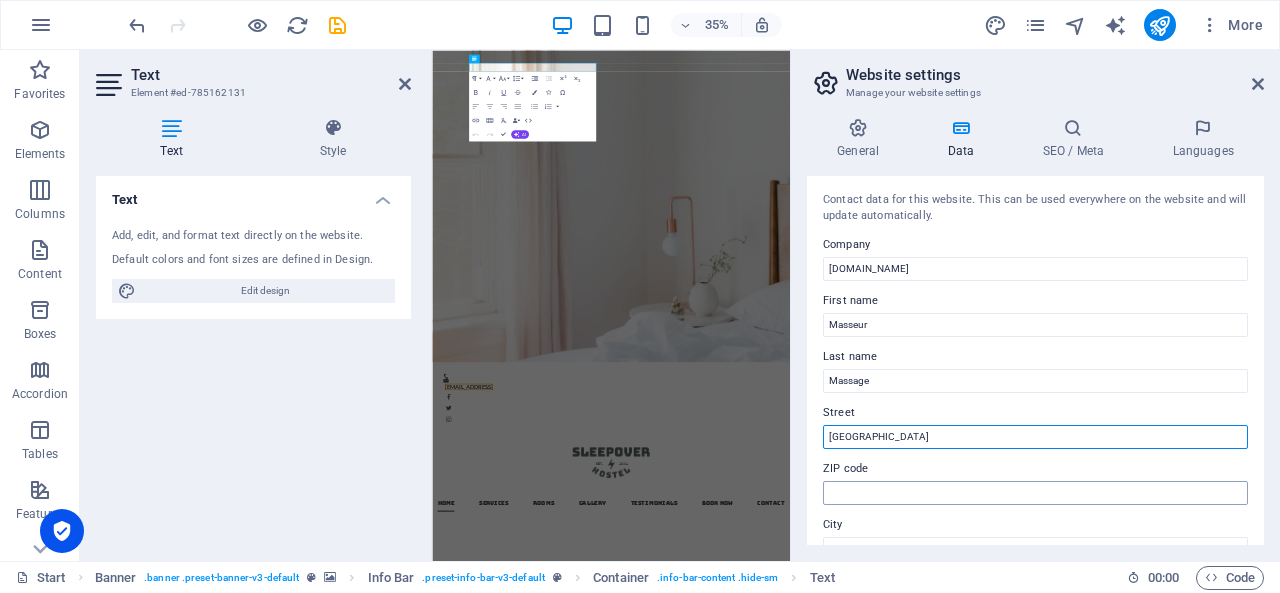 type on "[GEOGRAPHIC_DATA]" 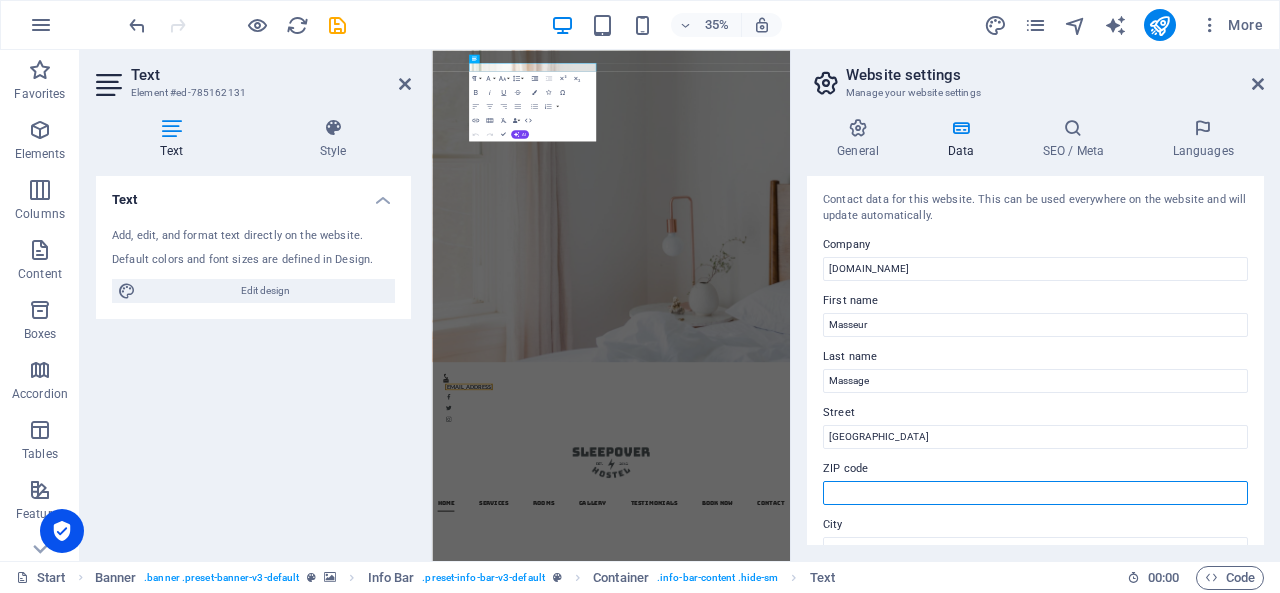 click on "ZIP code" at bounding box center [1035, 493] 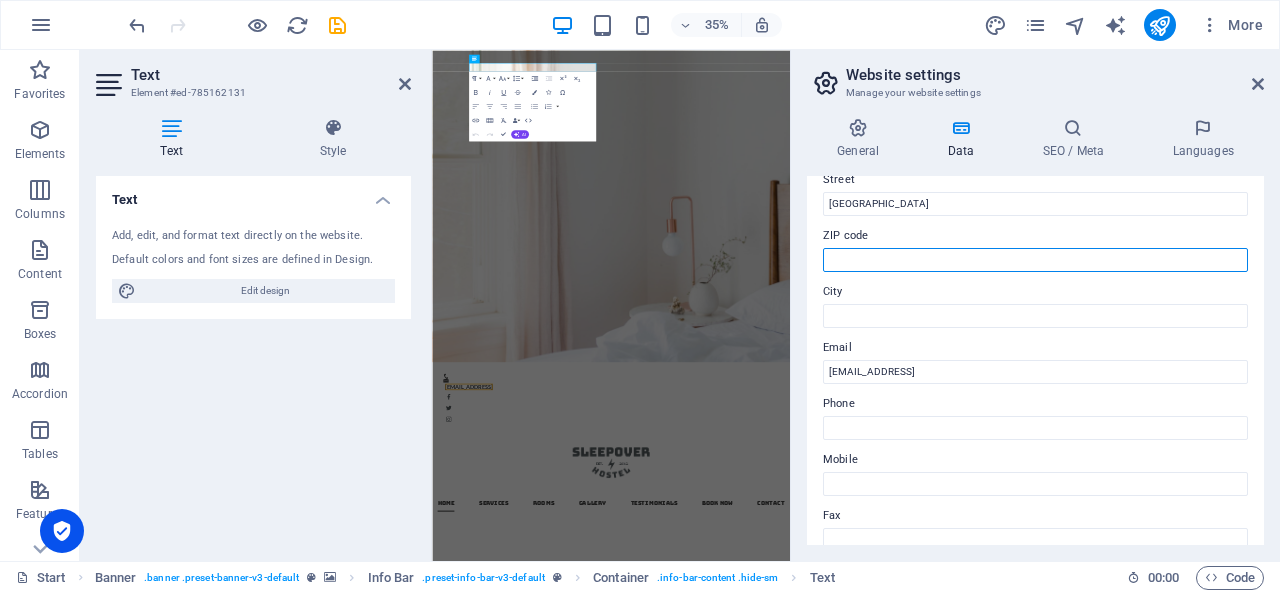 scroll, scrollTop: 200, scrollLeft: 0, axis: vertical 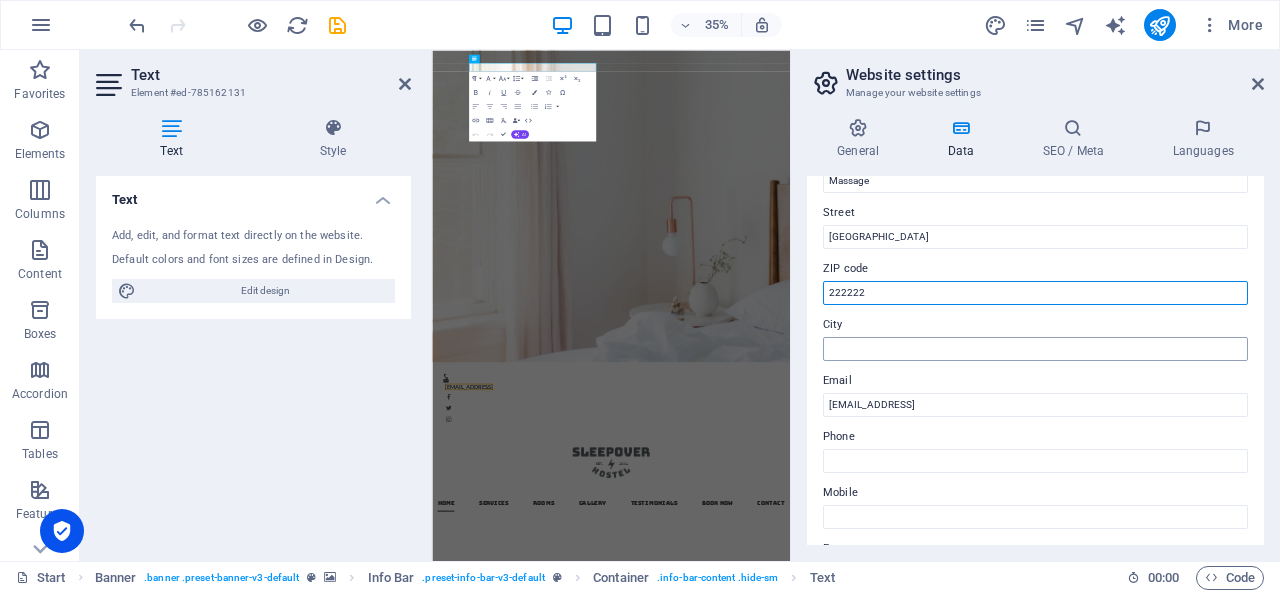 type on "222222" 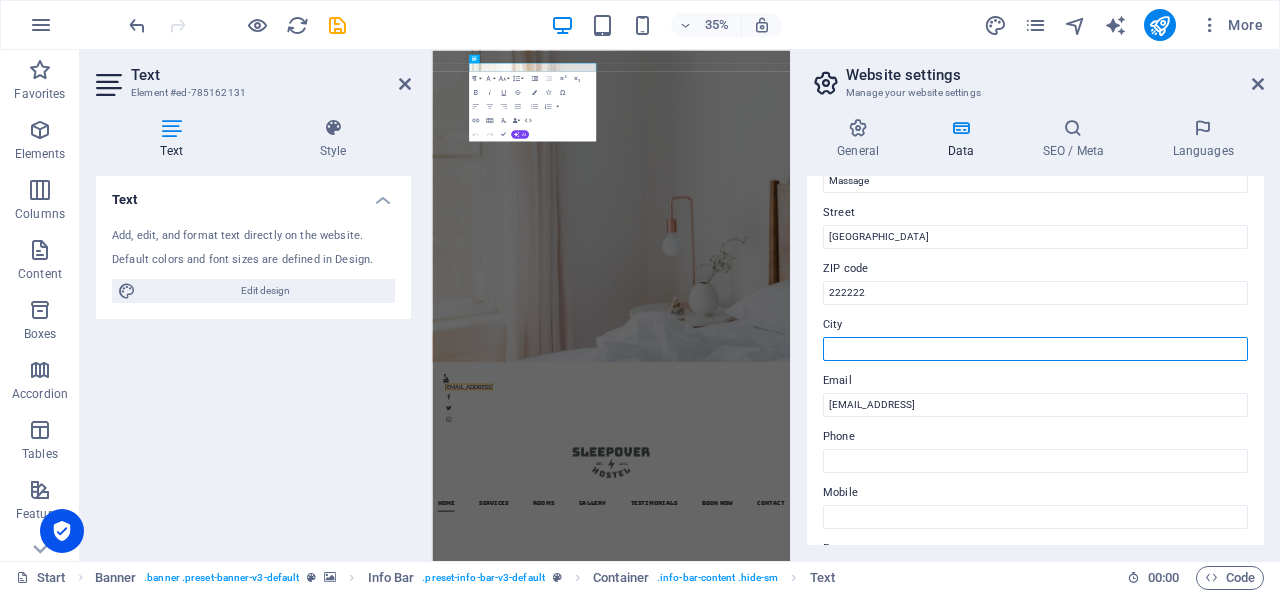 click on "City" at bounding box center (1035, 349) 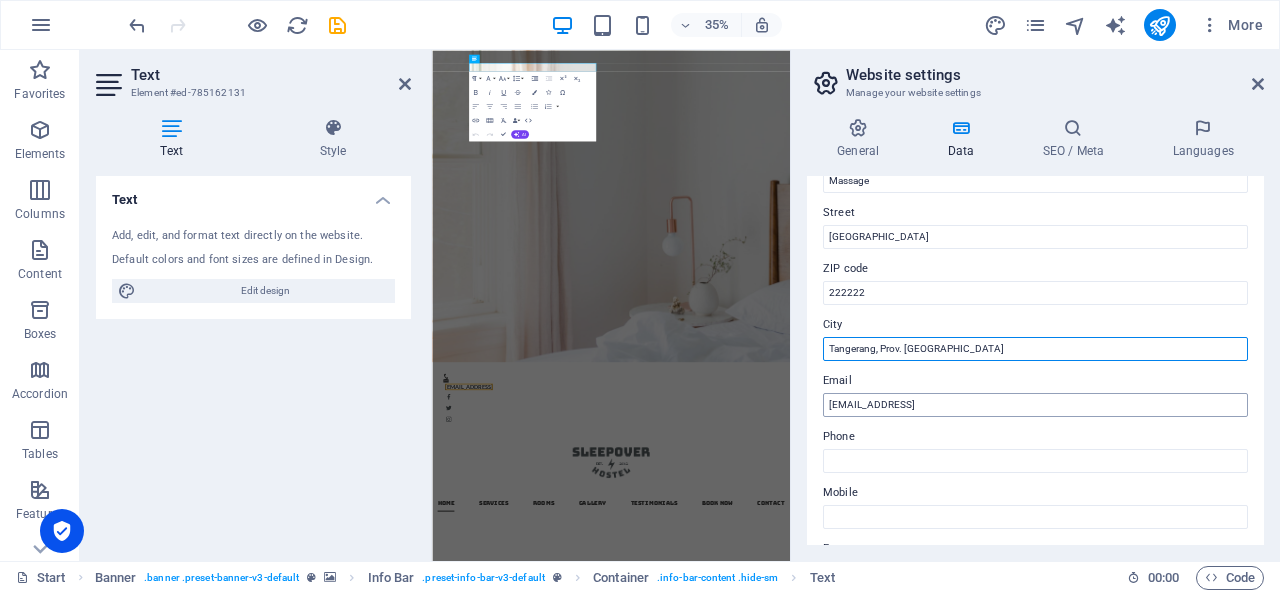 type on "Tangerang, Prov. [GEOGRAPHIC_DATA]" 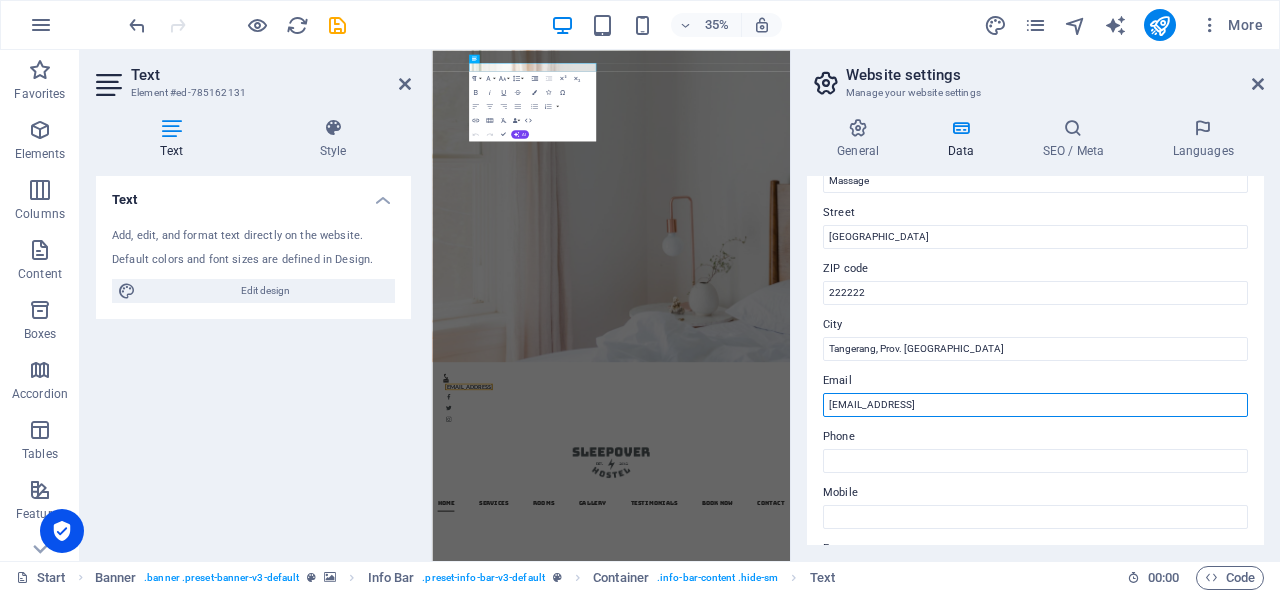 click on "[EMAIL_ADDRESS]" at bounding box center [1035, 405] 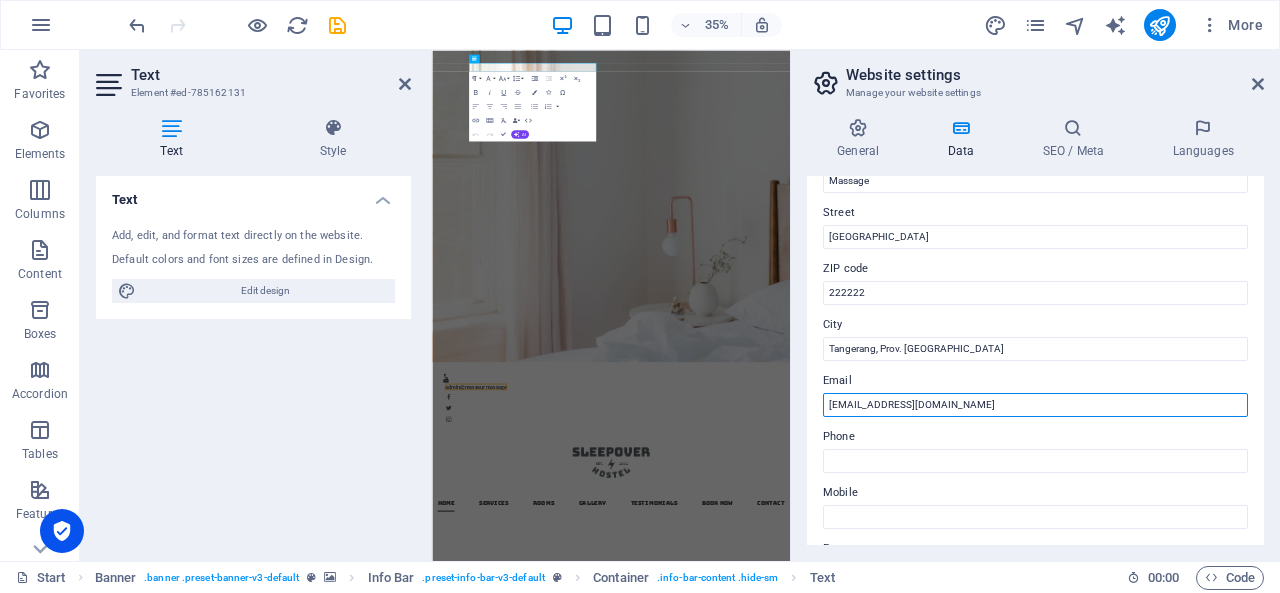 type on "[EMAIL_ADDRESS][DOMAIN_NAME]" 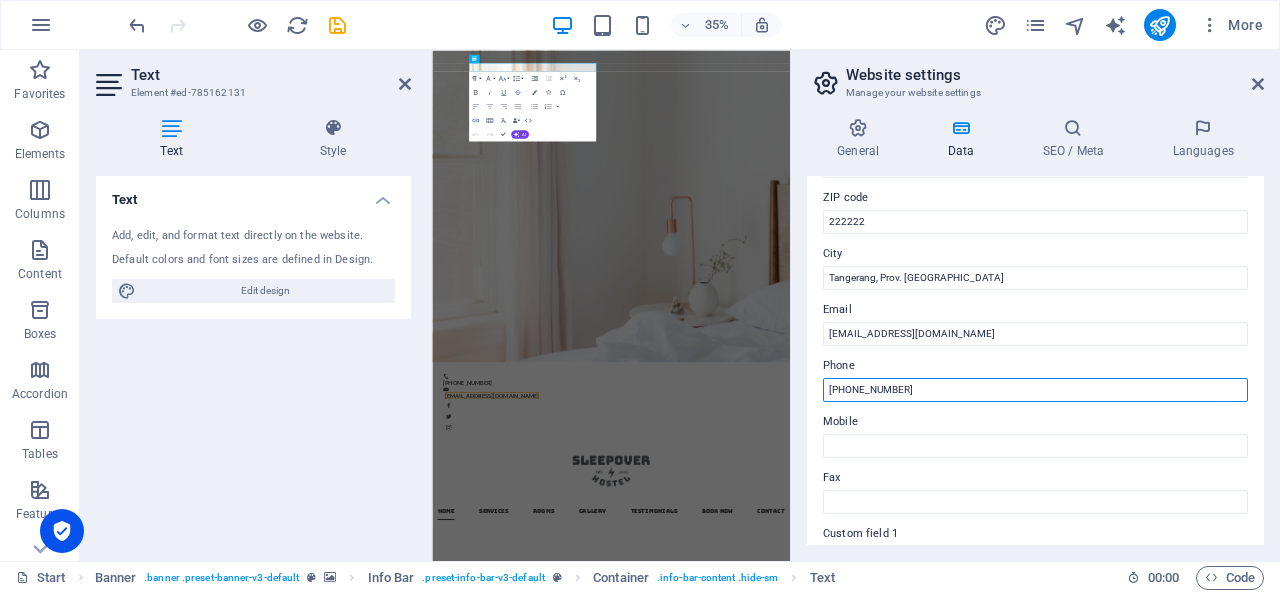 scroll, scrollTop: 300, scrollLeft: 0, axis: vertical 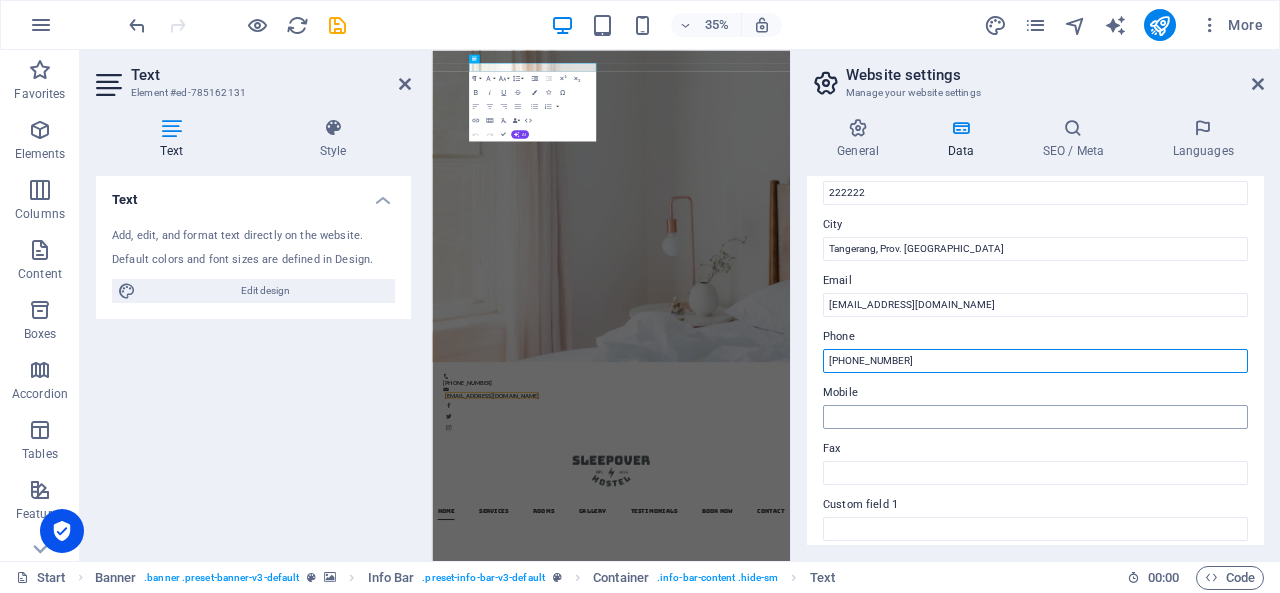 type on "[PHONE_NUMBER]" 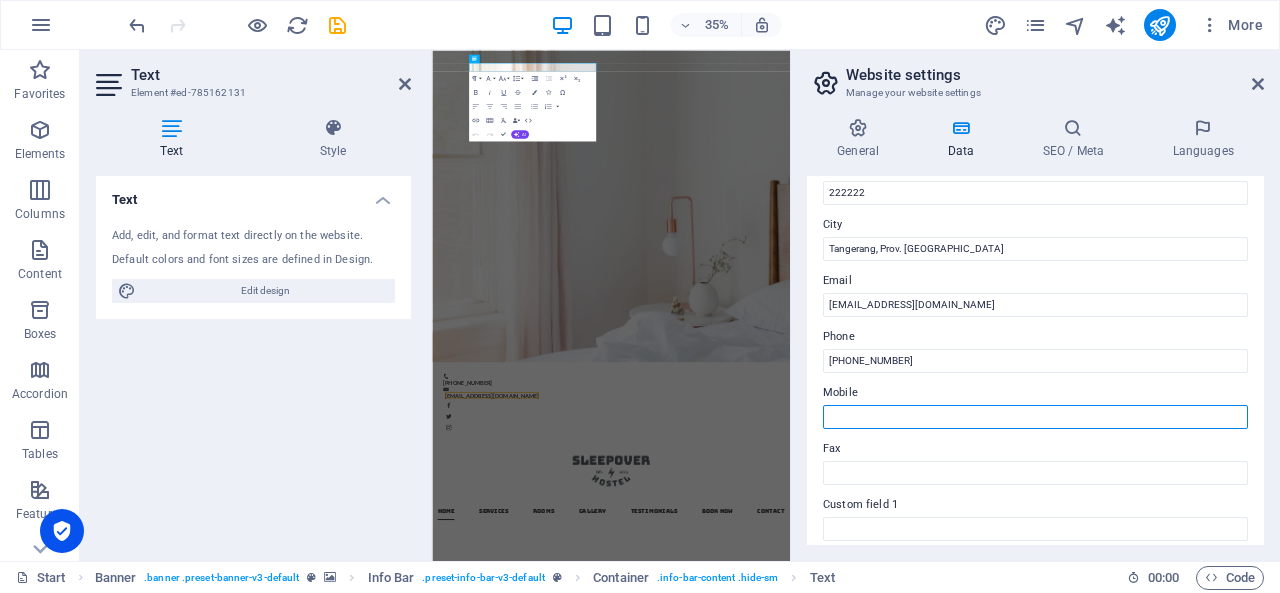 click on "Mobile" at bounding box center [1035, 417] 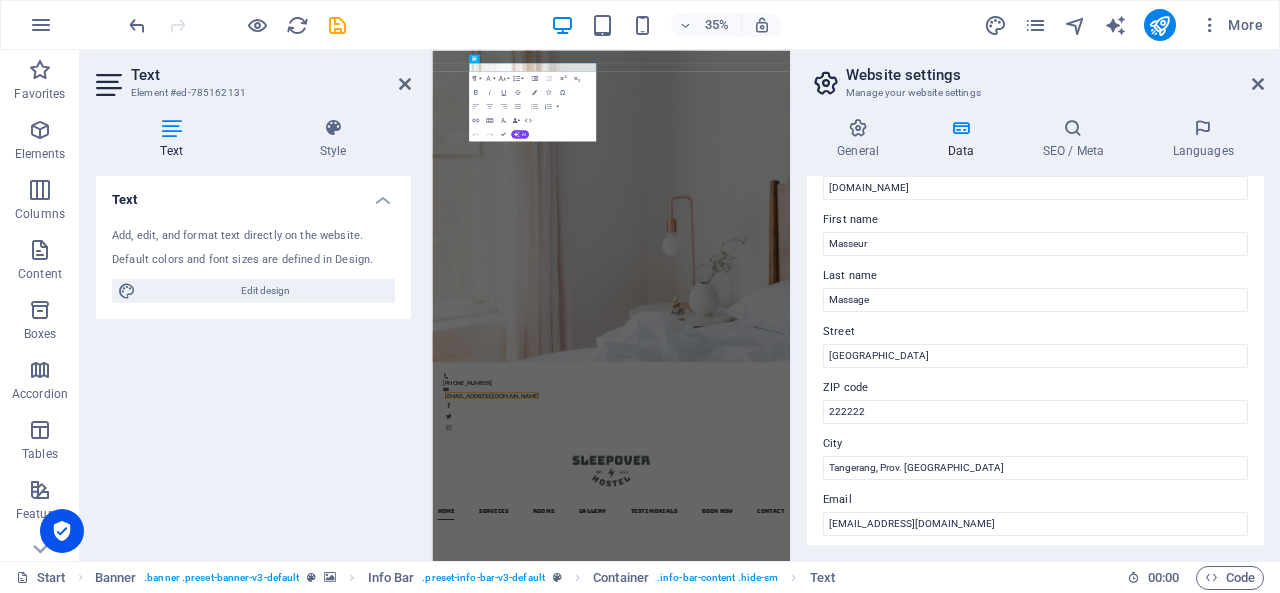scroll, scrollTop: 0, scrollLeft: 0, axis: both 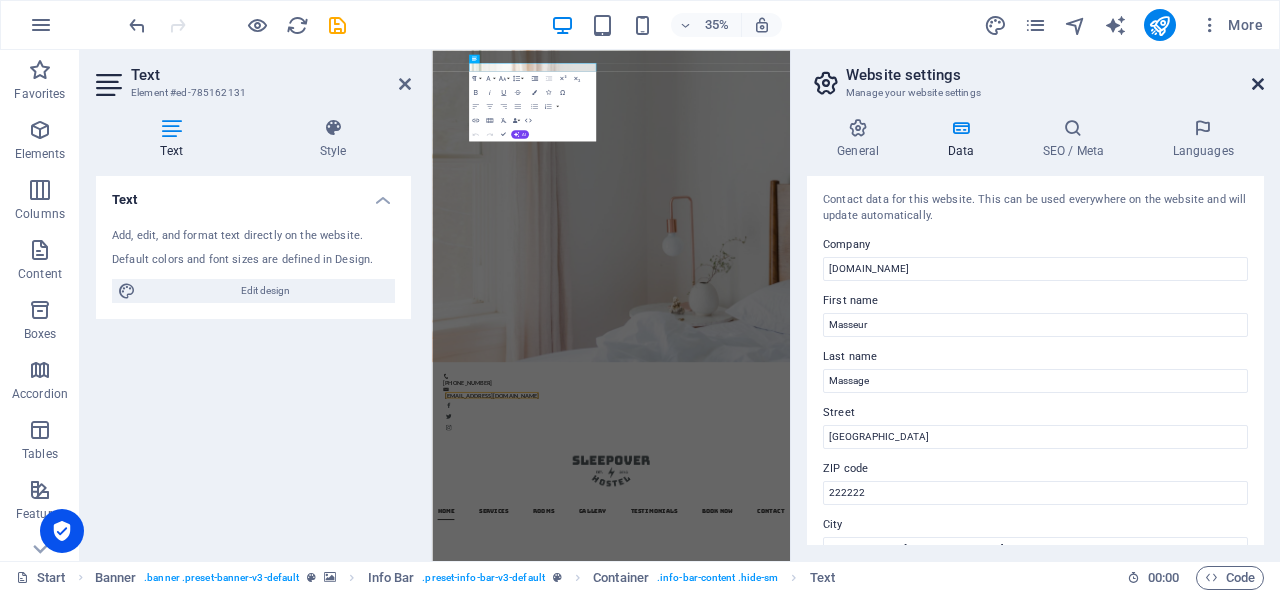 type on "[PHONE_NUMBER]" 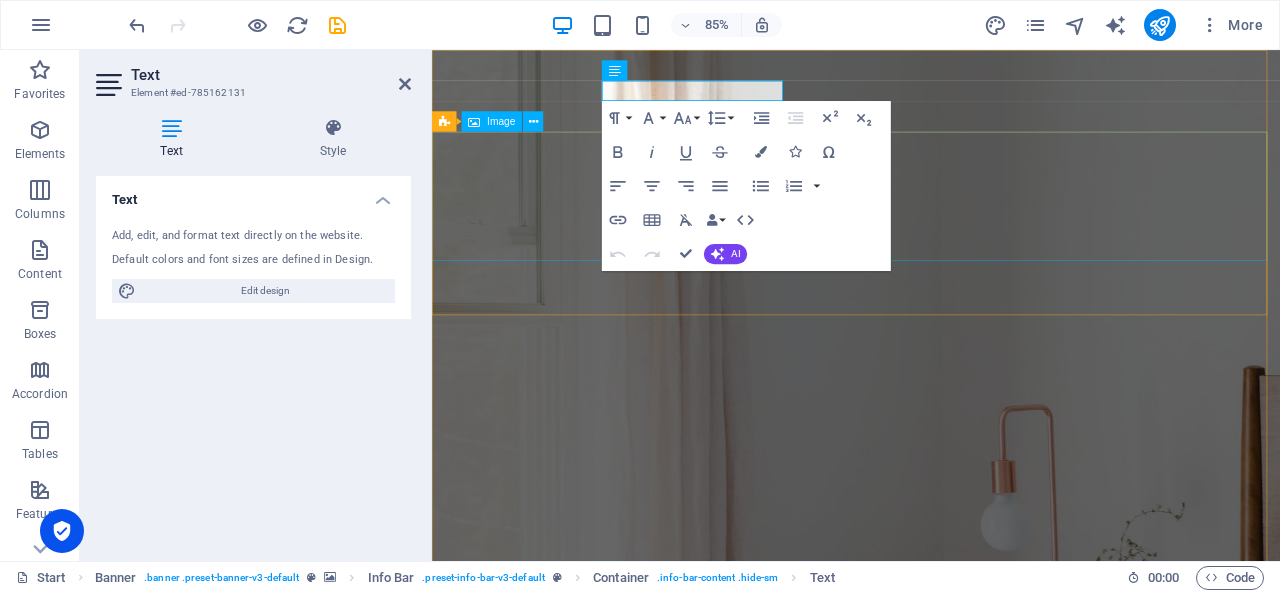 click at bounding box center (931, 1253) 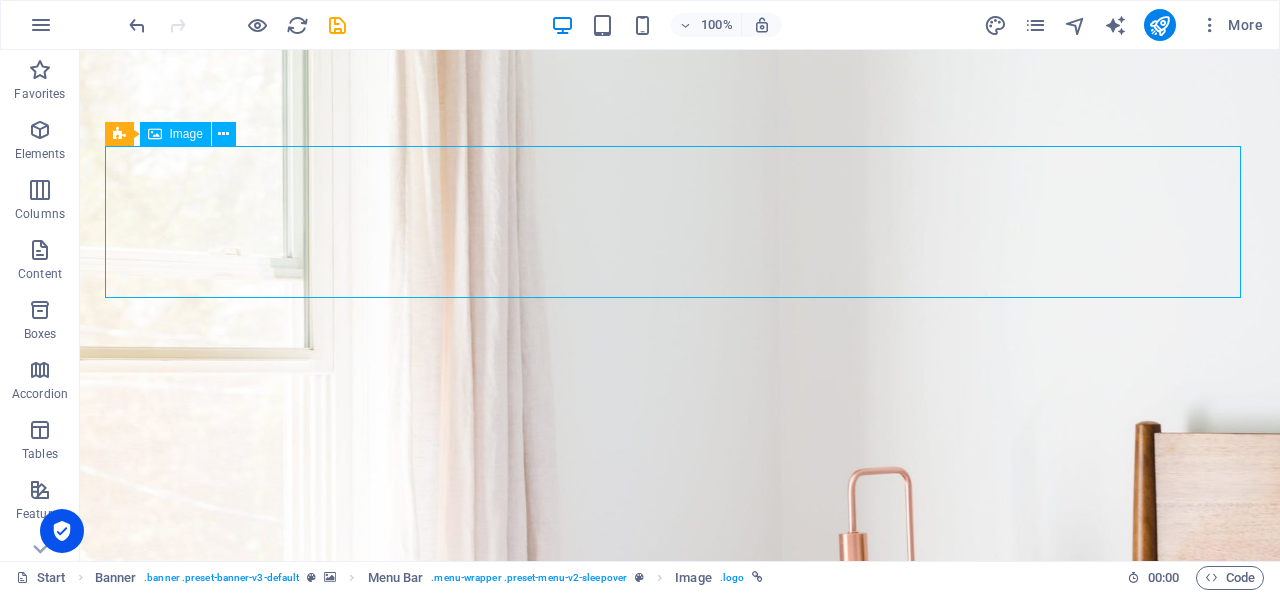 click at bounding box center (680, 1253) 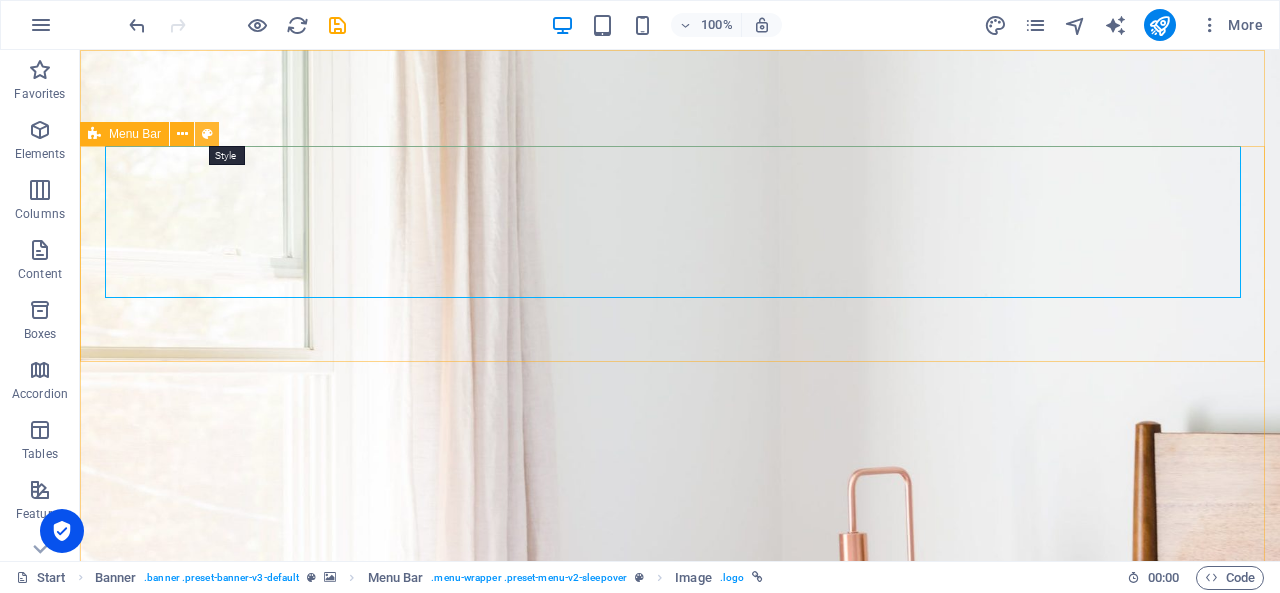 click at bounding box center [207, 134] 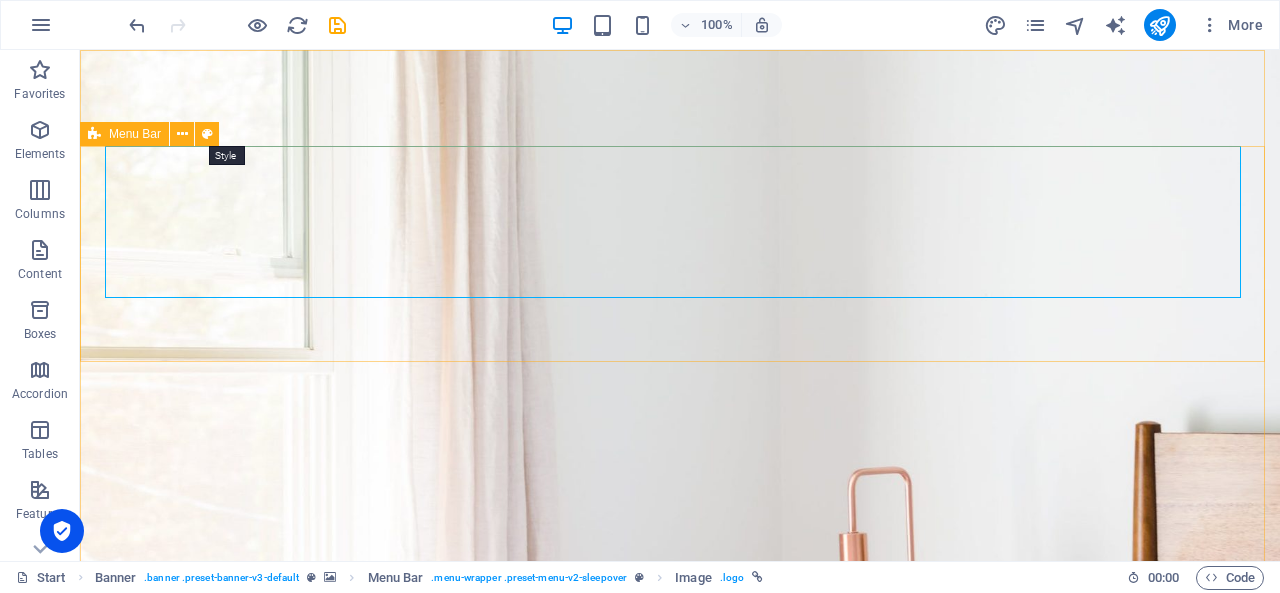 select on "rem" 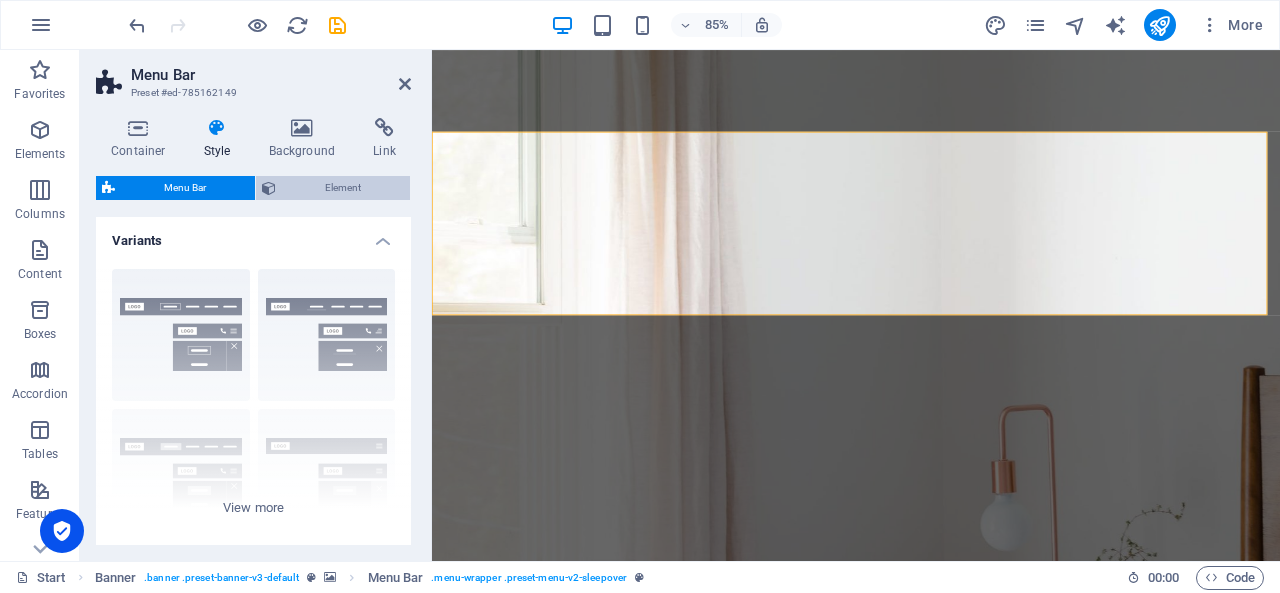 click on "Element" at bounding box center (343, 188) 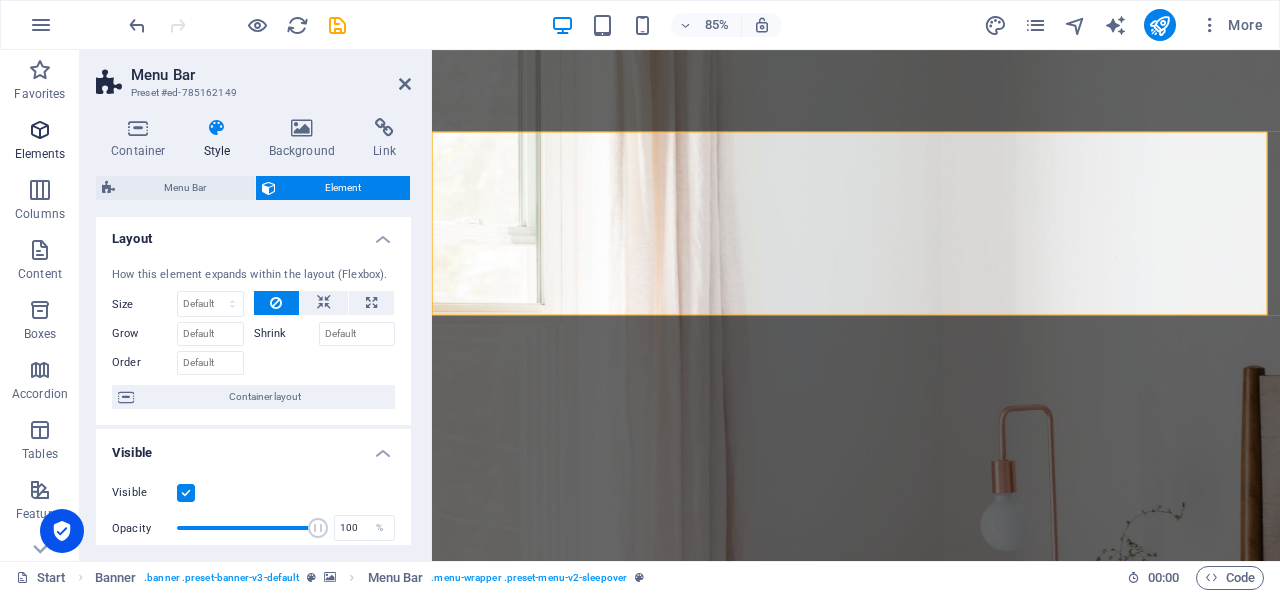 scroll, scrollTop: 0, scrollLeft: 0, axis: both 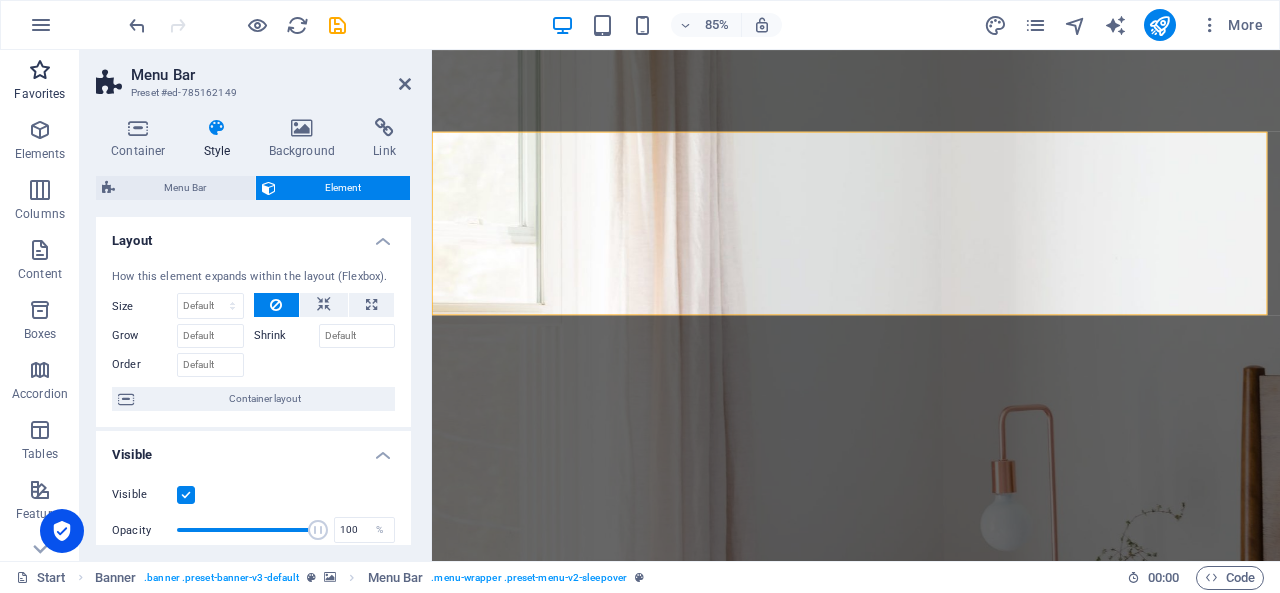 click at bounding box center (40, 70) 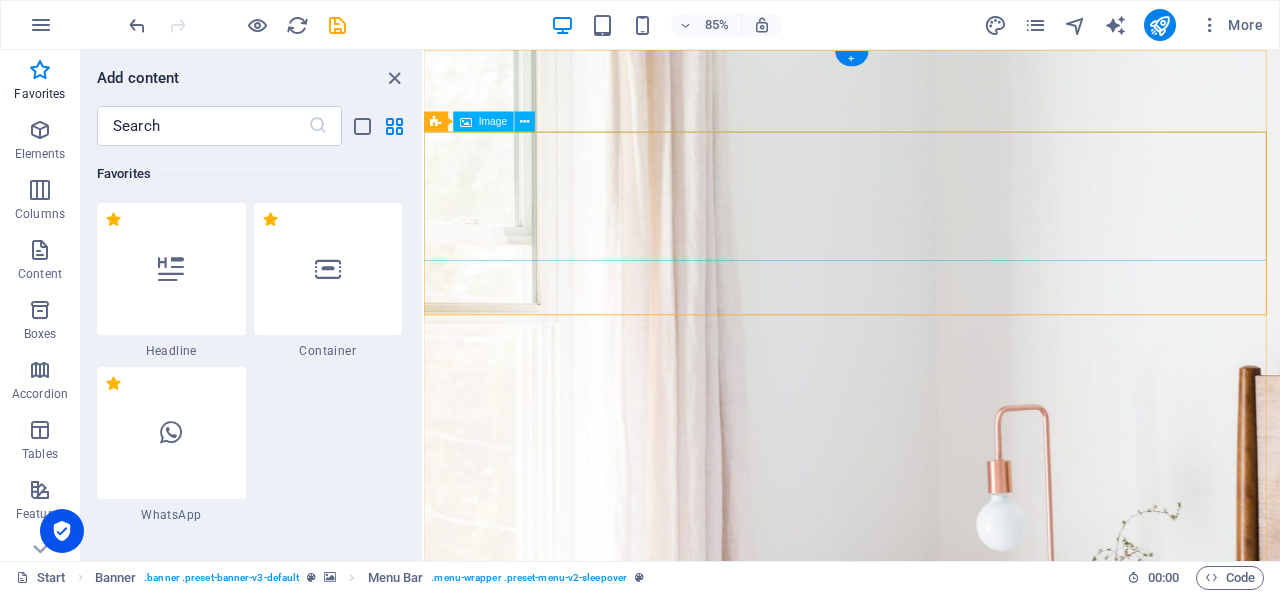 click at bounding box center (927, 1253) 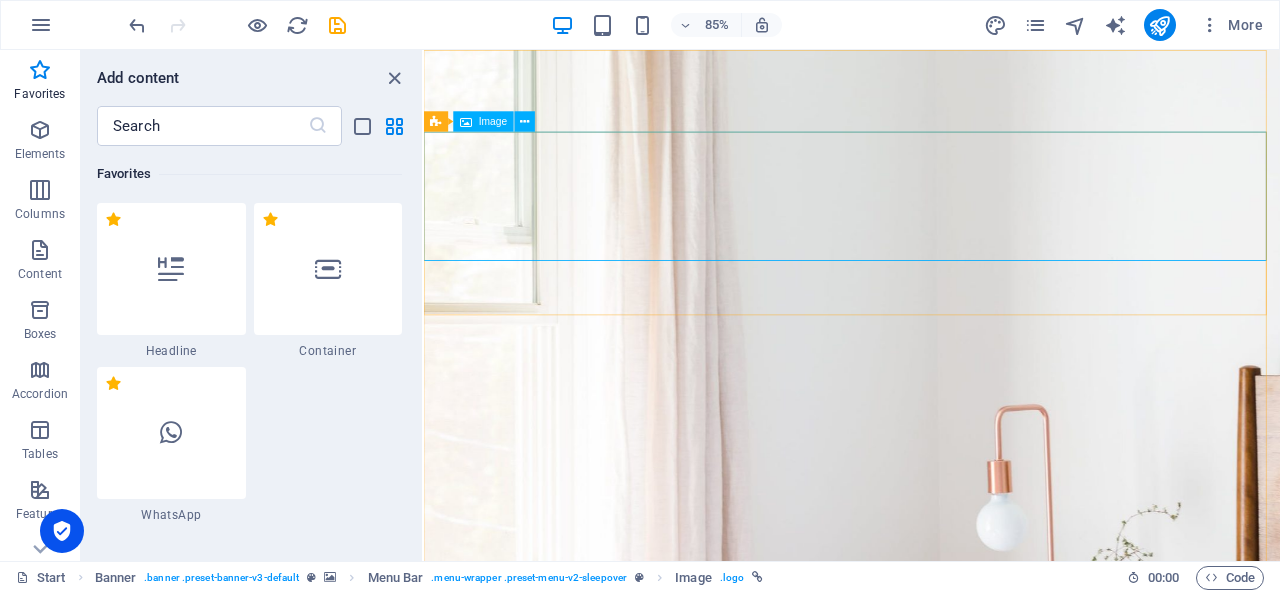 click on "Image" at bounding box center (493, 121) 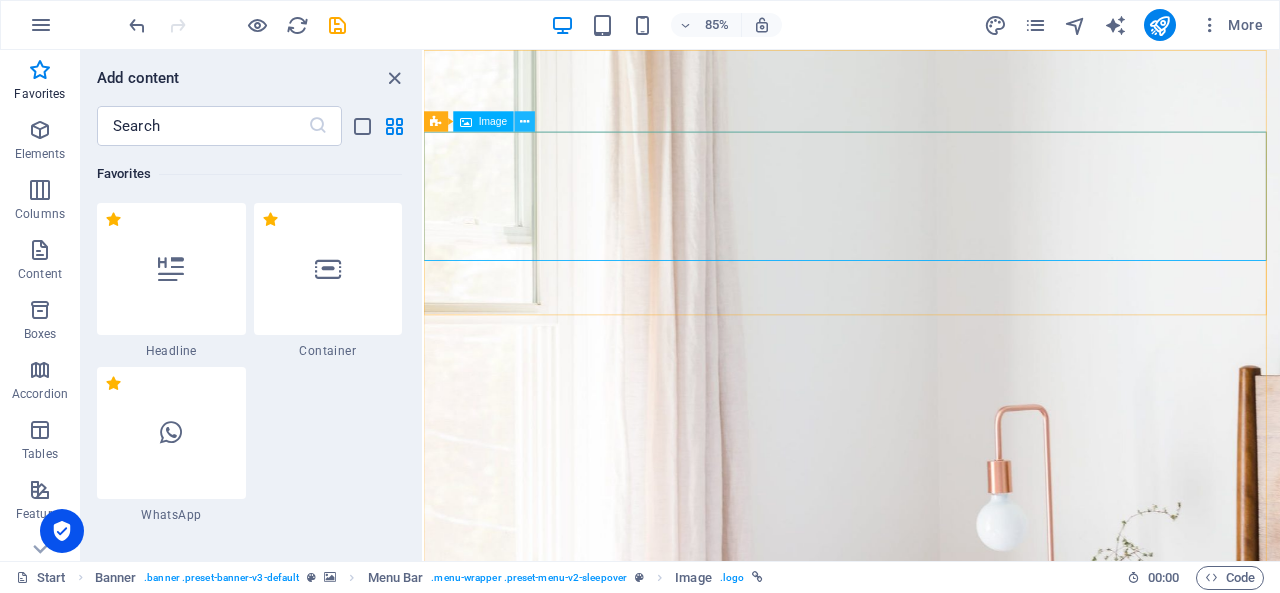 click at bounding box center [525, 121] 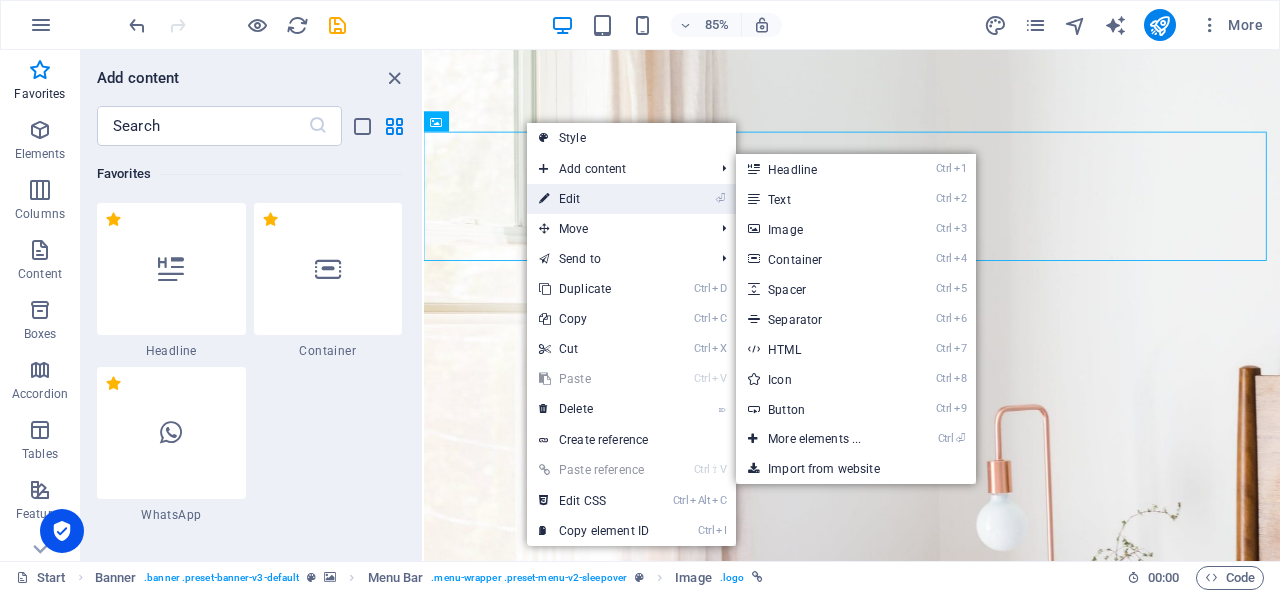 click on "⏎  Edit" at bounding box center (594, 199) 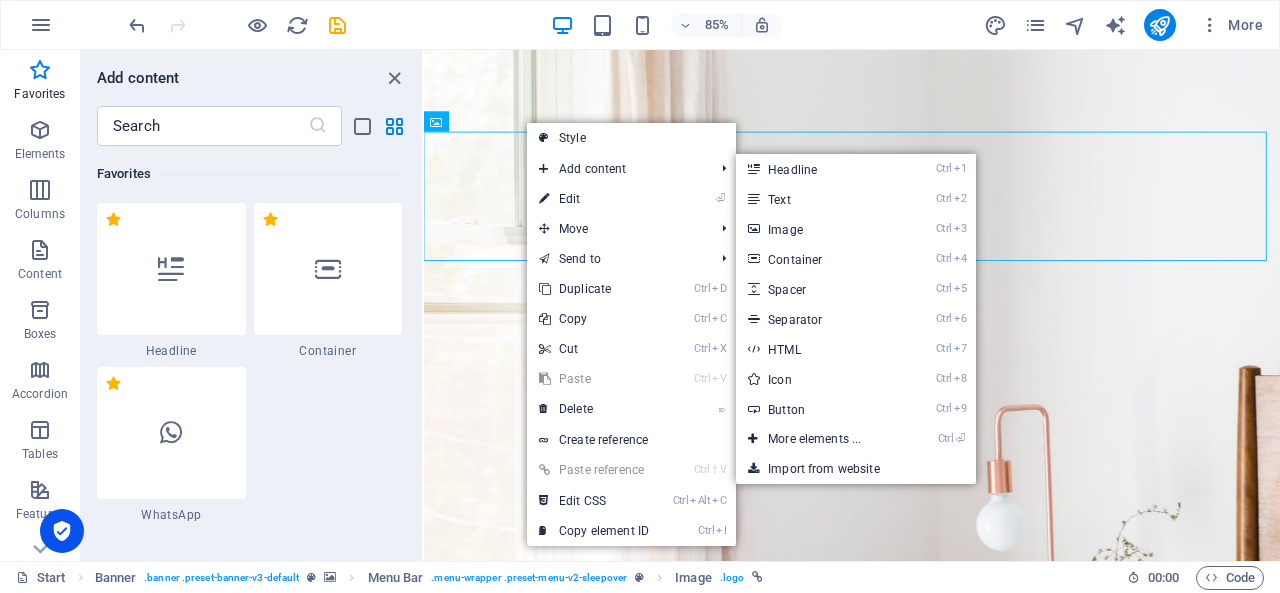 select on "px" 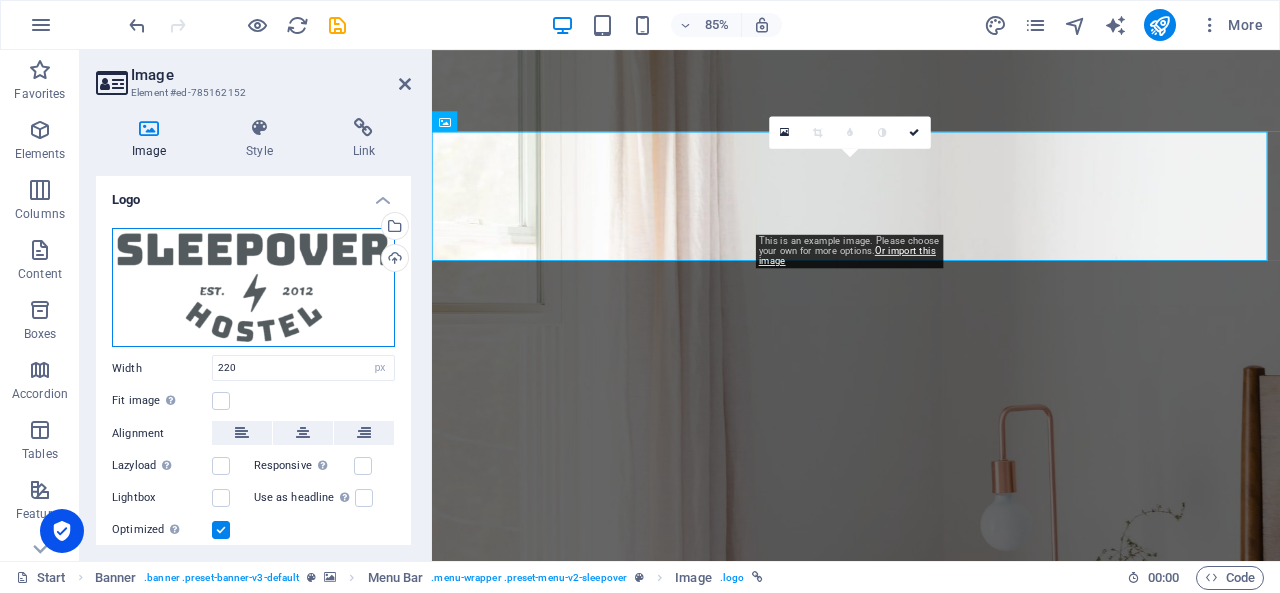 click on "Drag files here, click to choose files or select files from Files or our free stock photos & videos" at bounding box center [253, 287] 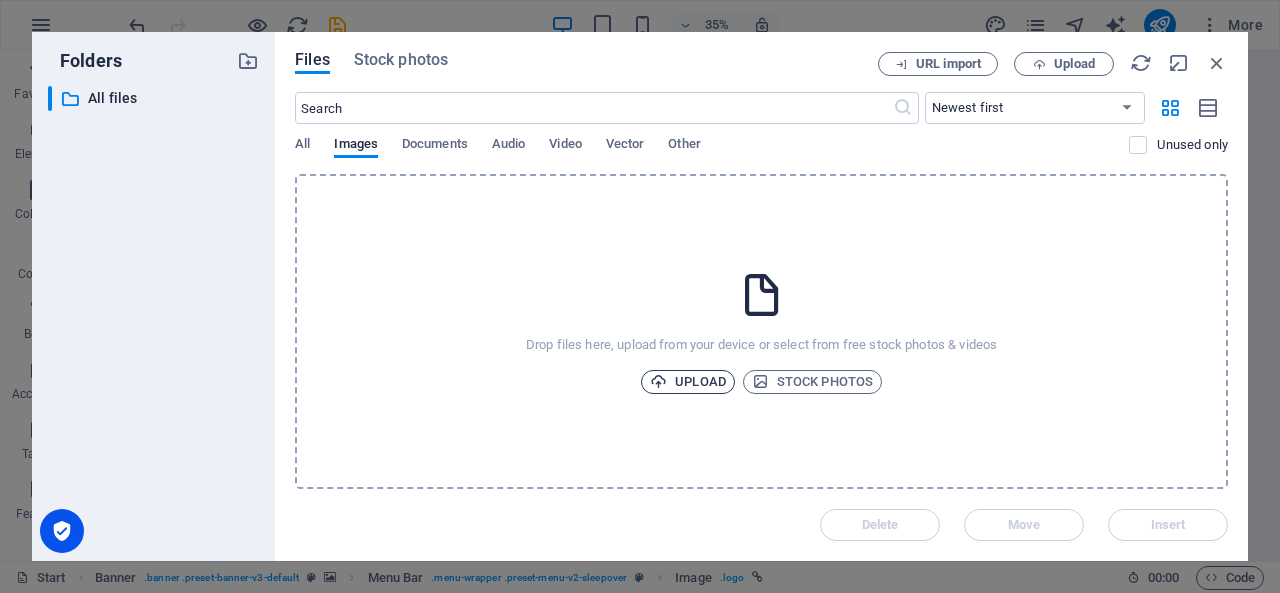 click on "Upload" at bounding box center [688, 382] 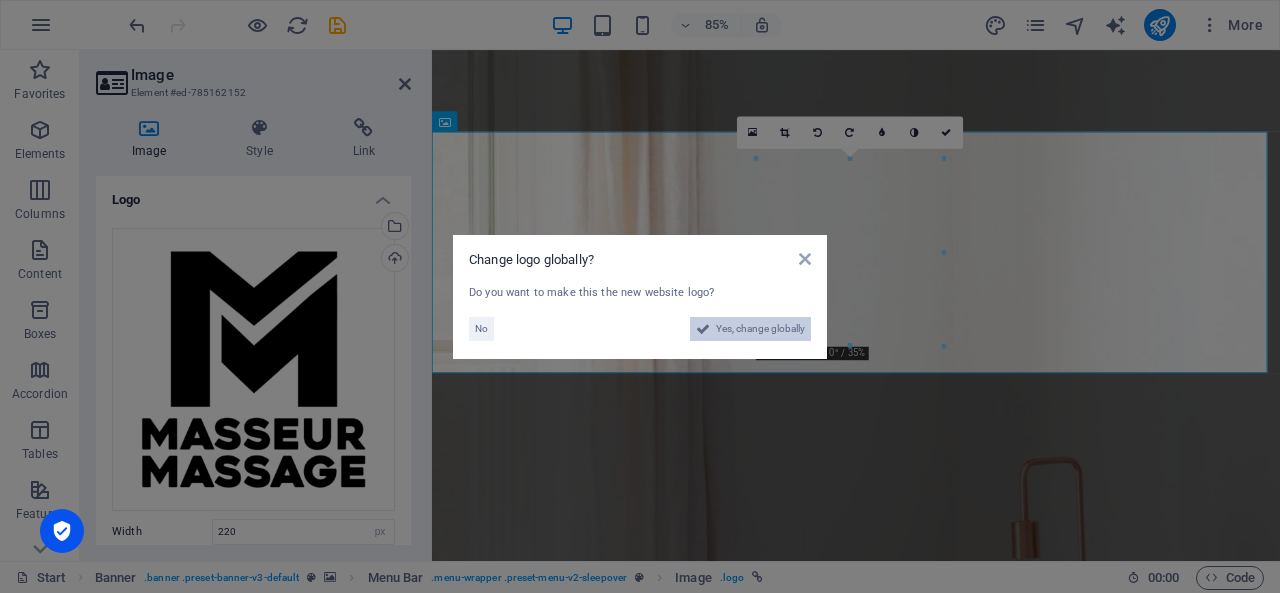 click on "Yes, change globally" at bounding box center (760, 329) 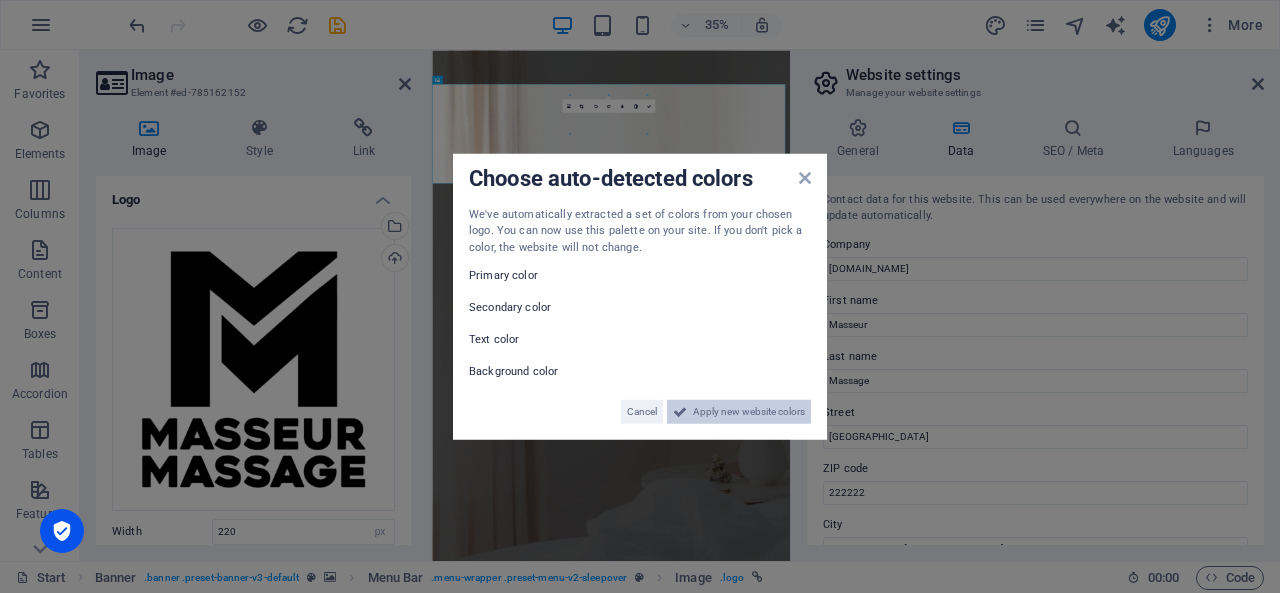 click on "Apply new website colors" at bounding box center (749, 412) 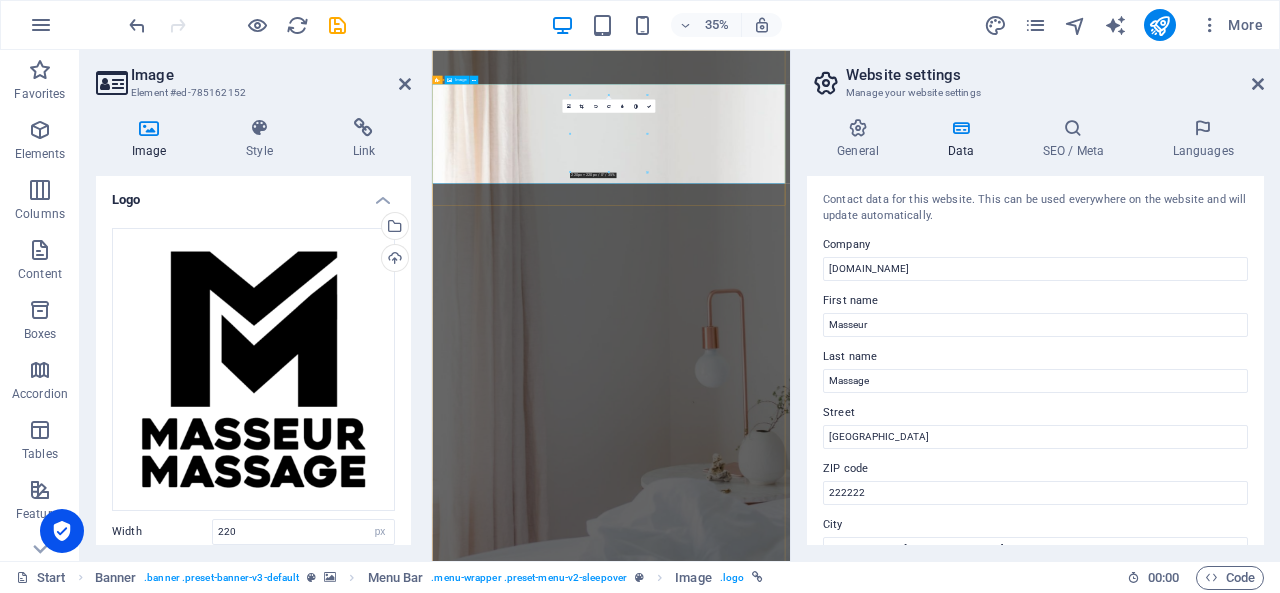 click at bounding box center [943, 1887] 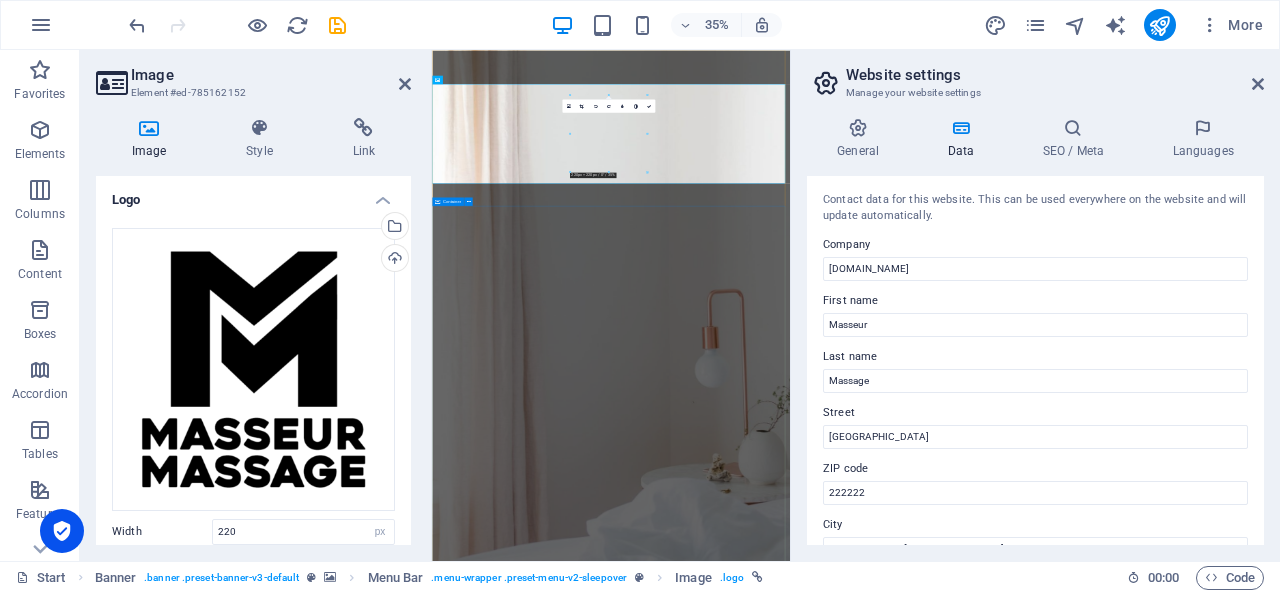 click on "Comfy rooms for low prices Starting at $29/night BOOK NOW" at bounding box center [943, 2406] 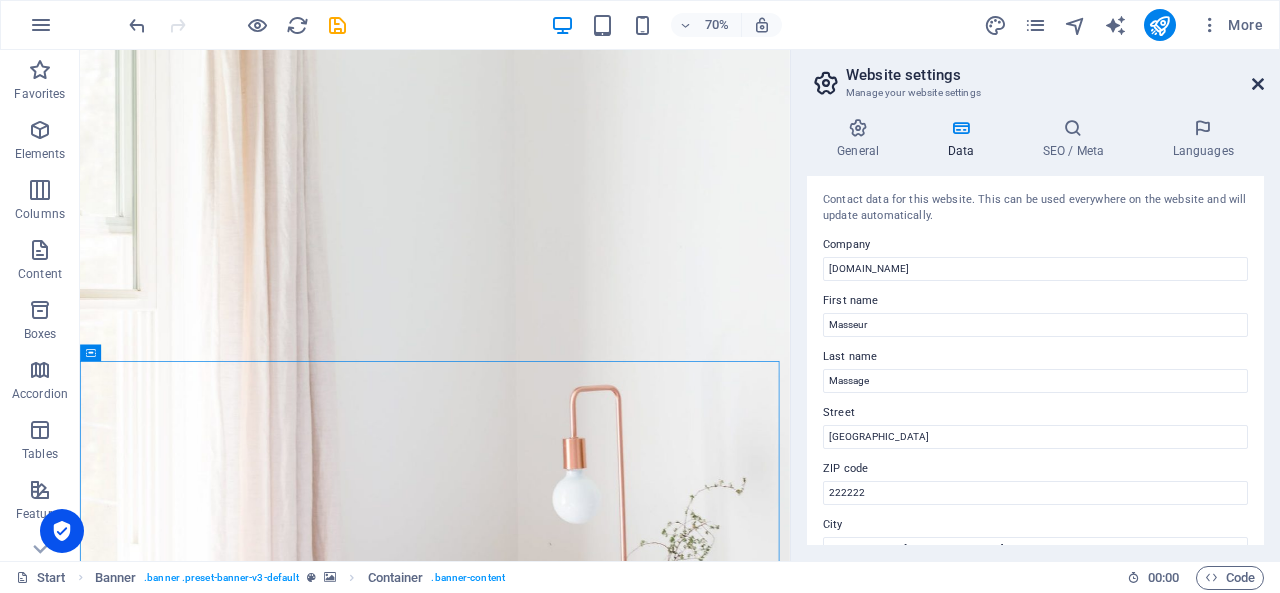 click at bounding box center (1258, 84) 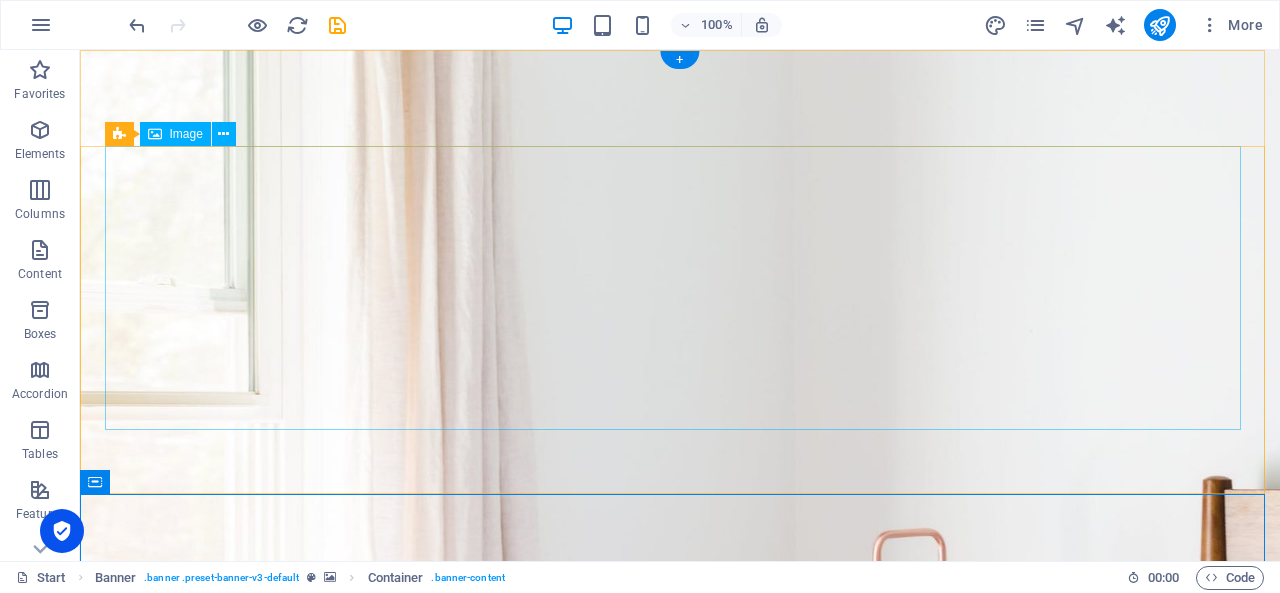 click at bounding box center [680, 1451] 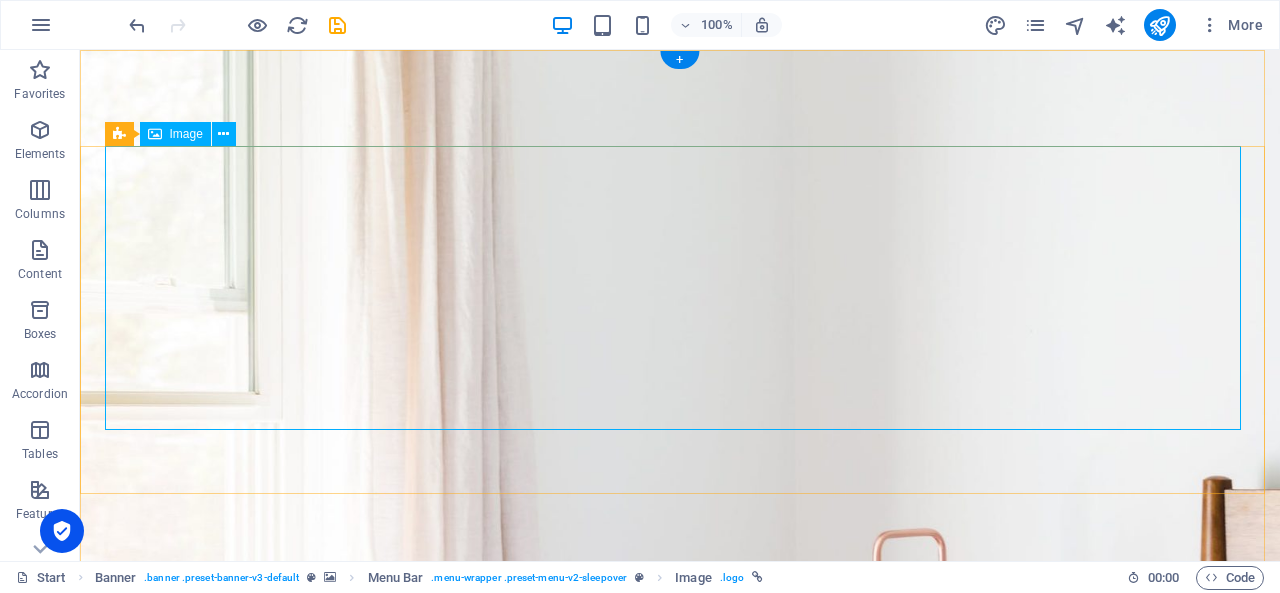 scroll, scrollTop: 200, scrollLeft: 0, axis: vertical 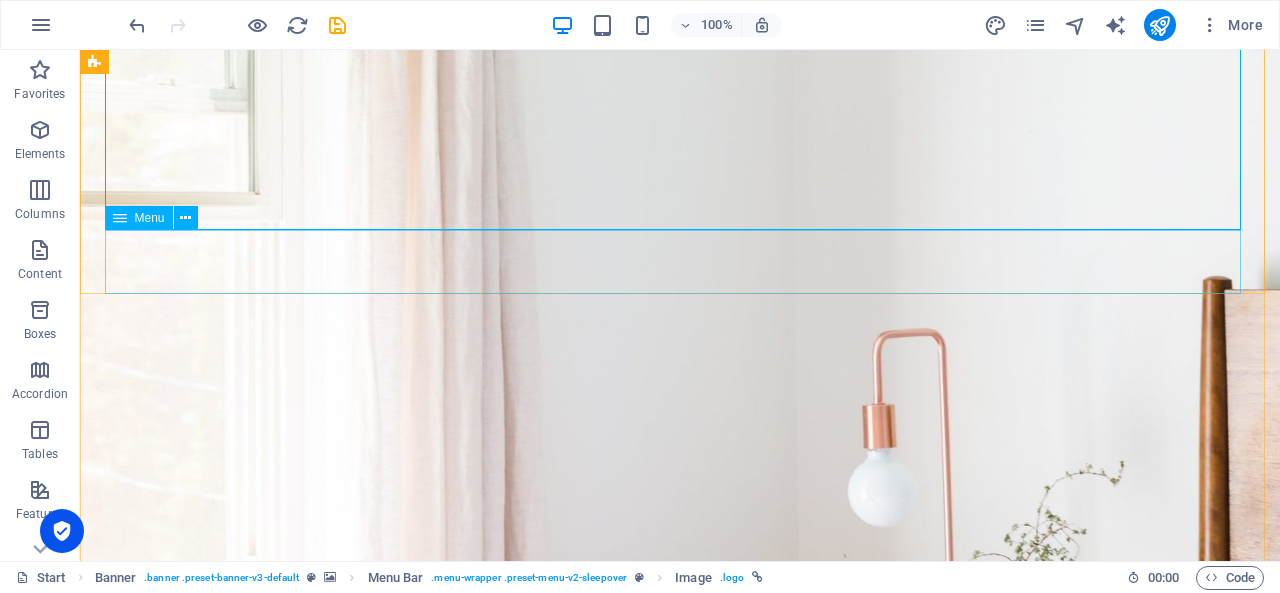 click on "Home Services Rooms Gallery Testimonials Book now Contact" at bounding box center (680, 1425) 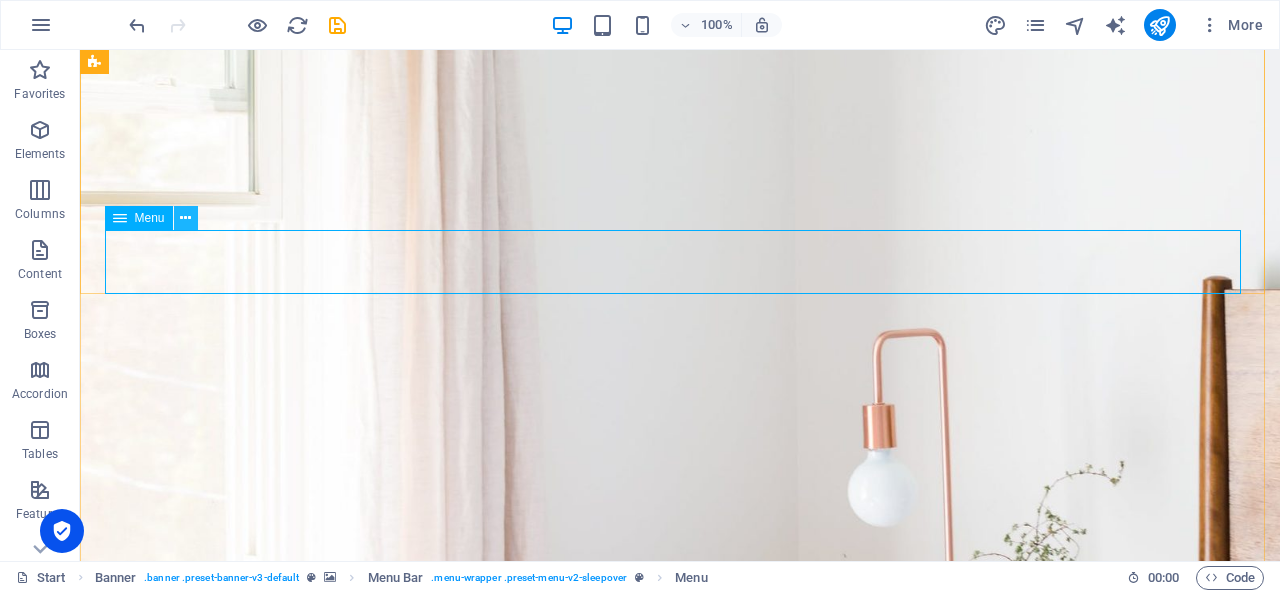 click at bounding box center (185, 218) 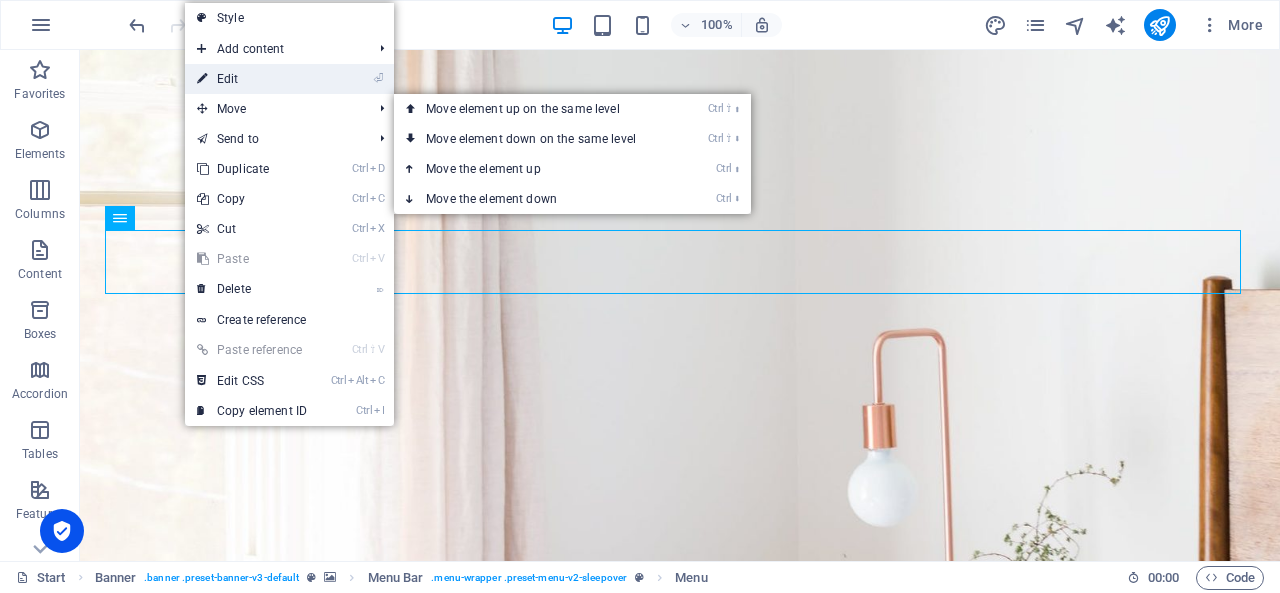 click on "⏎  Edit" at bounding box center (252, 79) 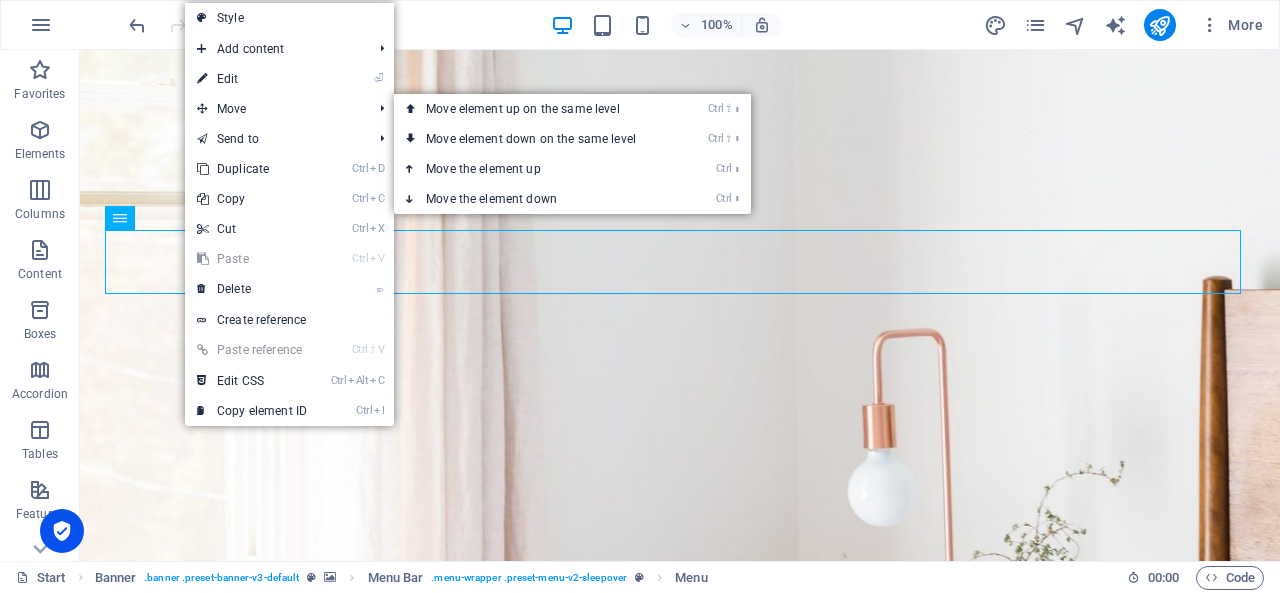 select 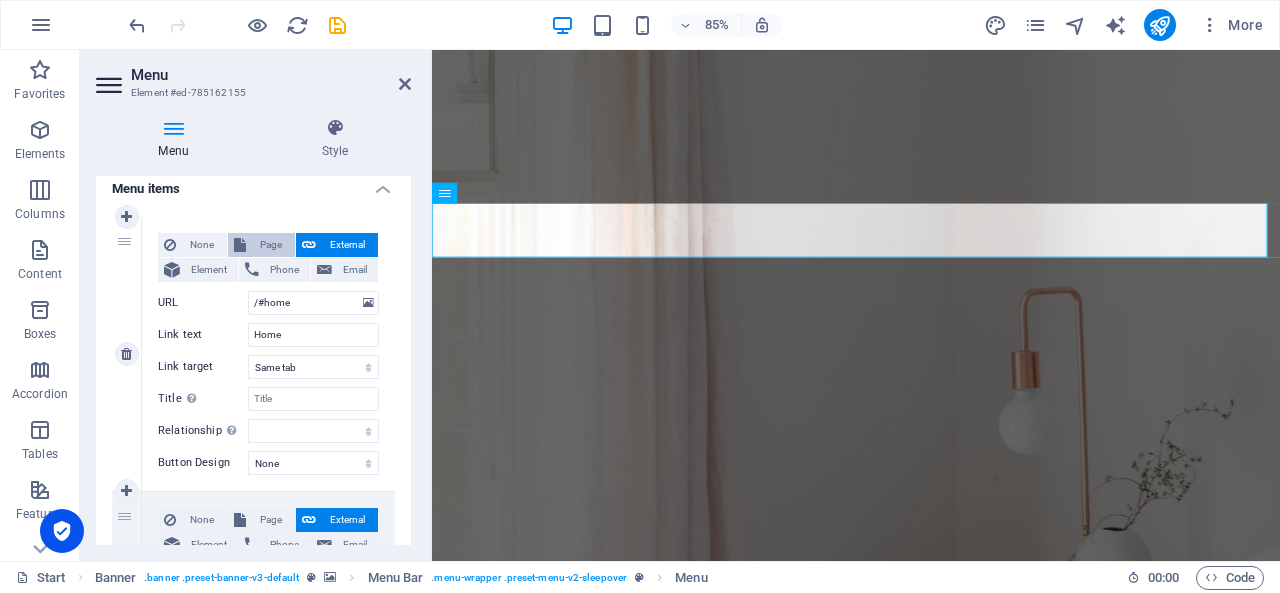 scroll, scrollTop: 0, scrollLeft: 0, axis: both 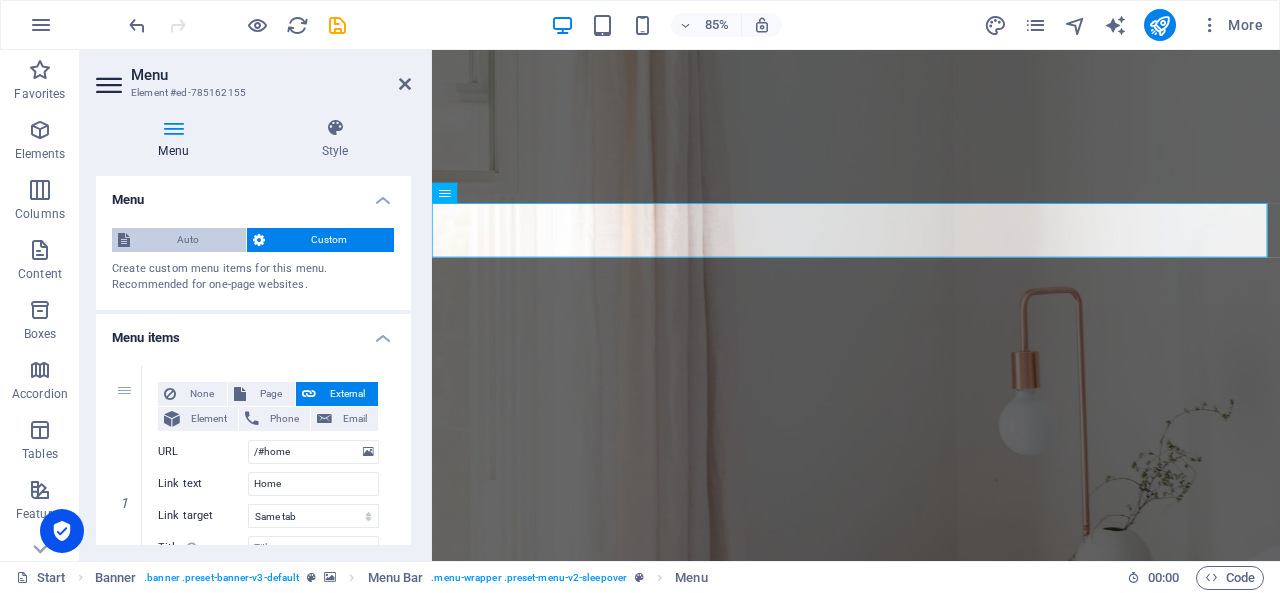 click on "Auto" at bounding box center [188, 240] 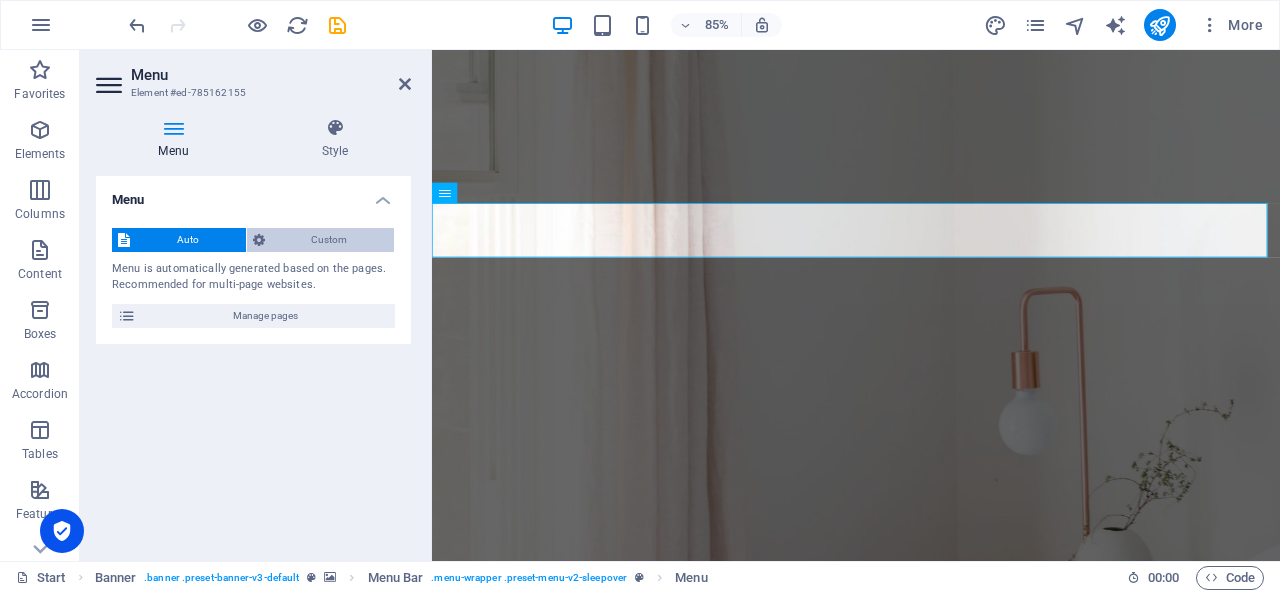 click on "Custom" at bounding box center (330, 240) 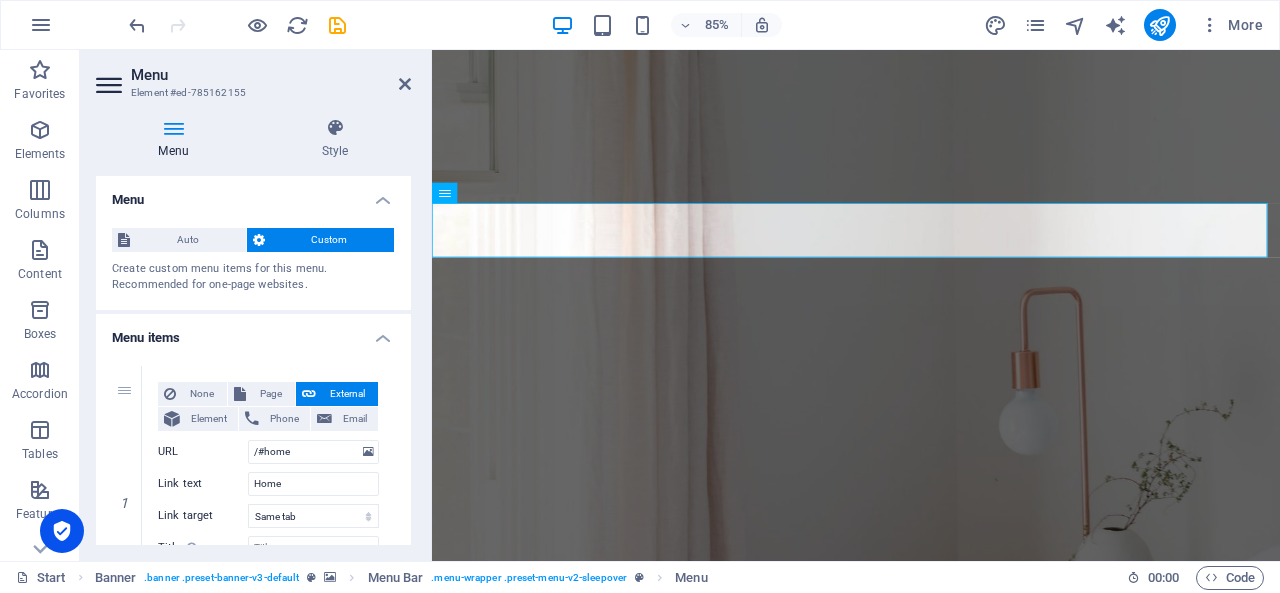 click on "Menu items" at bounding box center [253, 332] 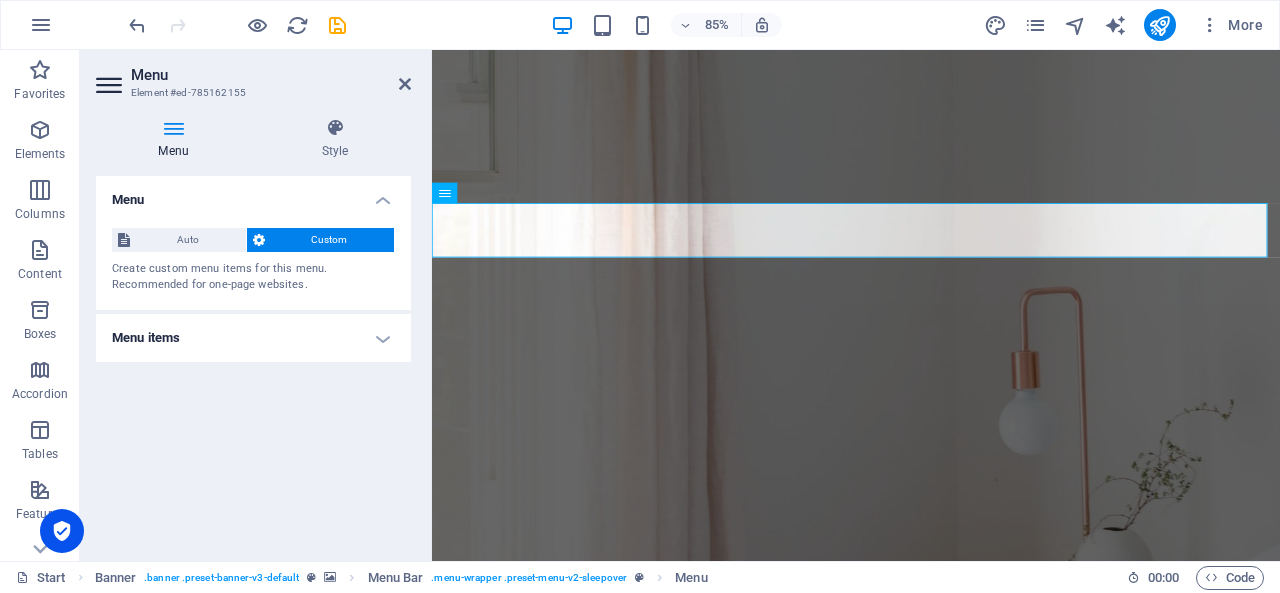 click on "Menu items" at bounding box center (253, 338) 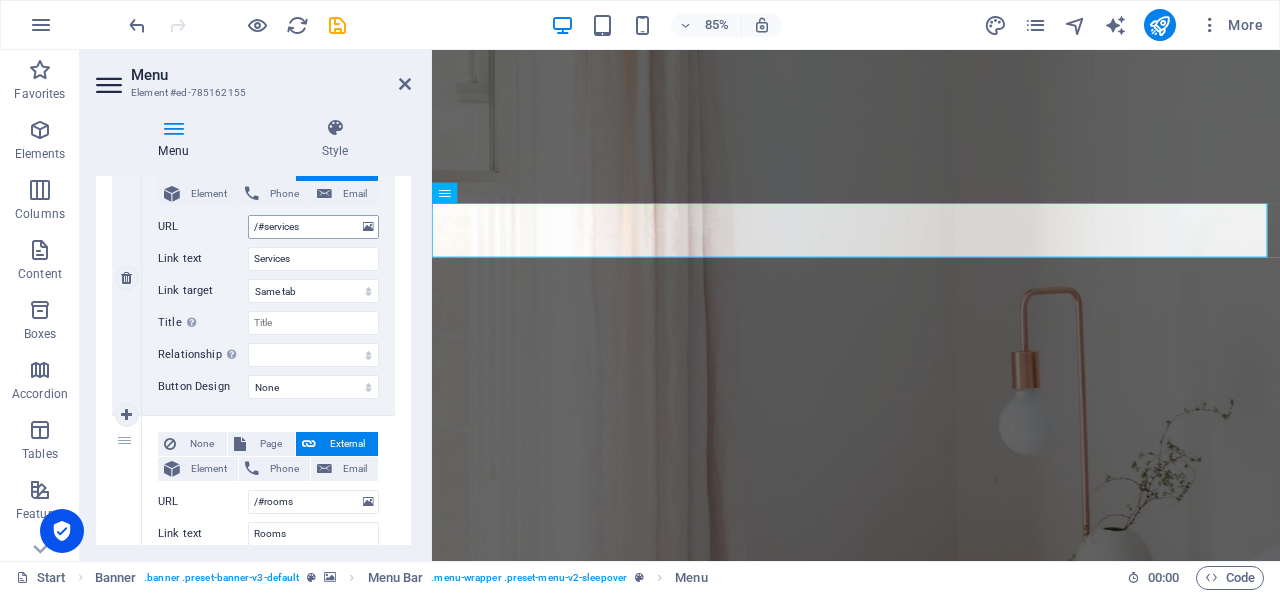 scroll, scrollTop: 600, scrollLeft: 0, axis: vertical 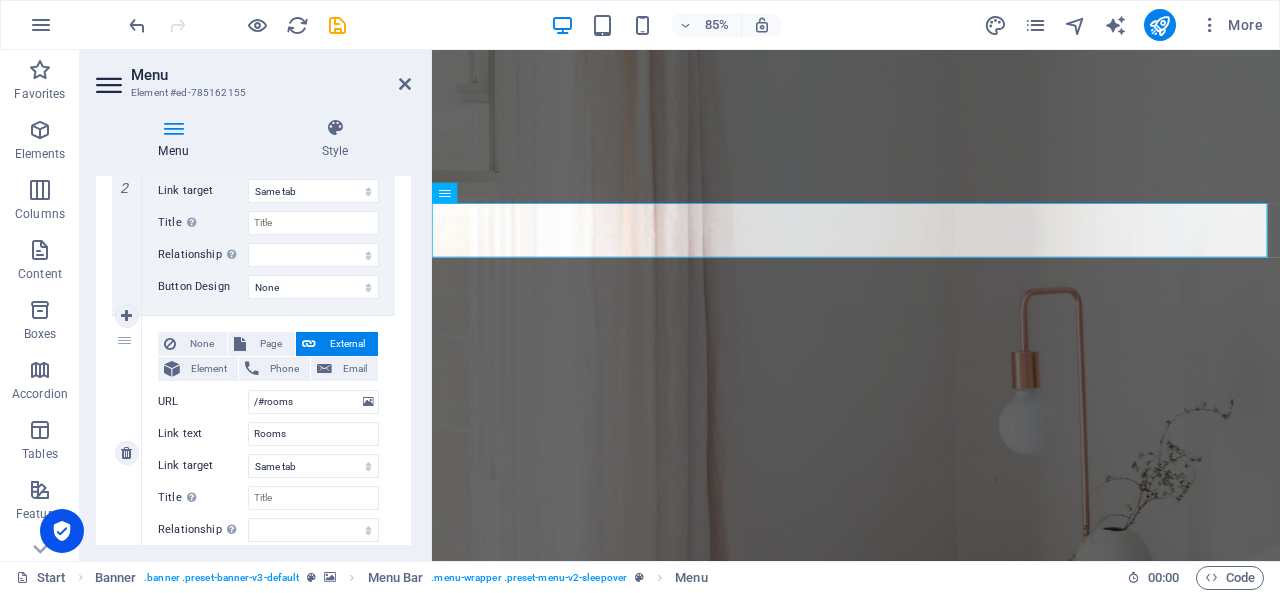 click on "3" at bounding box center (127, 453) 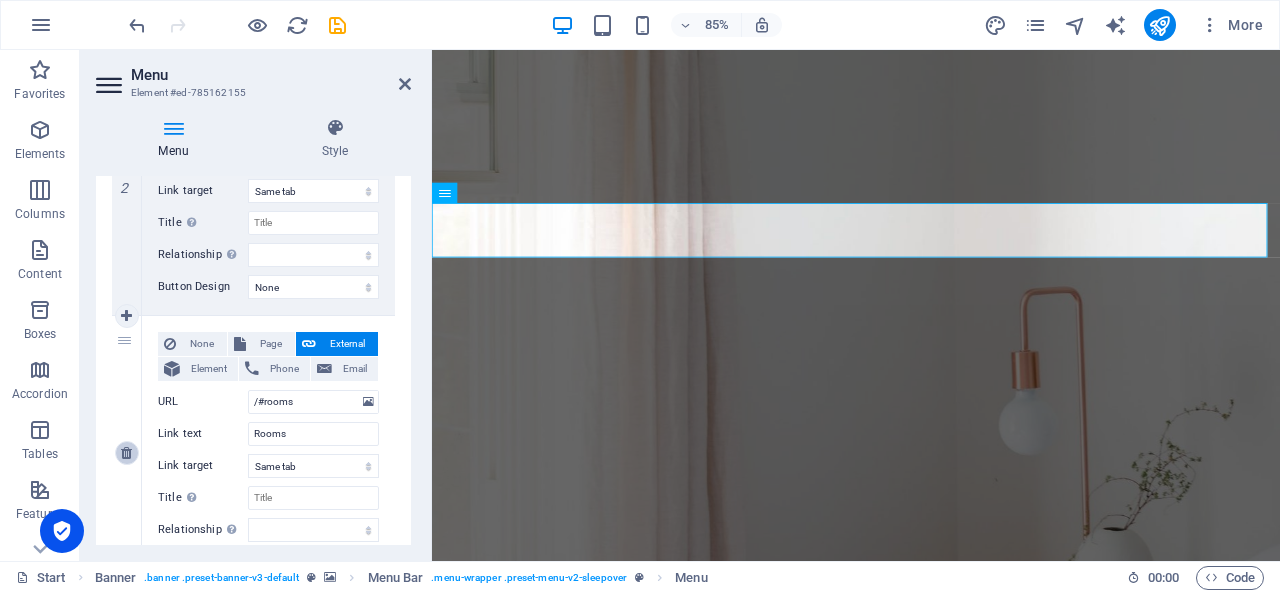 click at bounding box center [126, 453] 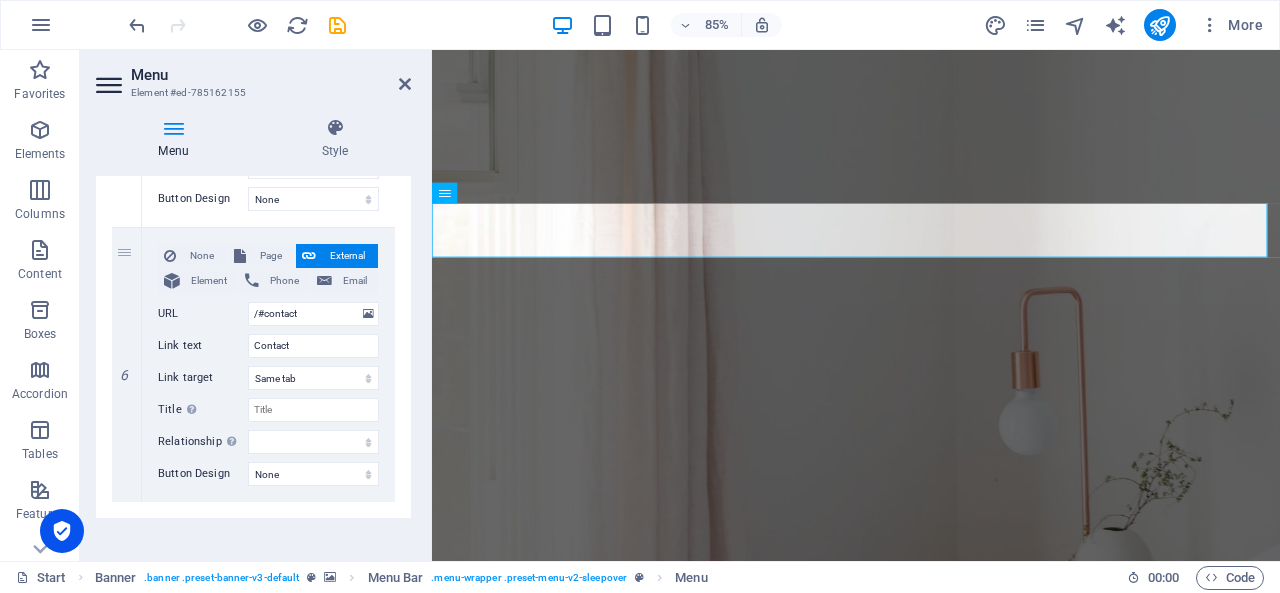 scroll, scrollTop: 1526, scrollLeft: 0, axis: vertical 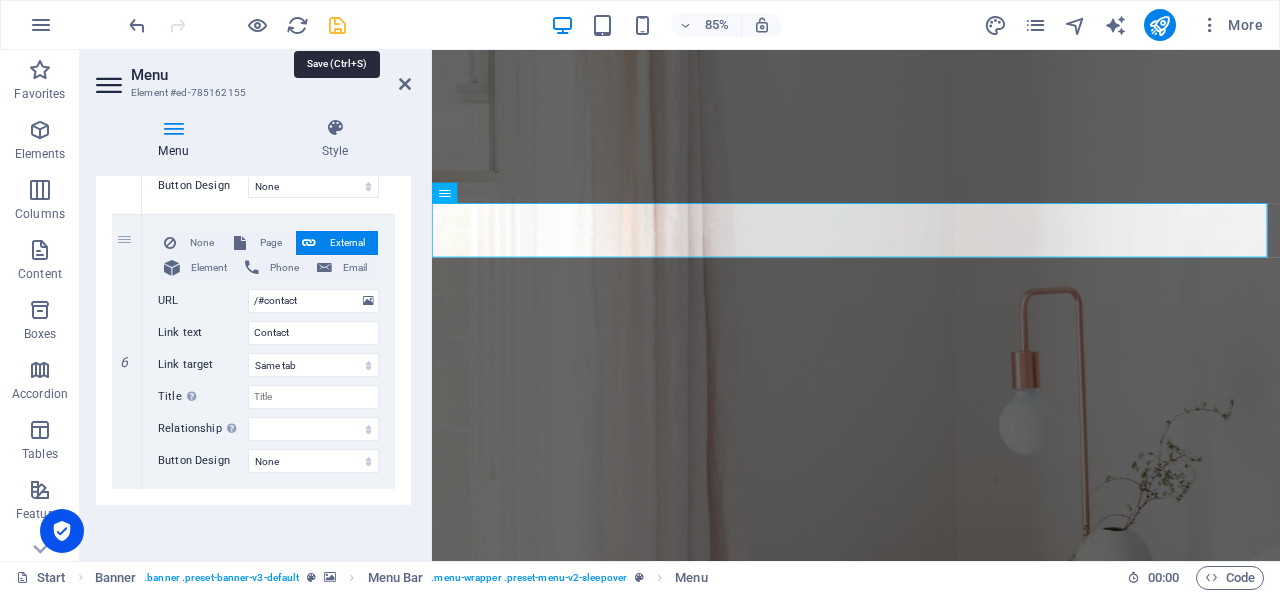 click at bounding box center [337, 25] 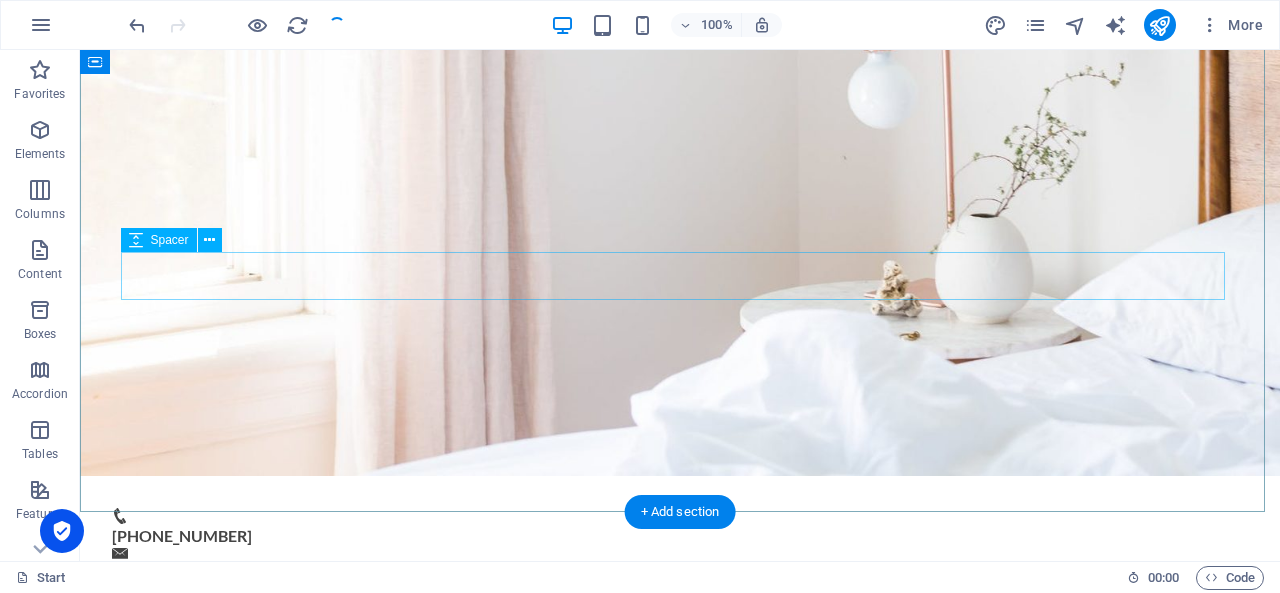 scroll, scrollTop: 600, scrollLeft: 0, axis: vertical 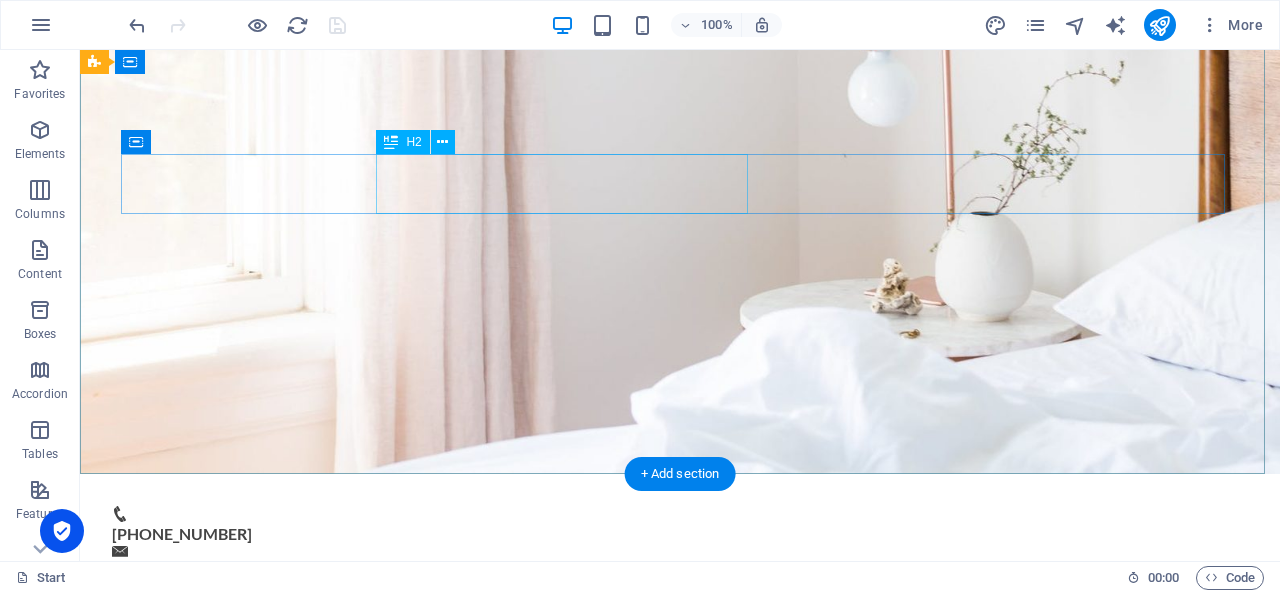 click on "Starting at $29/night" at bounding box center (680, 1347) 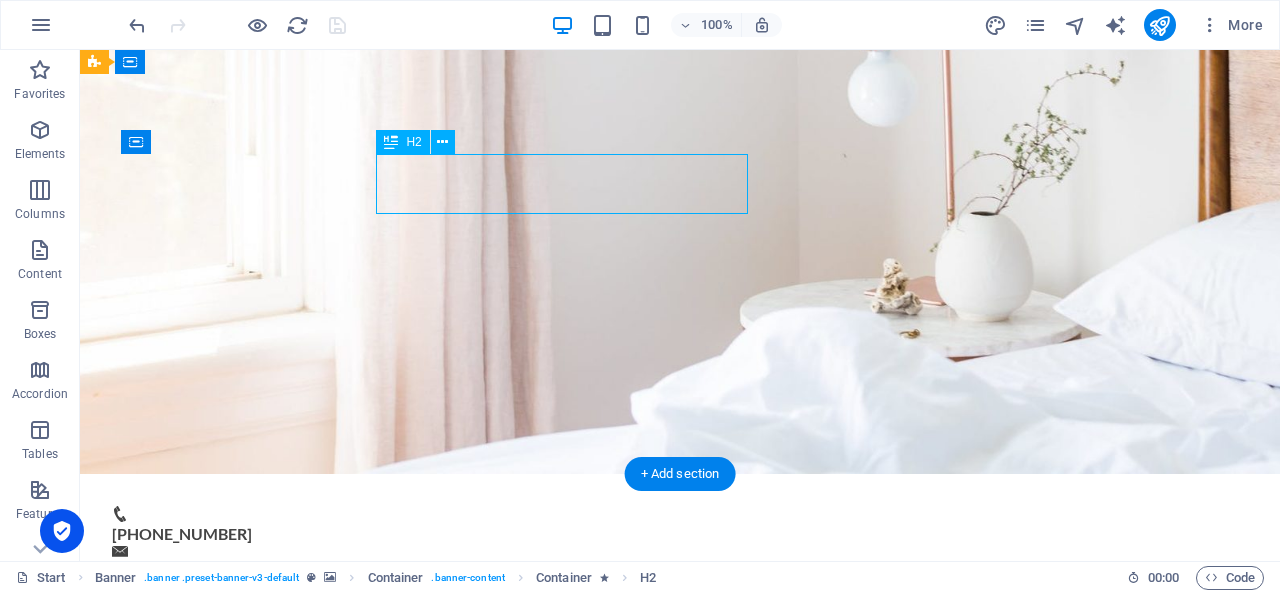 click on "Starting at $29/night" at bounding box center [680, 1347] 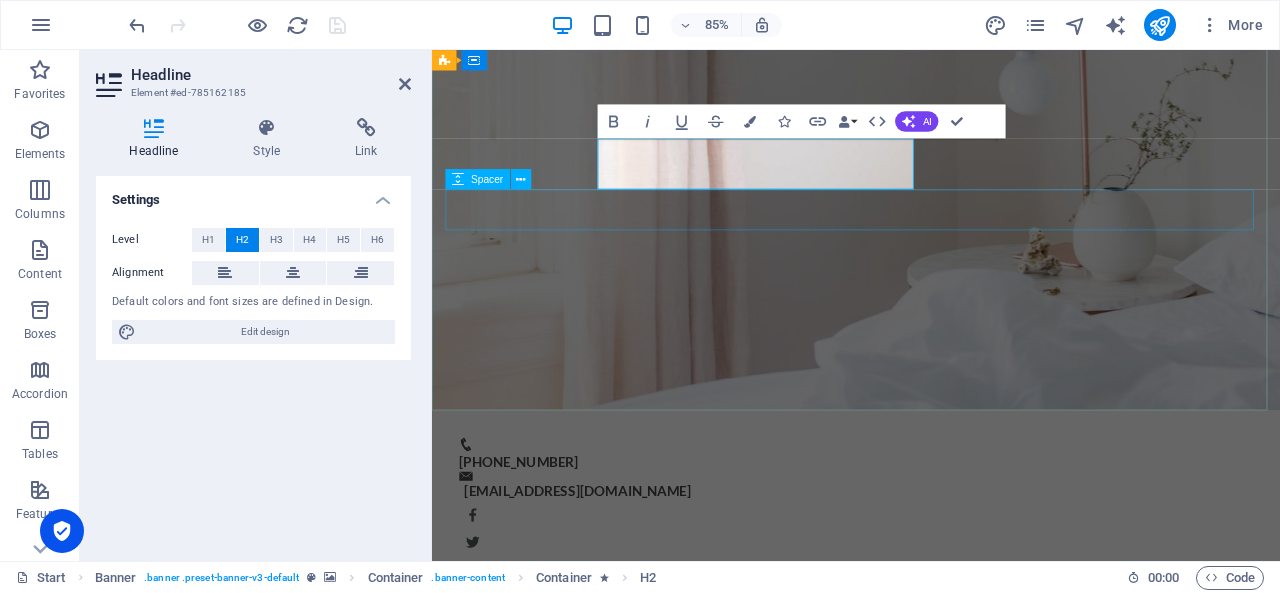 type 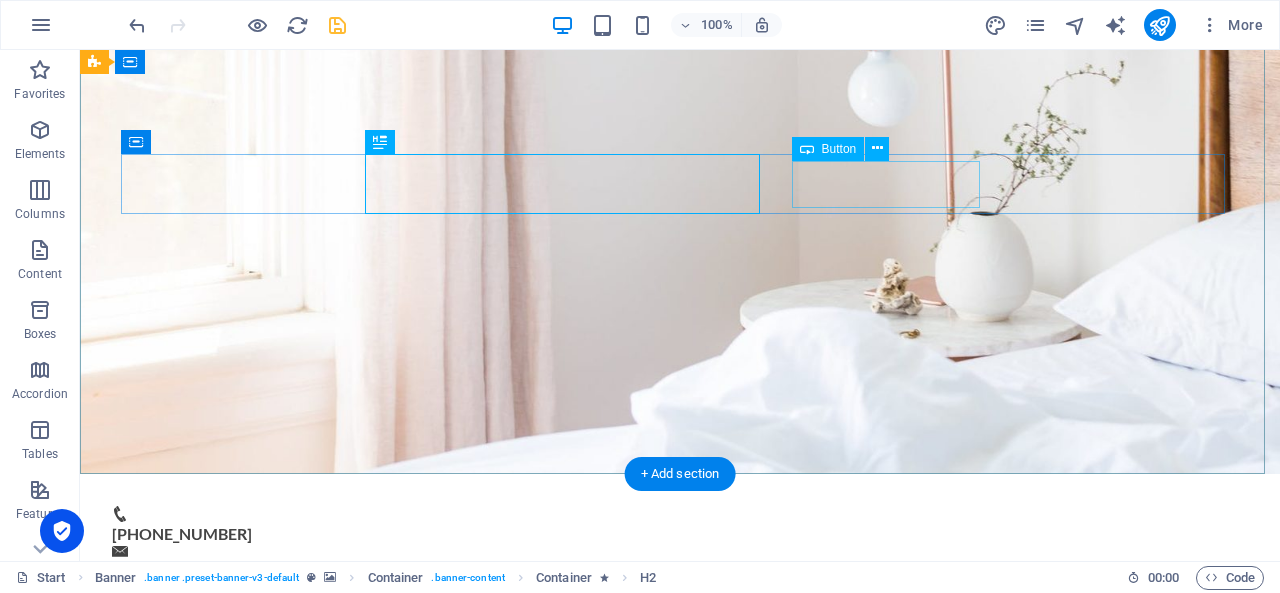 click on "BOOK NOW" at bounding box center (696, 1400) 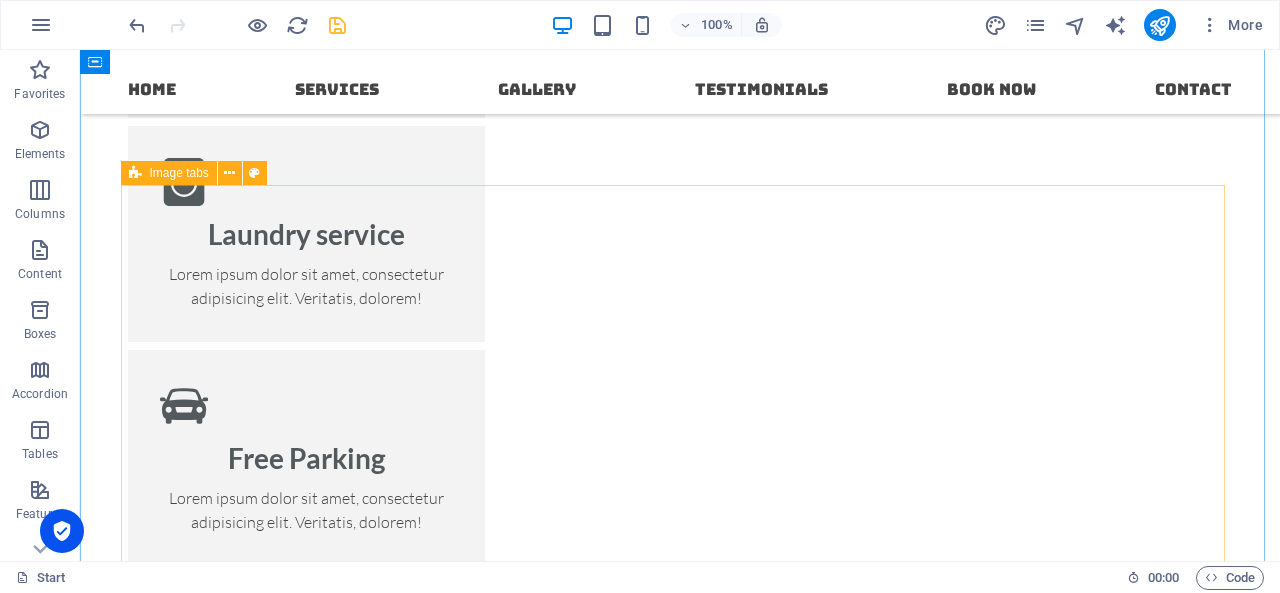 scroll, scrollTop: 2552, scrollLeft: 0, axis: vertical 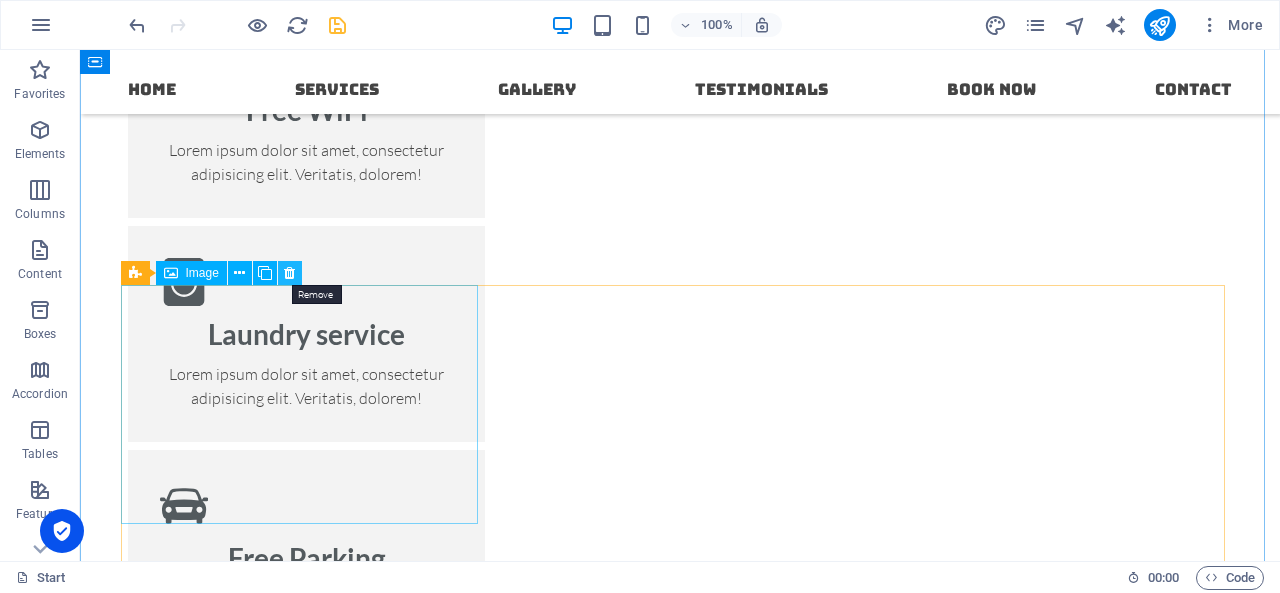 click at bounding box center (289, 273) 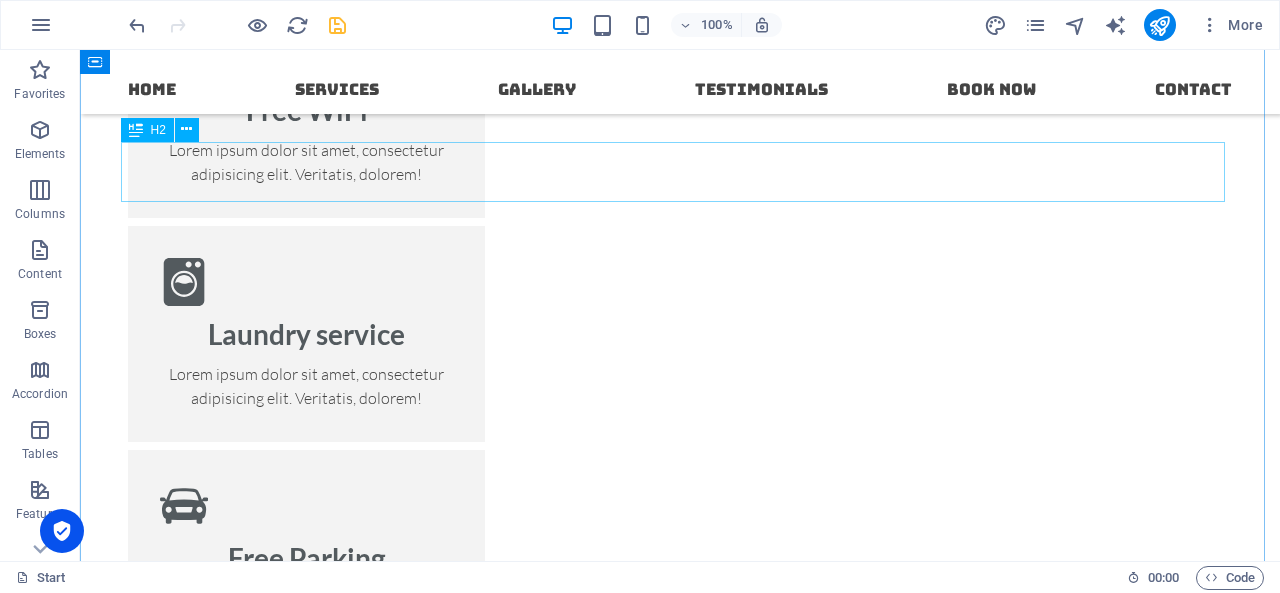 click on "Rooms" at bounding box center [680, 2702] 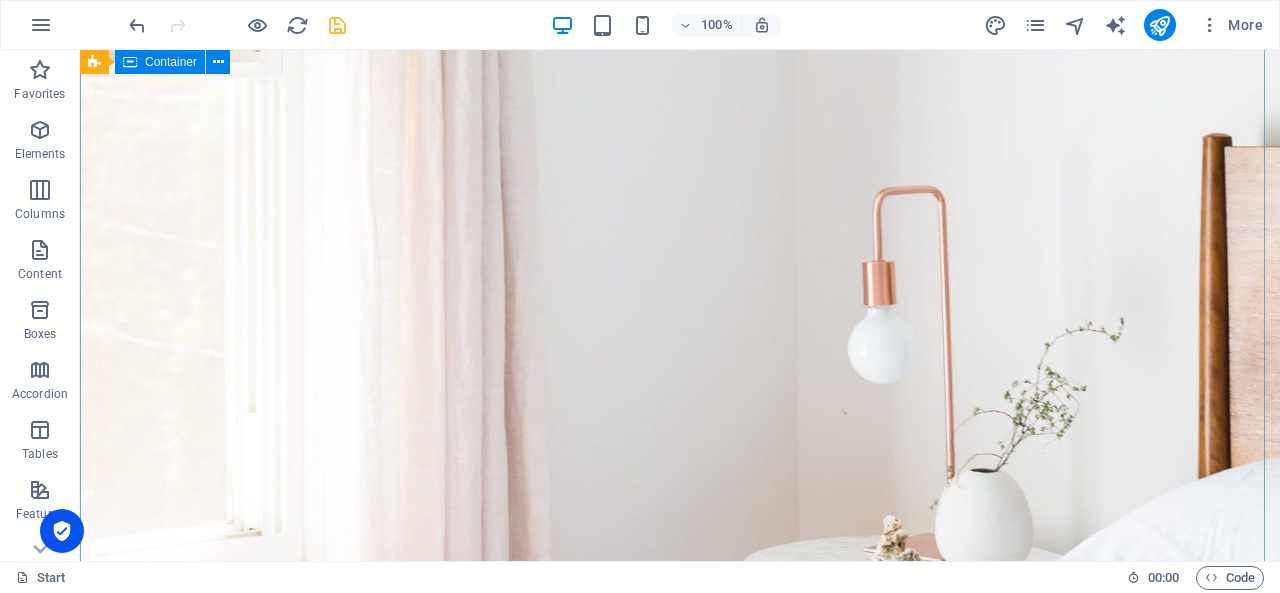 scroll, scrollTop: 340, scrollLeft: 0, axis: vertical 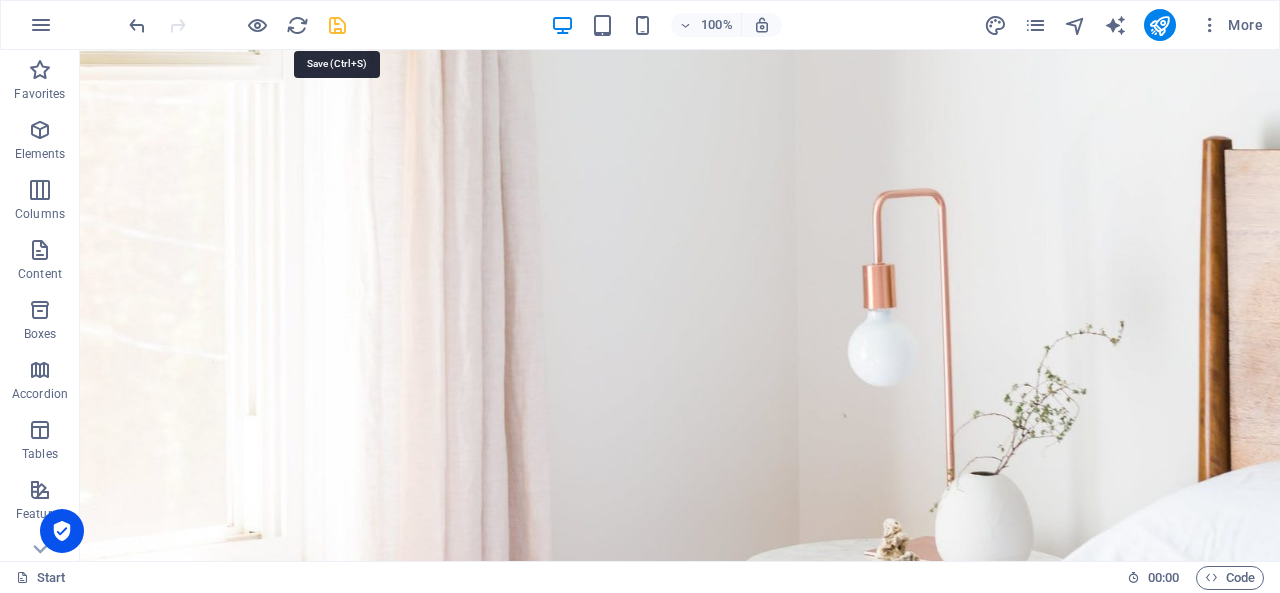 click at bounding box center [337, 25] 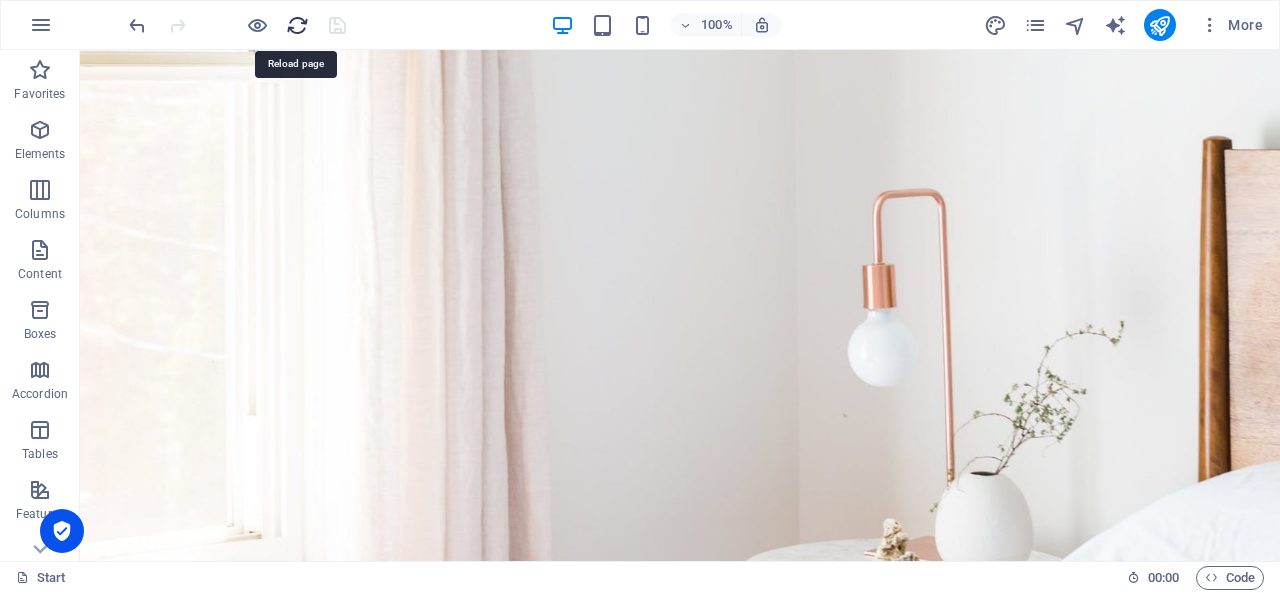 click at bounding box center [297, 25] 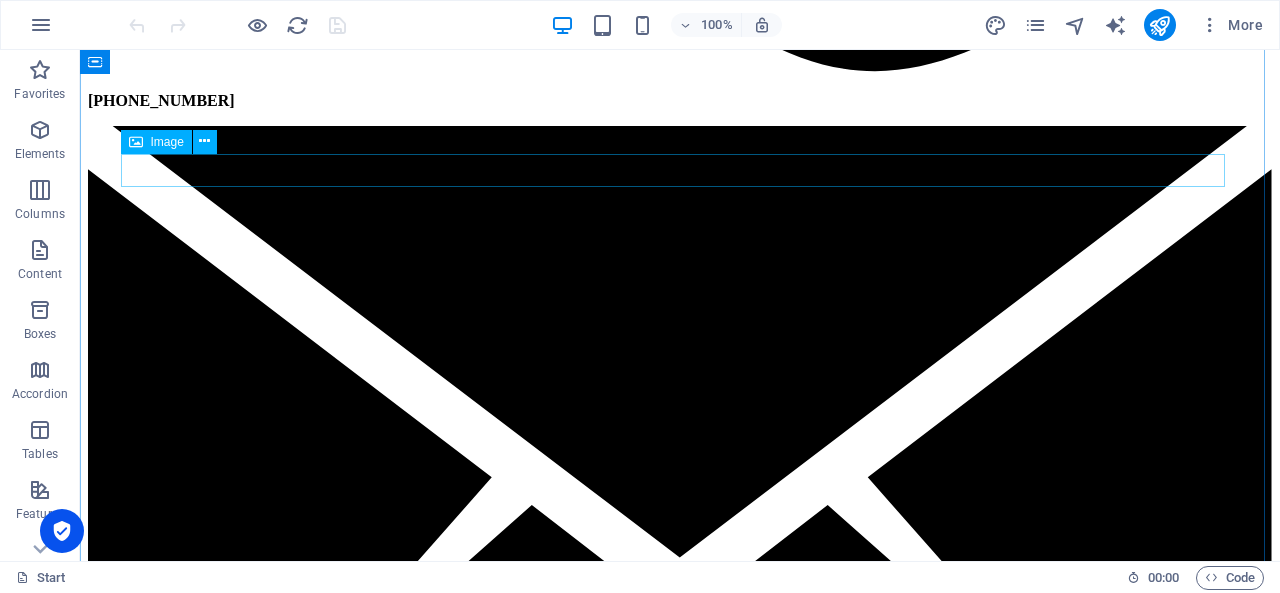 scroll, scrollTop: 2216, scrollLeft: 0, axis: vertical 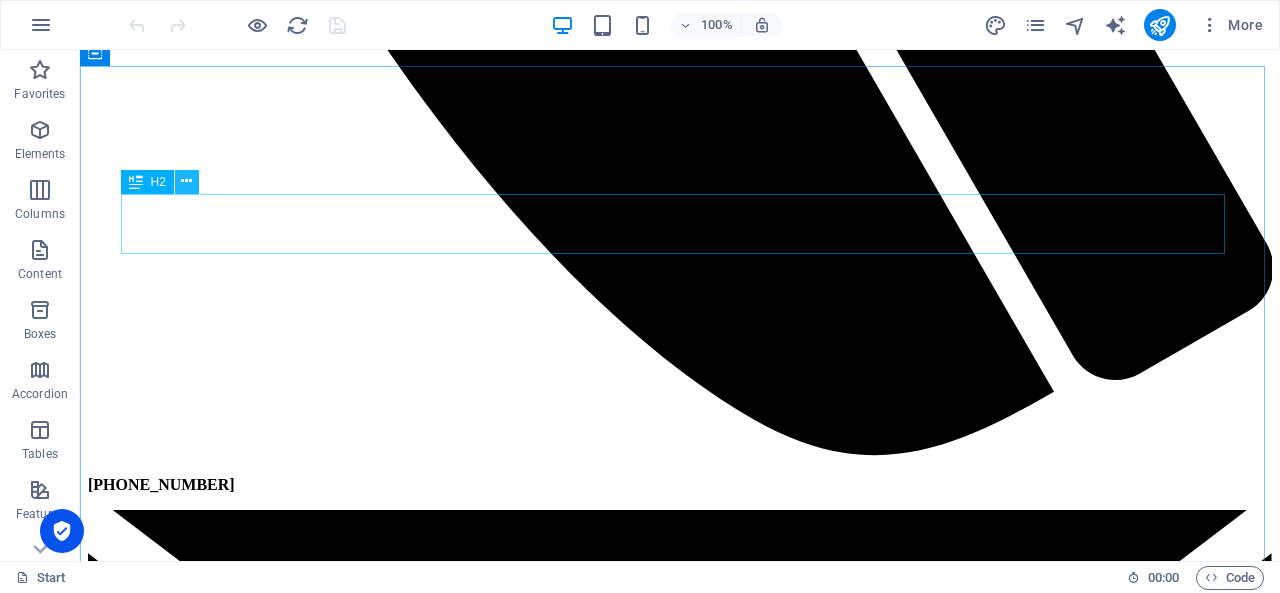 click at bounding box center (186, 181) 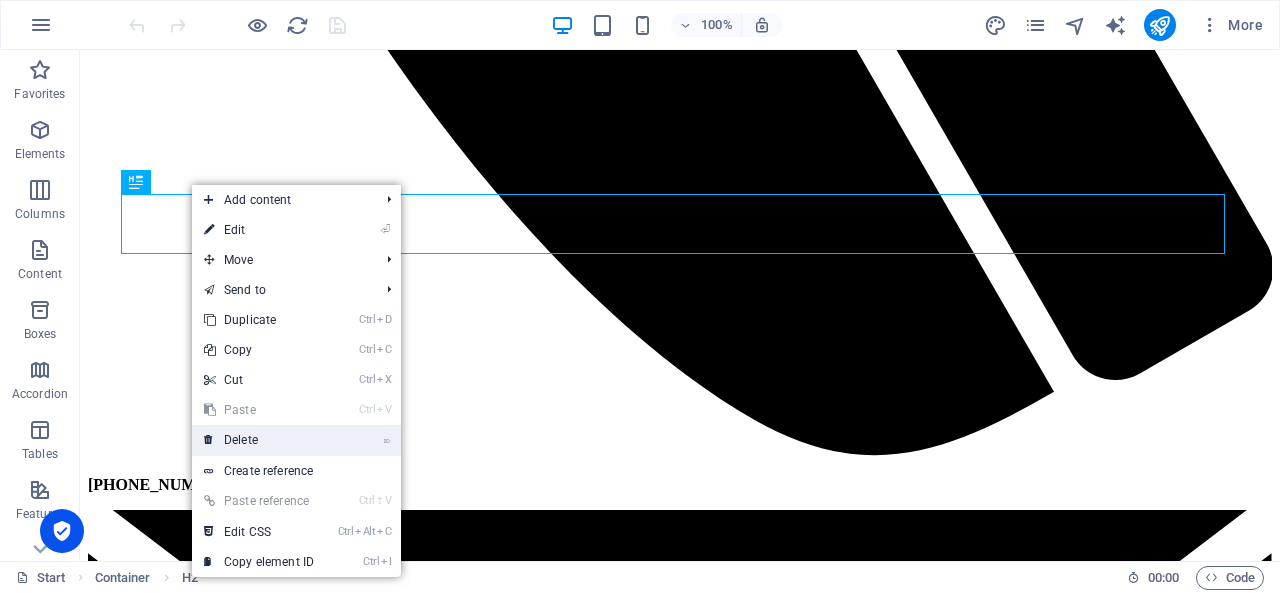 click on "⌦  Delete" at bounding box center (259, 440) 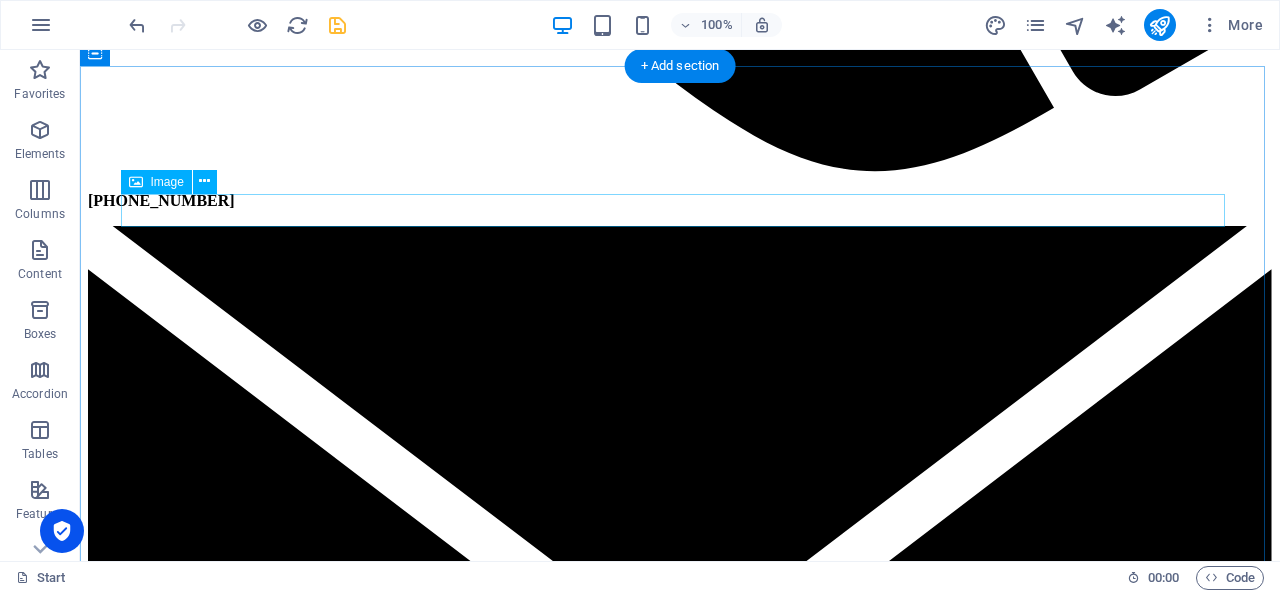 click at bounding box center [680, 19238] 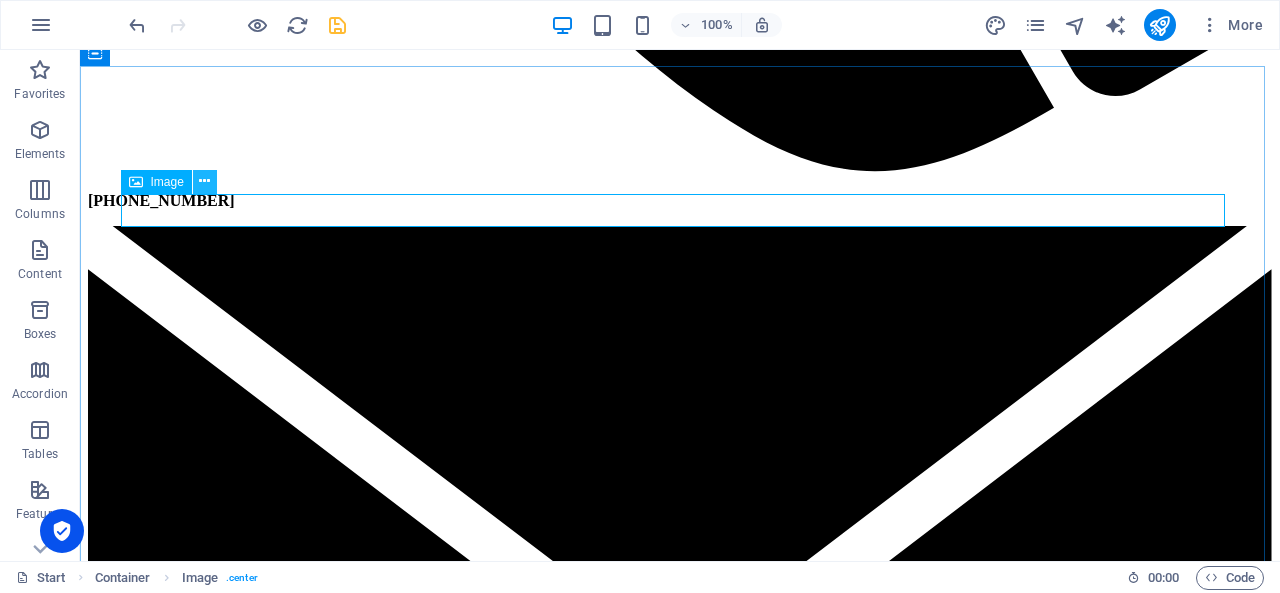 click at bounding box center [204, 181] 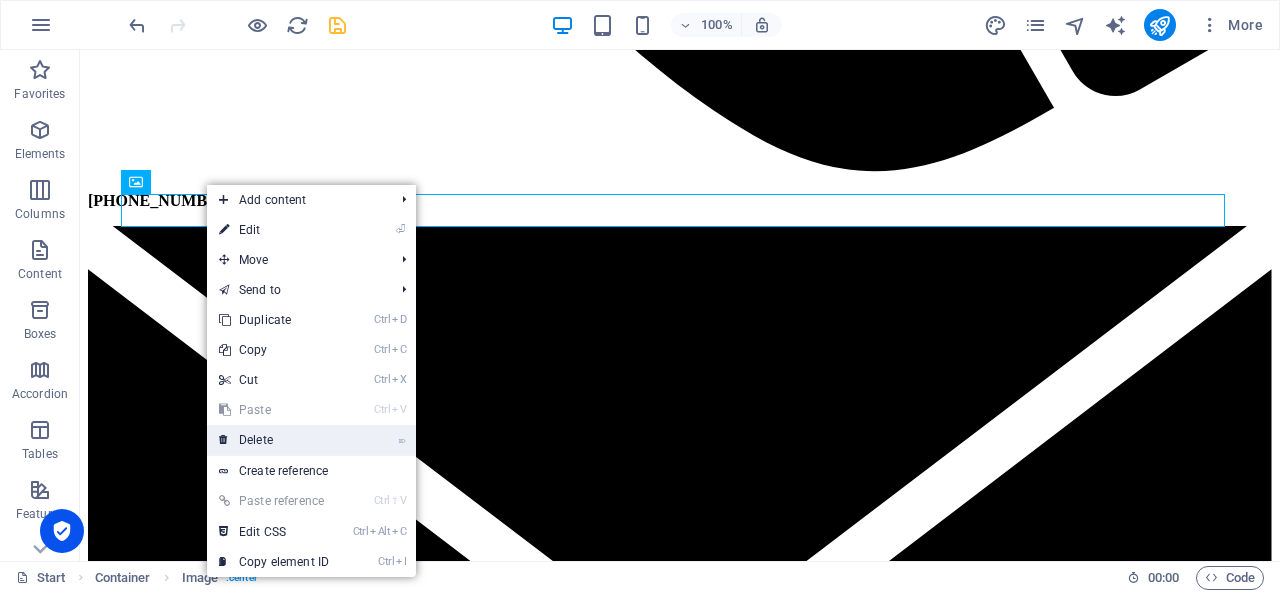drag, startPoint x: 284, startPoint y: 440, endPoint x: 207, endPoint y: 389, distance: 92.358 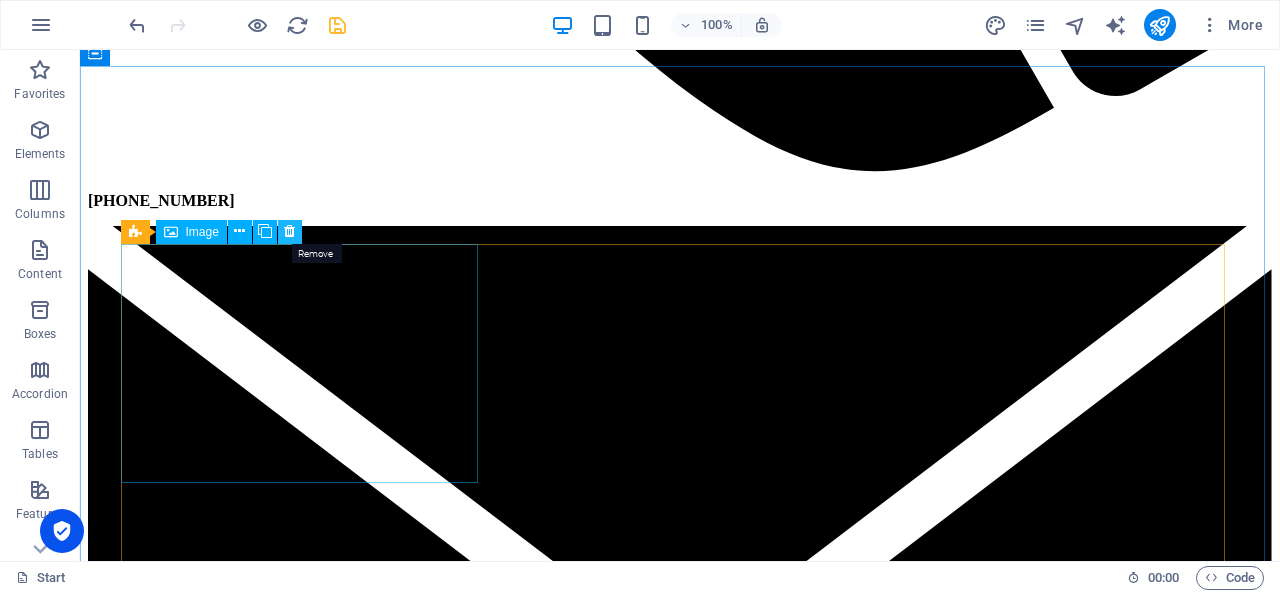click at bounding box center (289, 231) 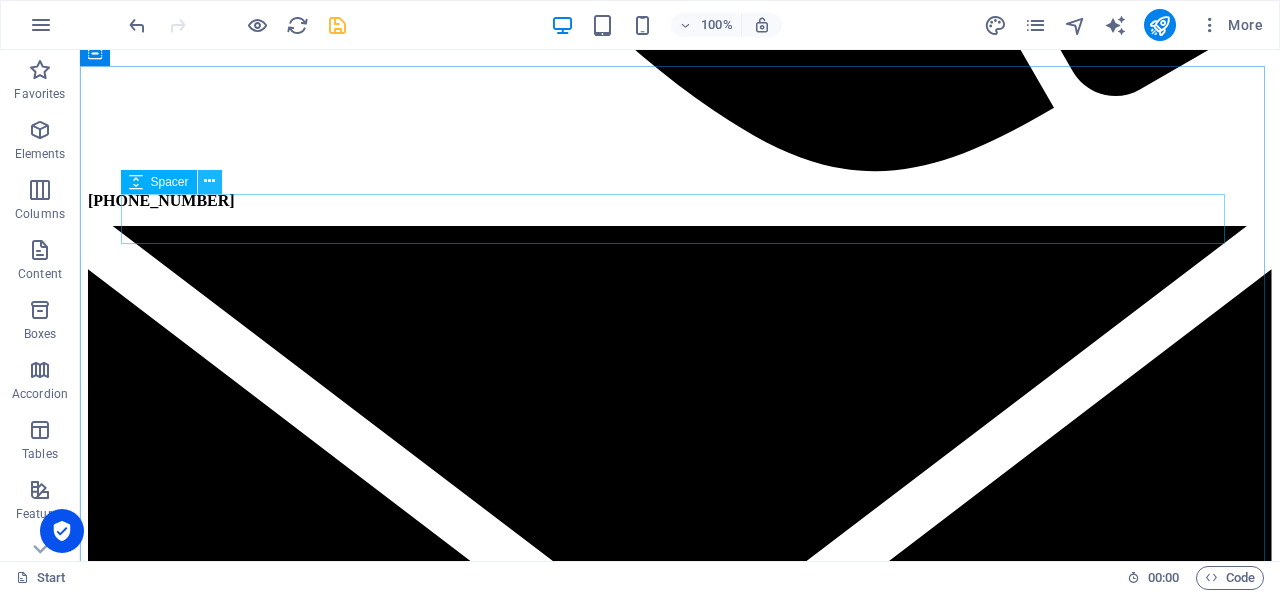 click at bounding box center (209, 181) 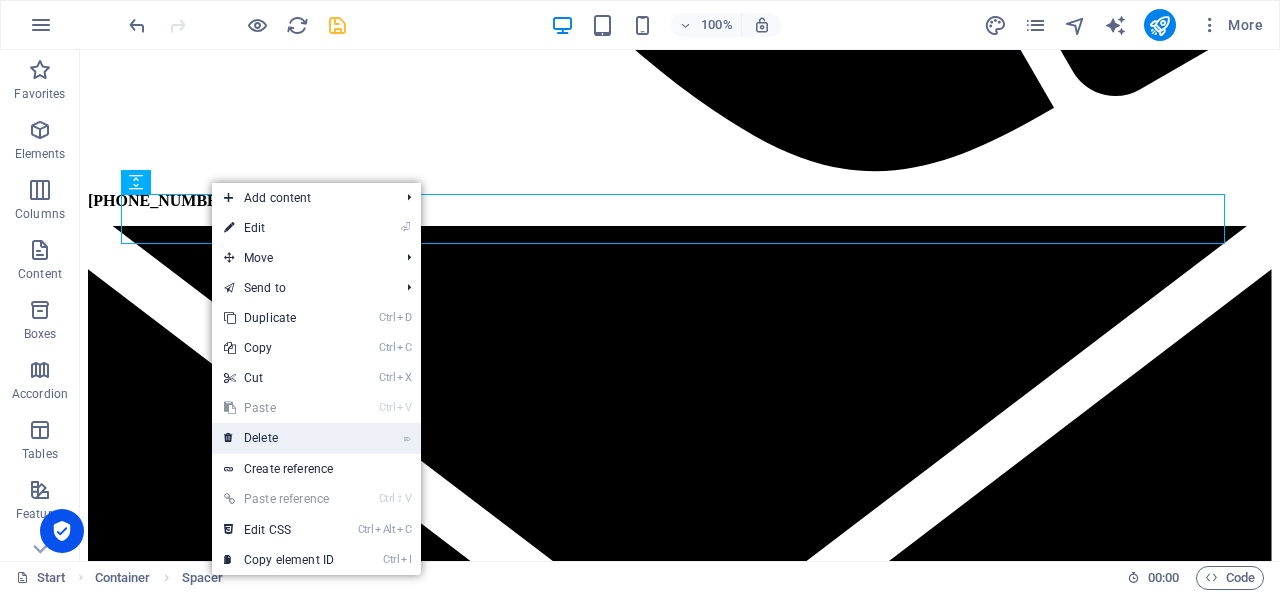 click on "⌦  Delete" at bounding box center [279, 438] 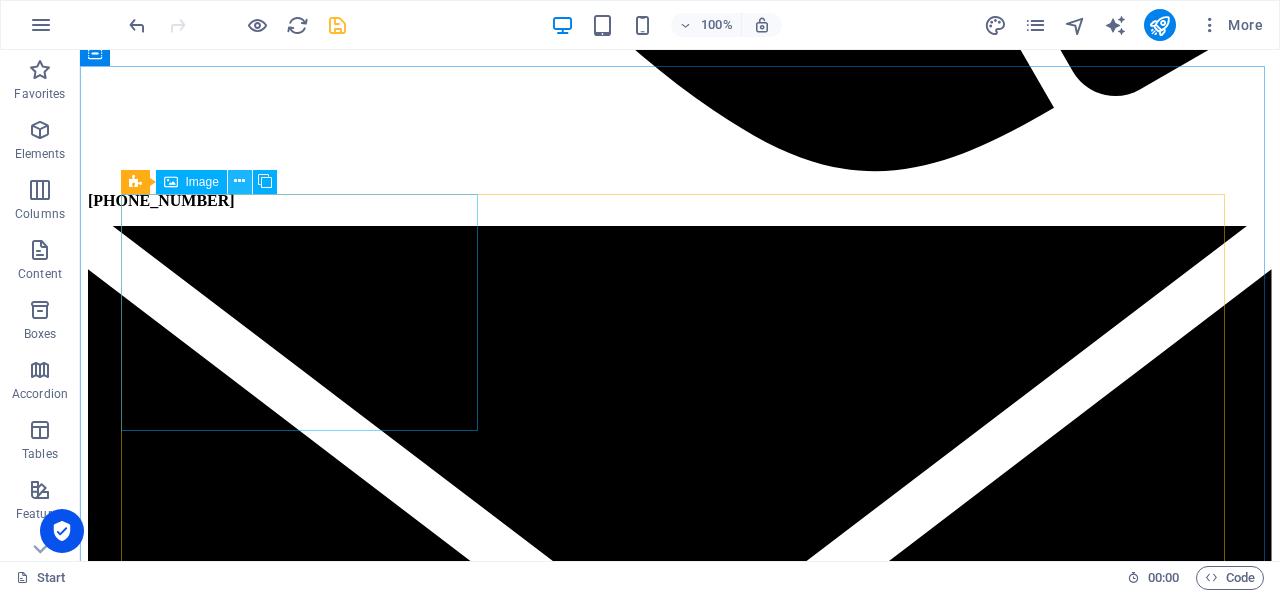 click at bounding box center [239, 181] 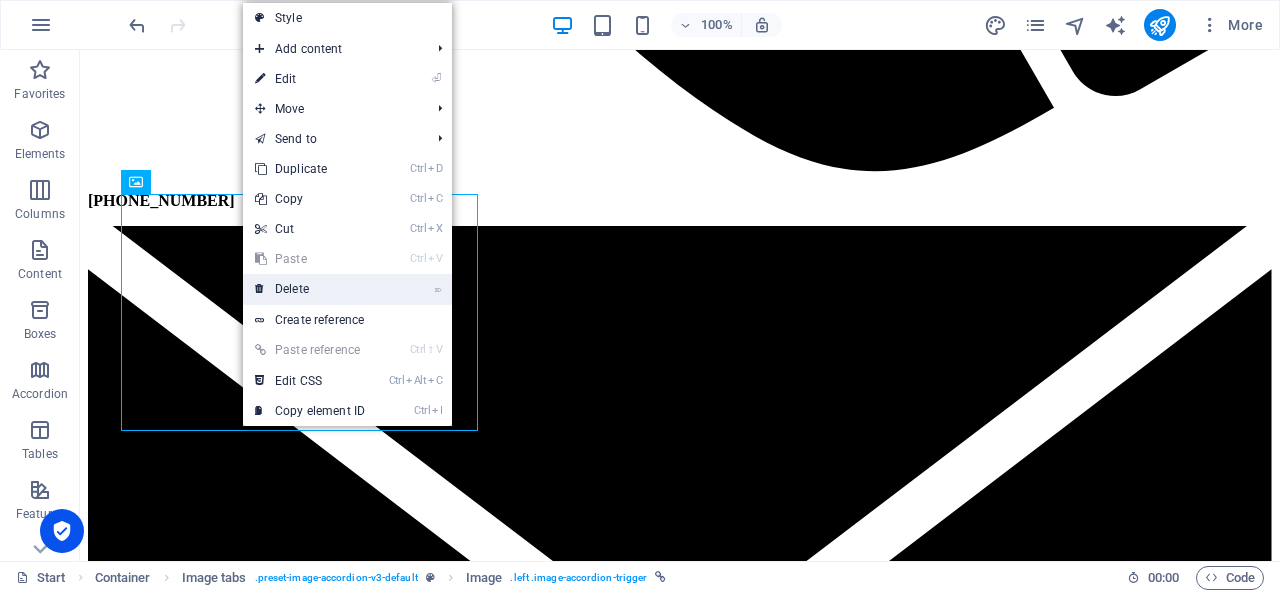 click on "⌦  Delete" at bounding box center [310, 289] 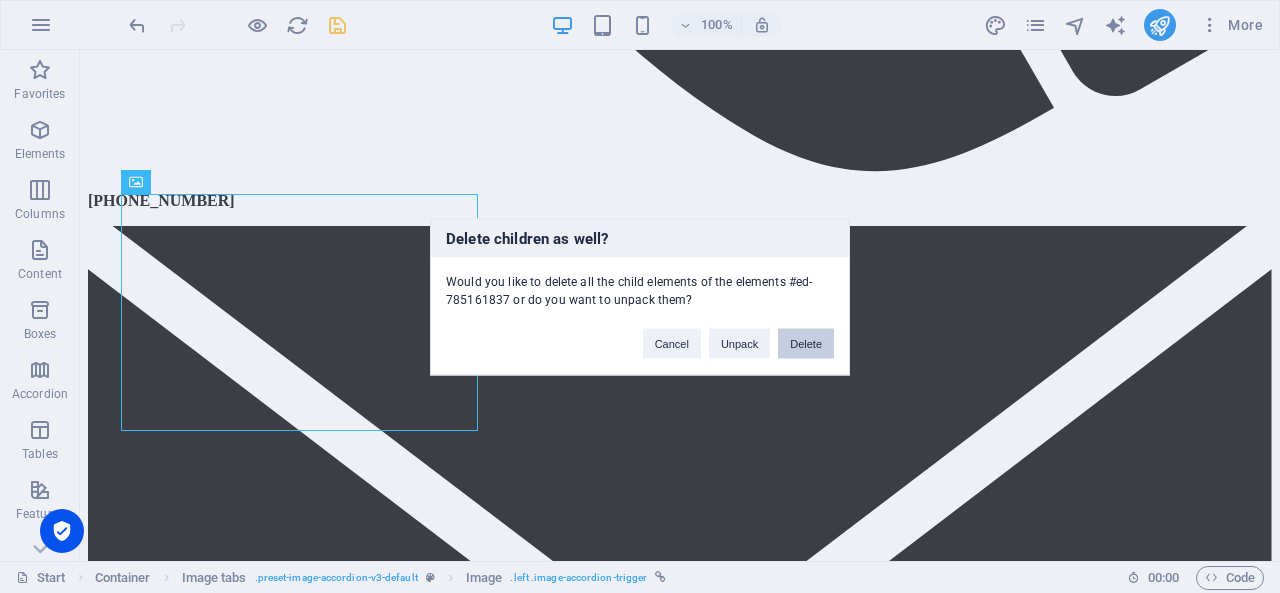 click on "Delete" at bounding box center [806, 343] 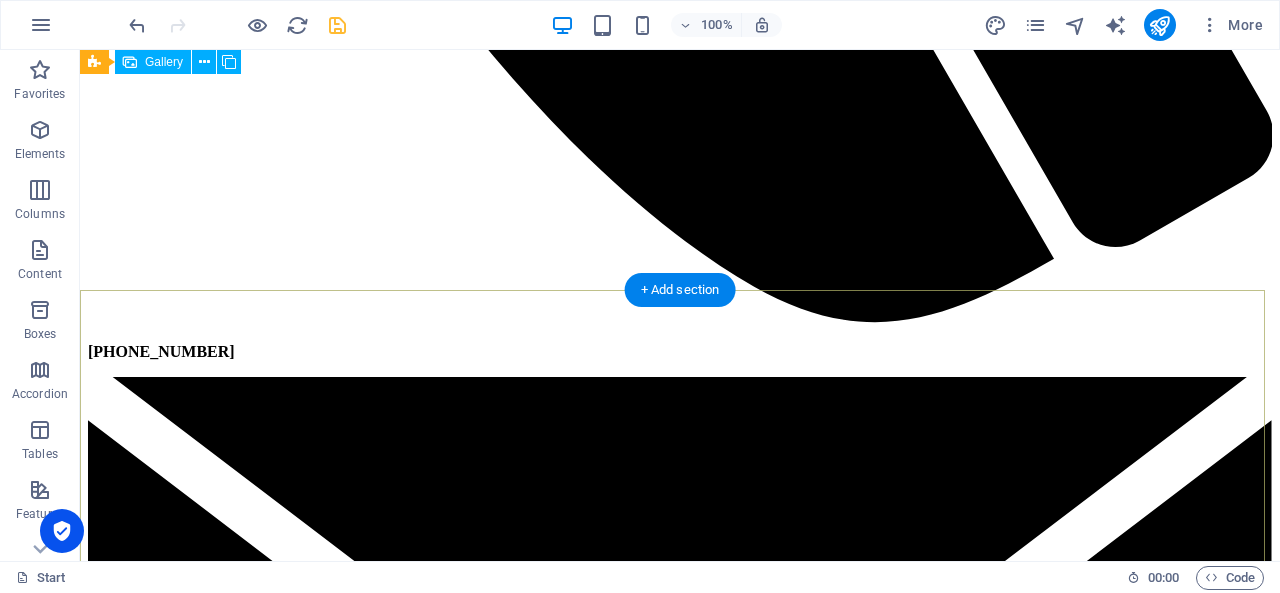 scroll, scrollTop: 2316, scrollLeft: 0, axis: vertical 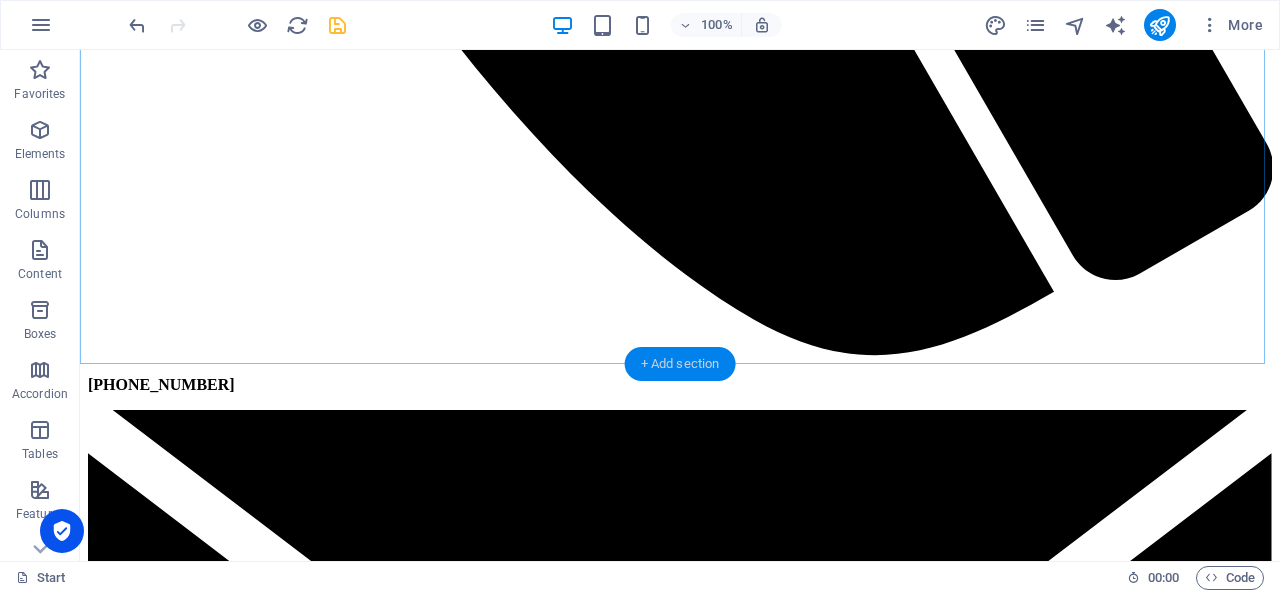 click on "+ Add section" at bounding box center [680, 364] 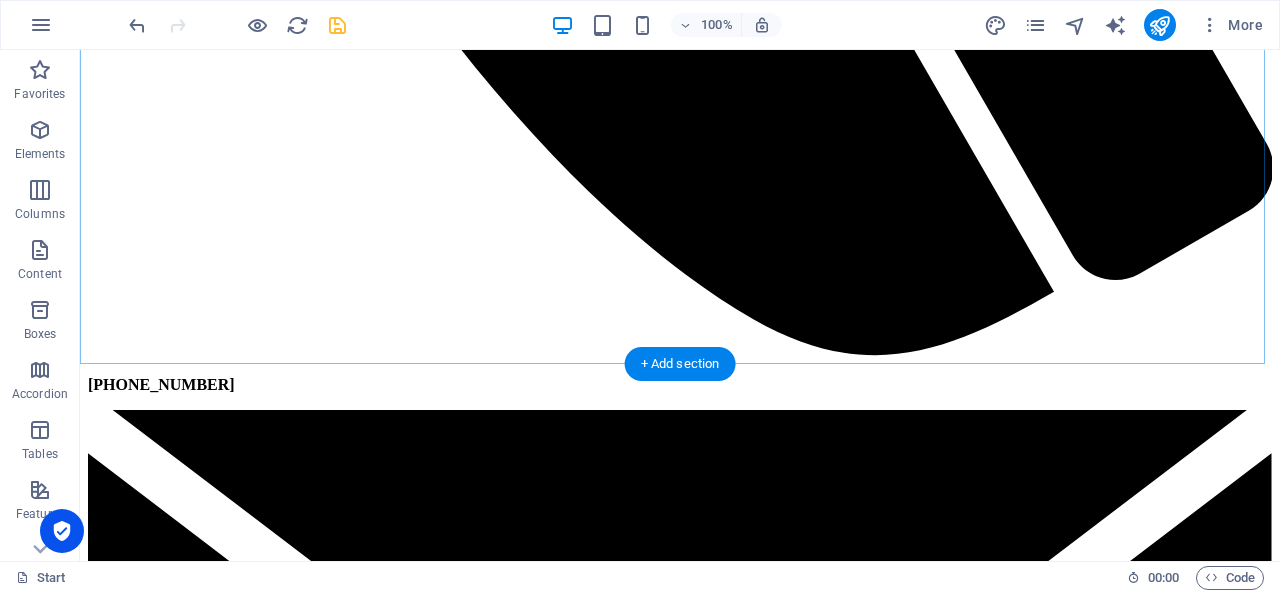 scroll, scrollTop: 2744, scrollLeft: 0, axis: vertical 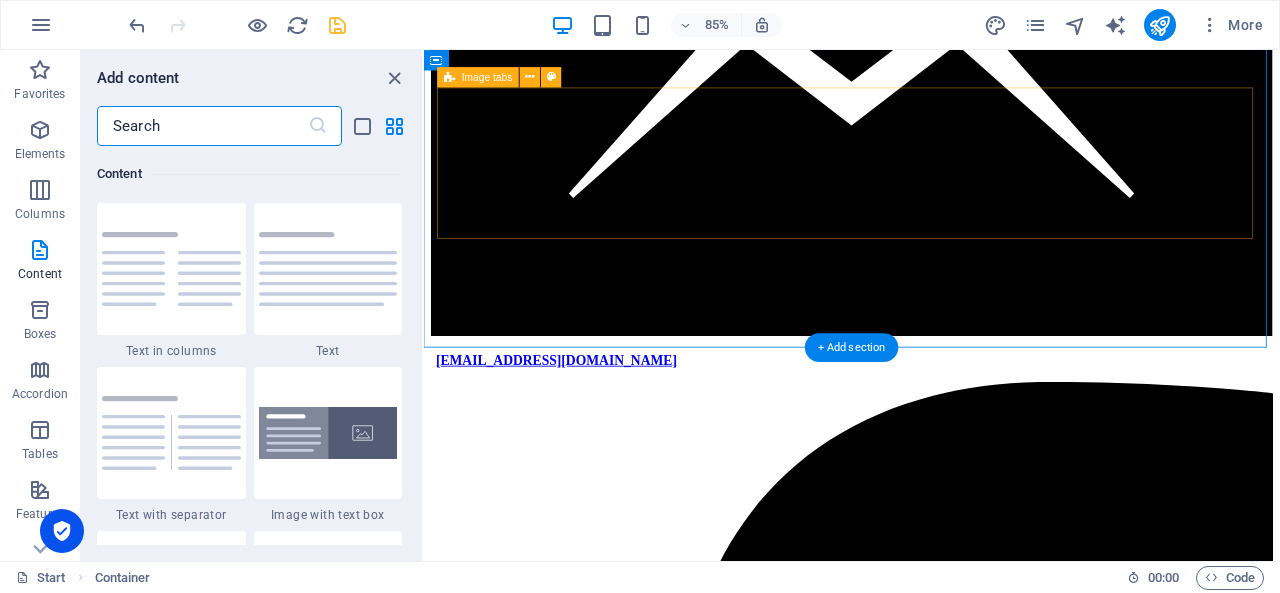click on "Add elements" at bounding box center [868, 16192] 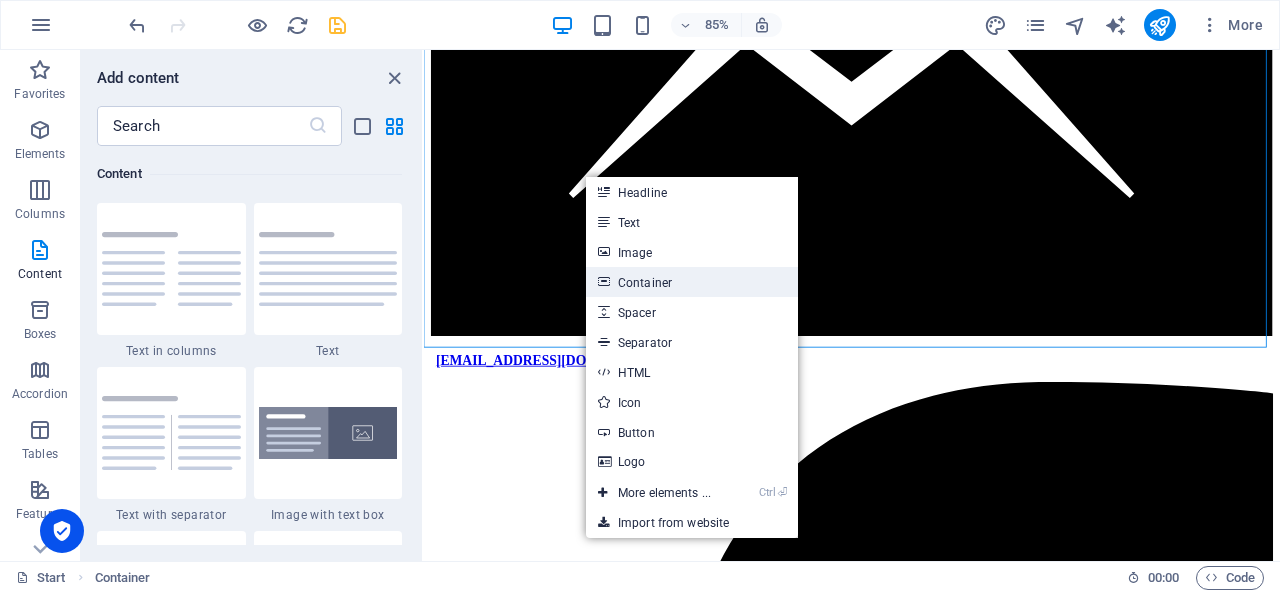 click on "Container" at bounding box center (692, 282) 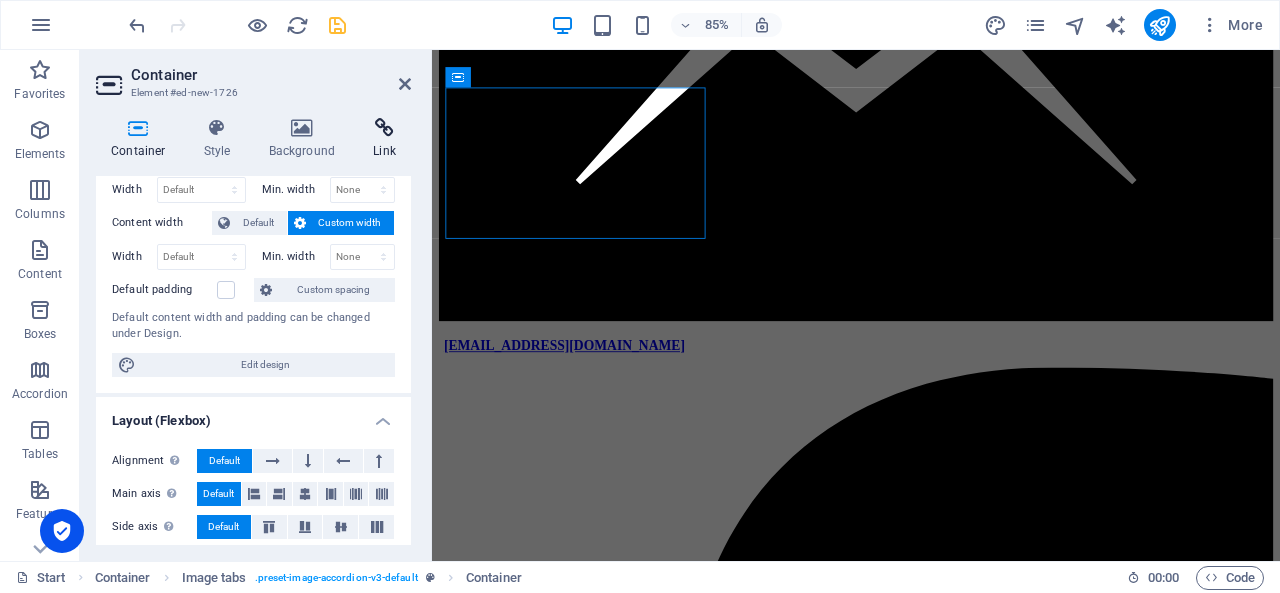 scroll, scrollTop: 0, scrollLeft: 0, axis: both 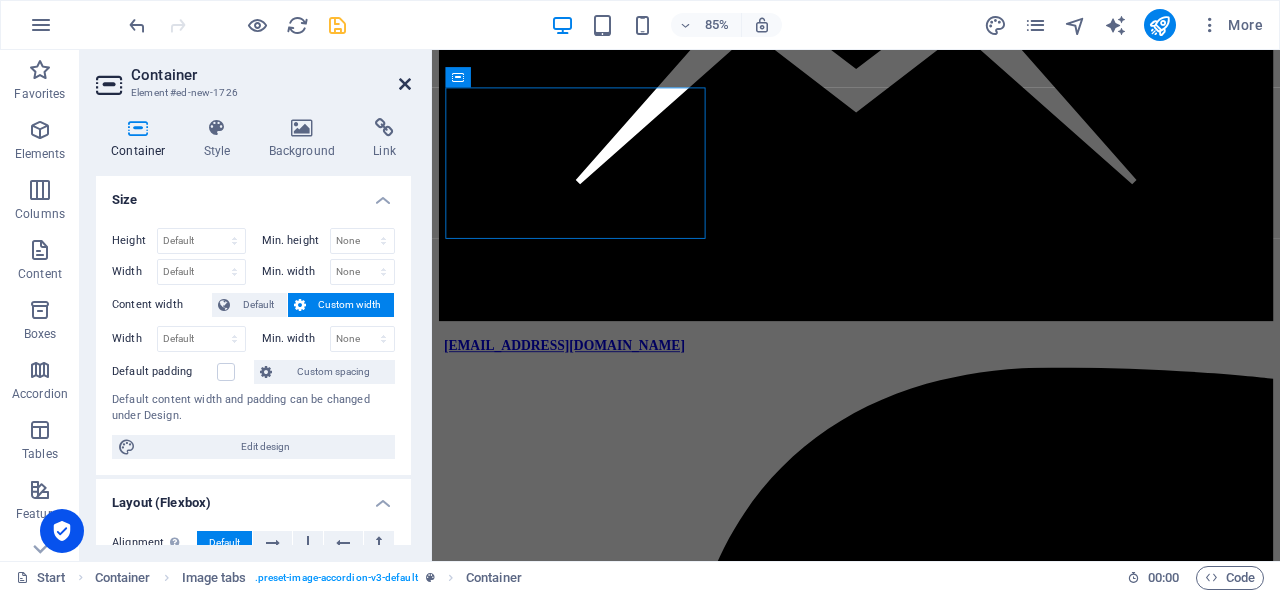 drag, startPoint x: 409, startPoint y: 81, endPoint x: 329, endPoint y: 32, distance: 93.813644 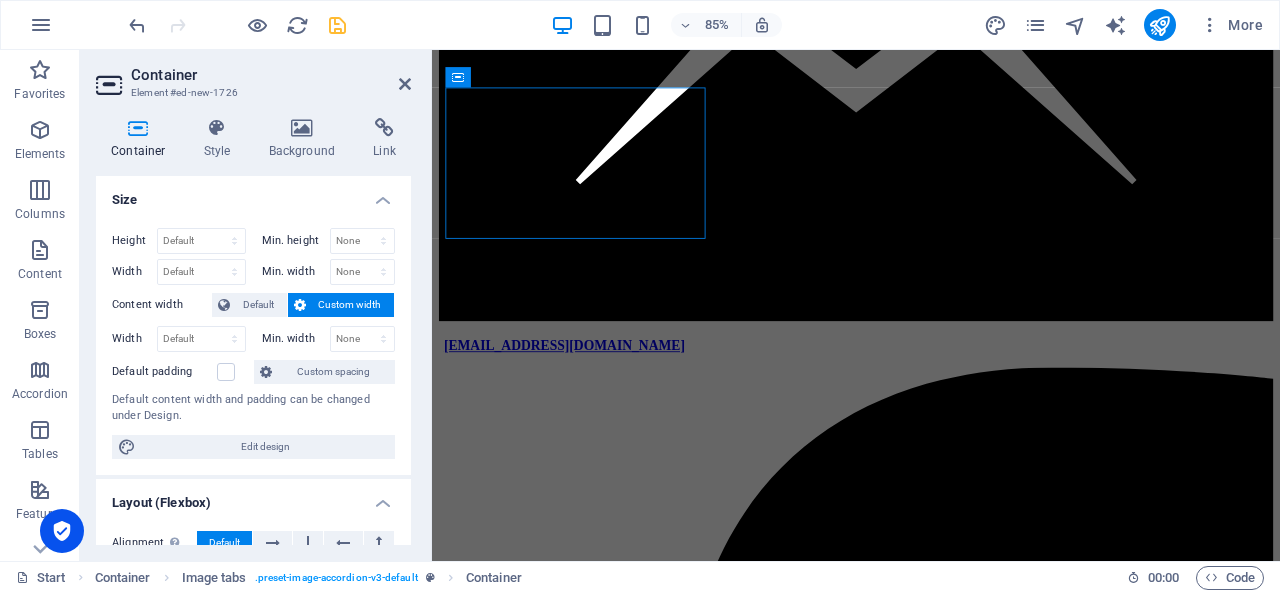 scroll, scrollTop: 2600, scrollLeft: 0, axis: vertical 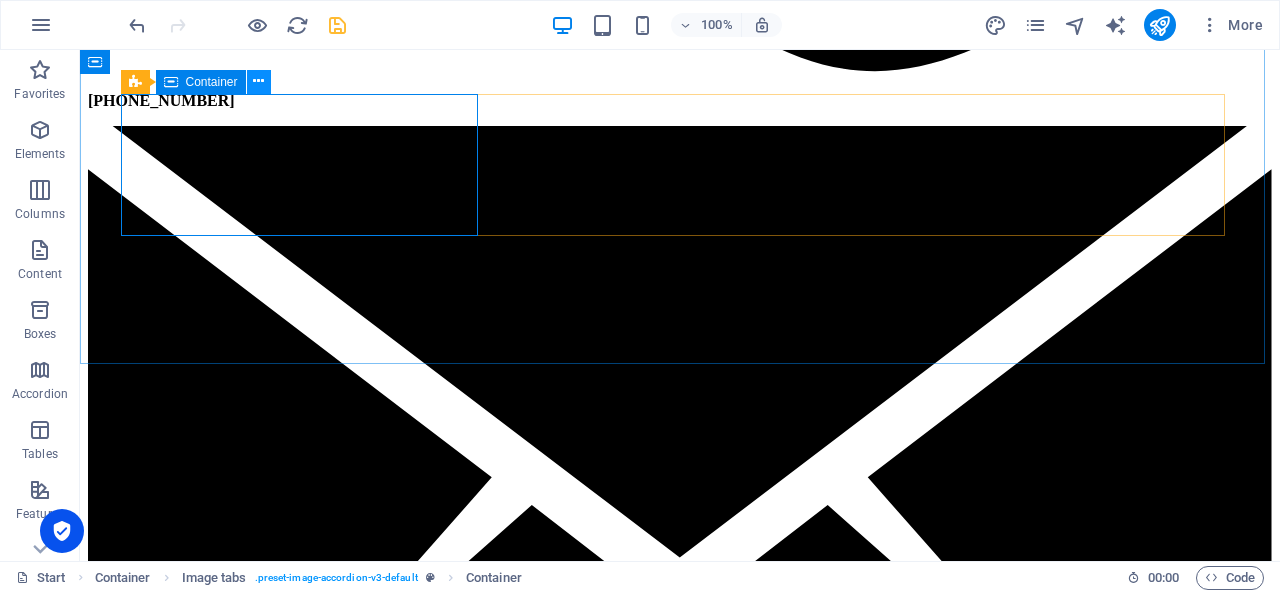 click at bounding box center [258, 81] 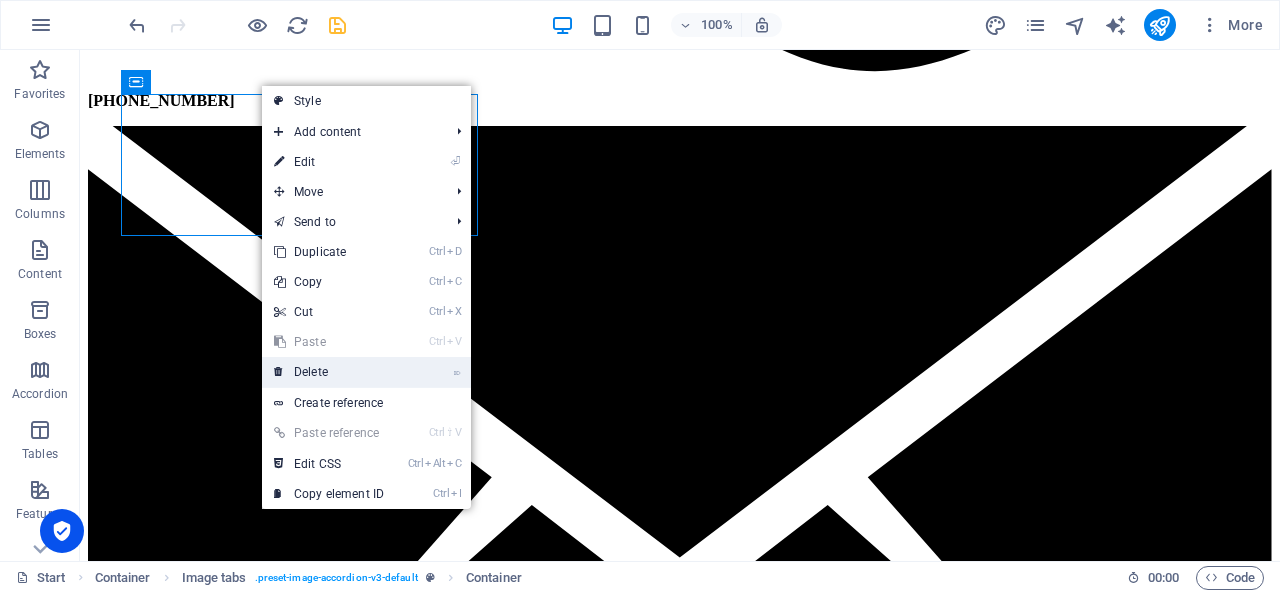 click on "⌦  Delete" at bounding box center (329, 372) 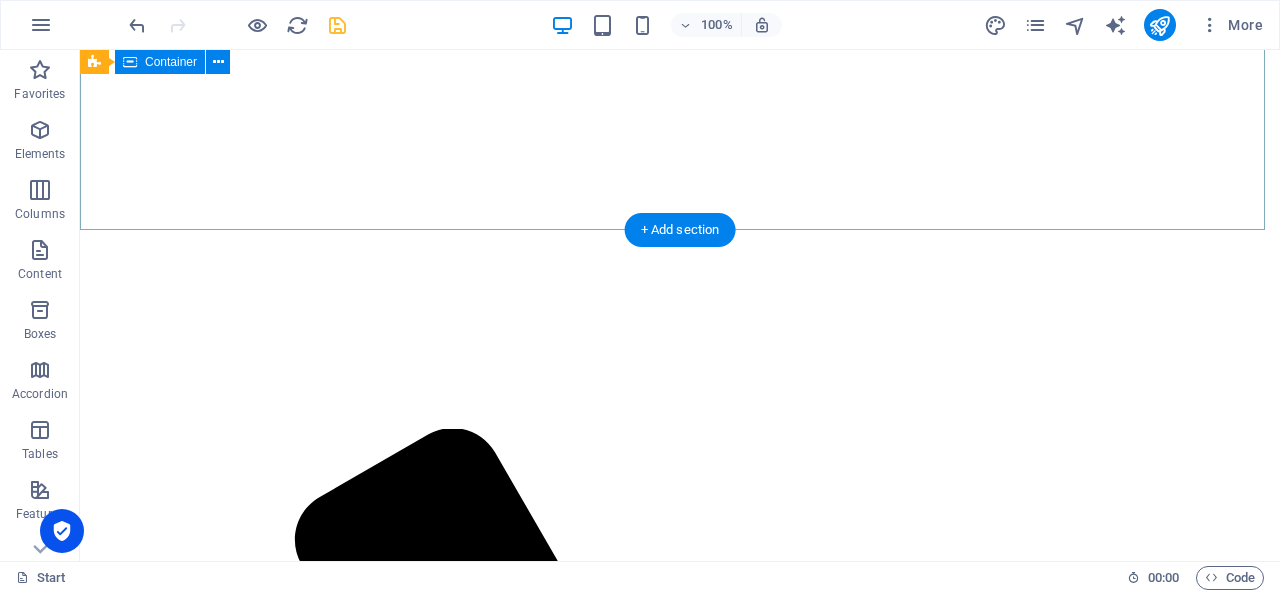 scroll, scrollTop: 500, scrollLeft: 0, axis: vertical 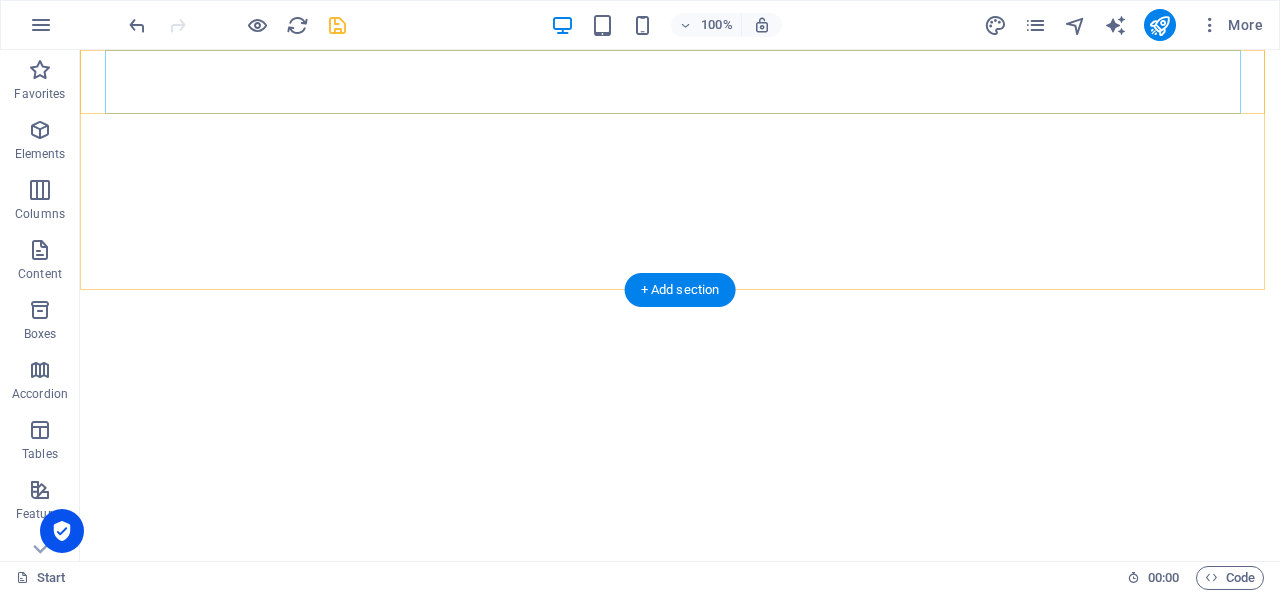 click on "Home Services Gallery Testimonials Book now Contact" at bounding box center (680, 7818) 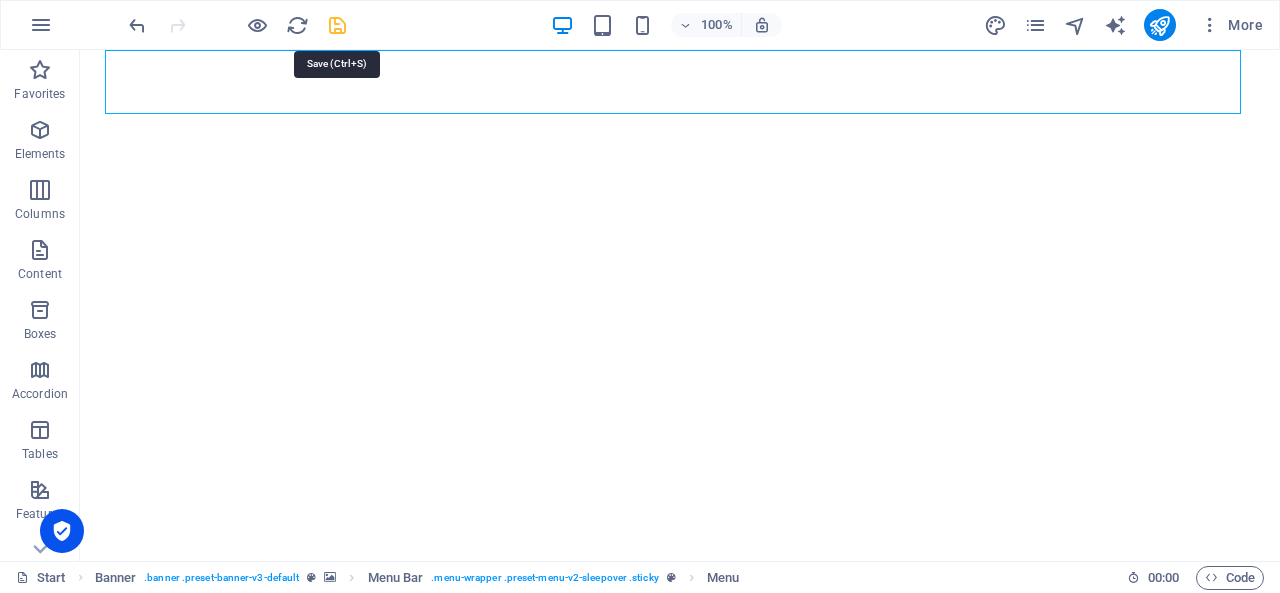 click at bounding box center [337, 25] 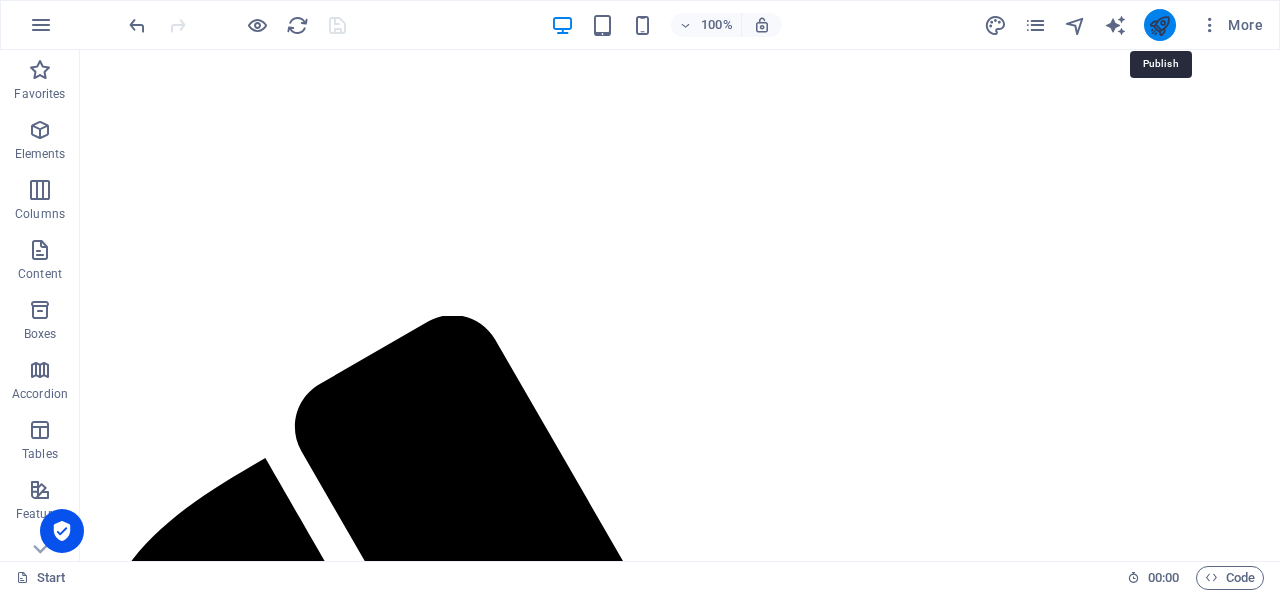 click at bounding box center (1159, 25) 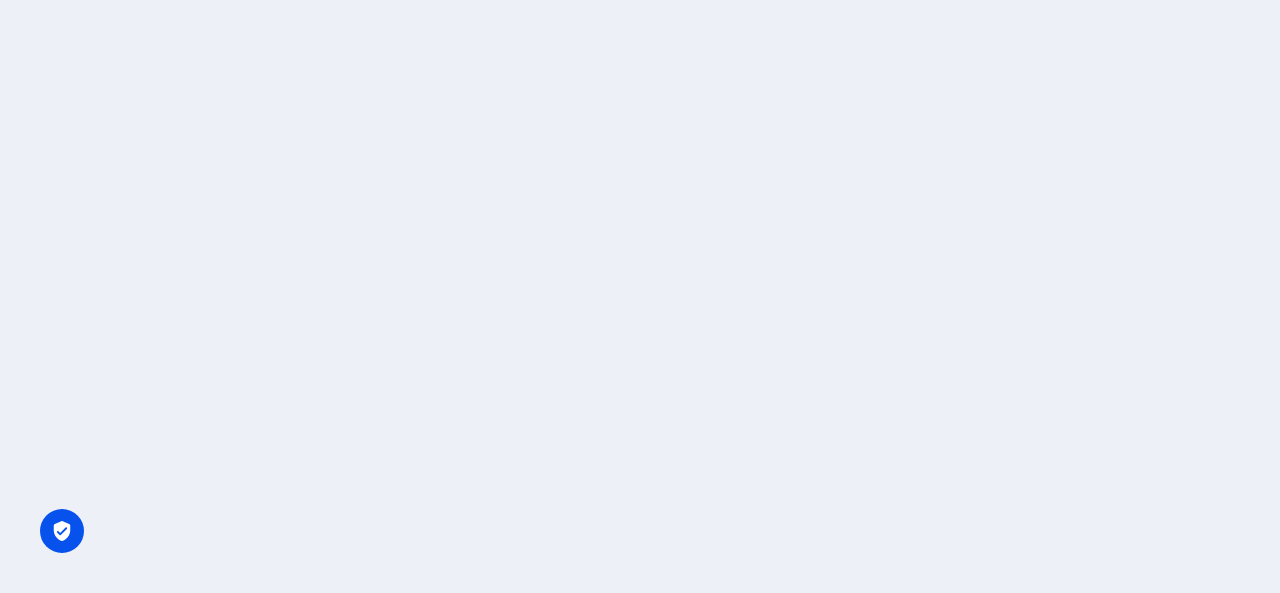 scroll, scrollTop: 0, scrollLeft: 0, axis: both 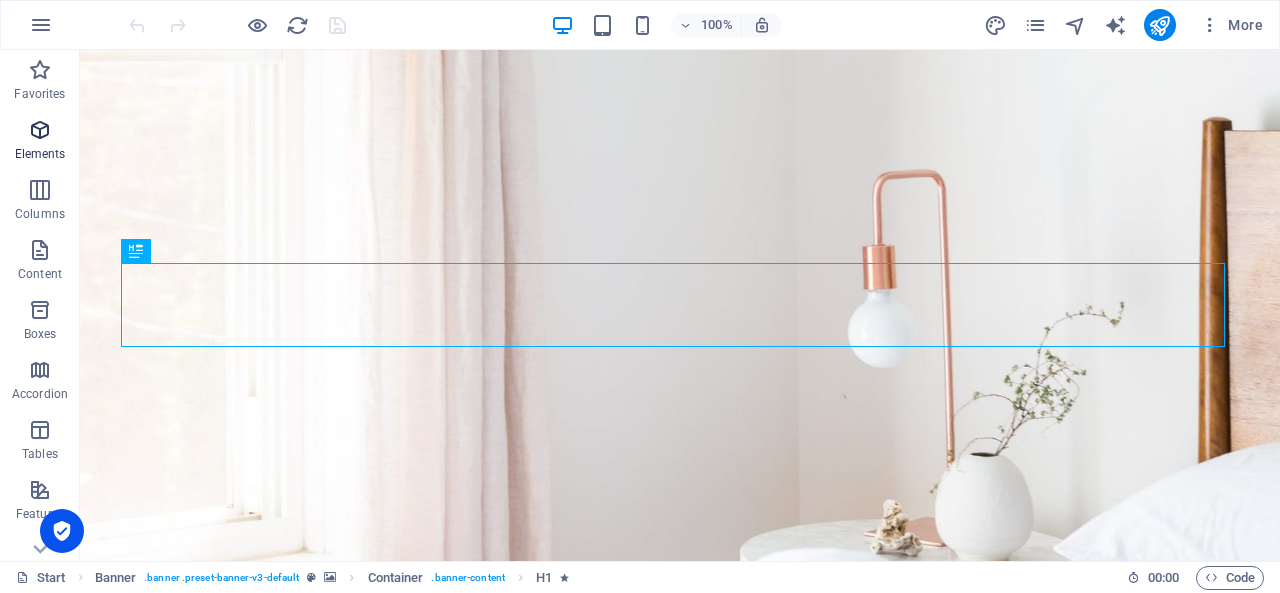 click at bounding box center [40, 130] 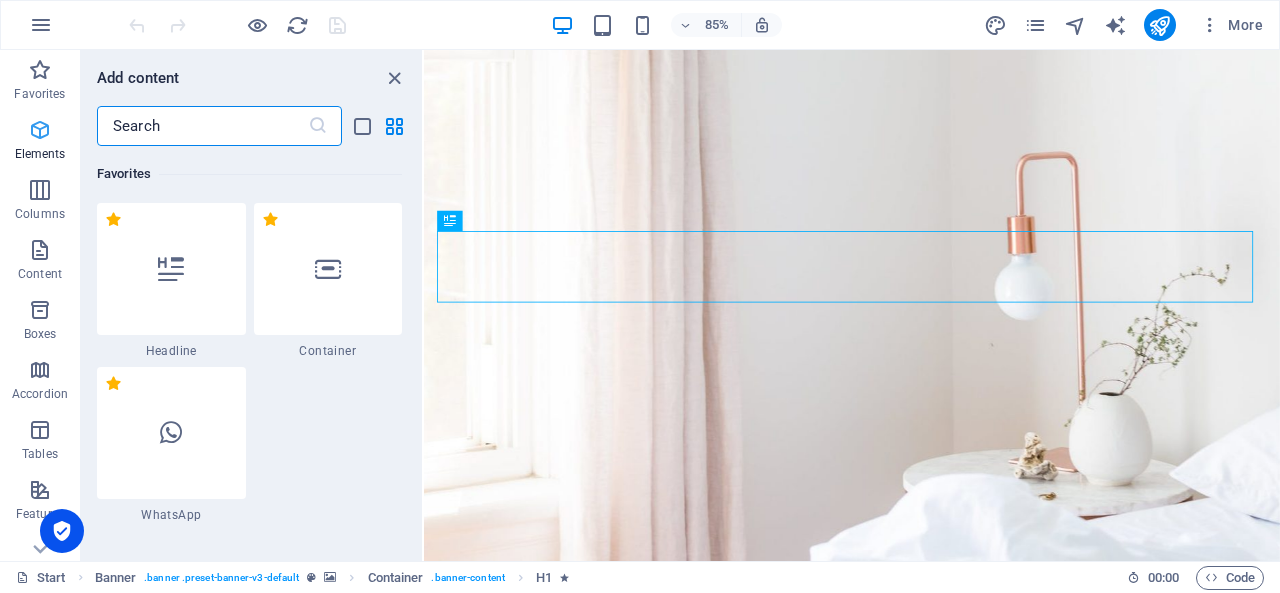 scroll, scrollTop: 377, scrollLeft: 0, axis: vertical 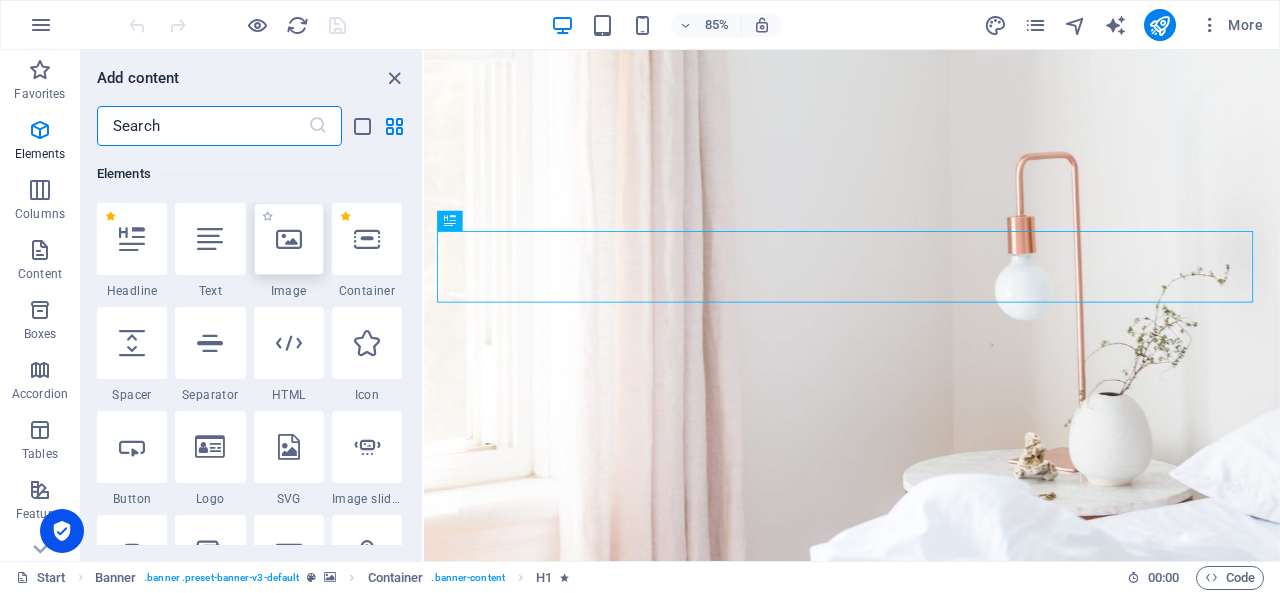click at bounding box center (289, 239) 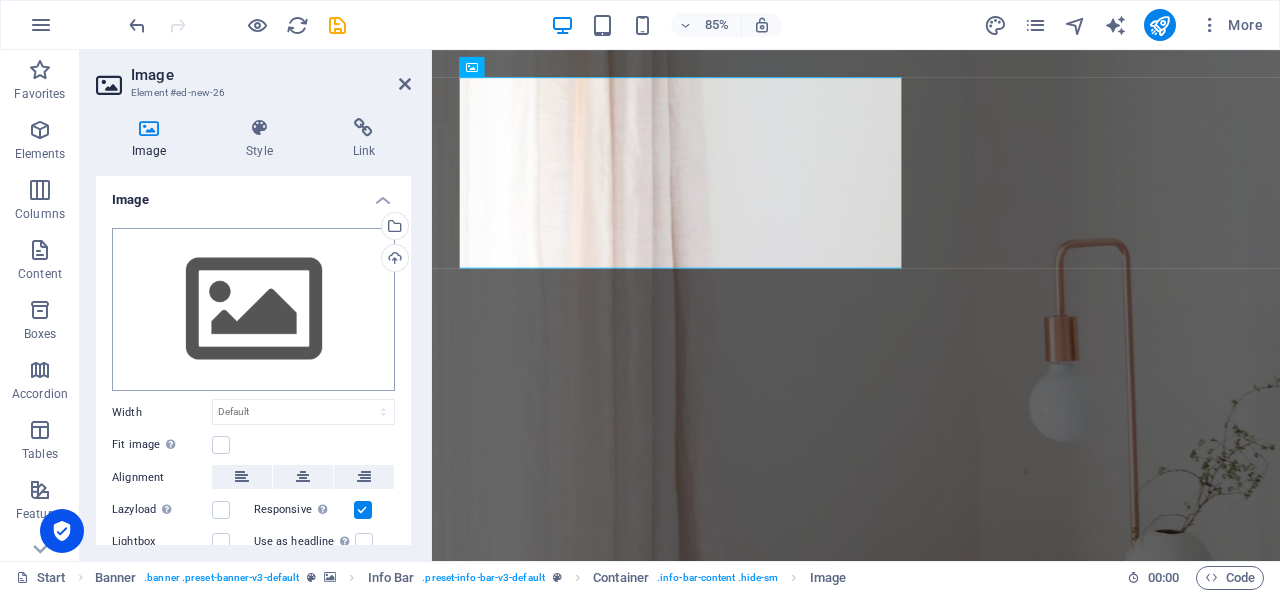 scroll, scrollTop: 0, scrollLeft: 0, axis: both 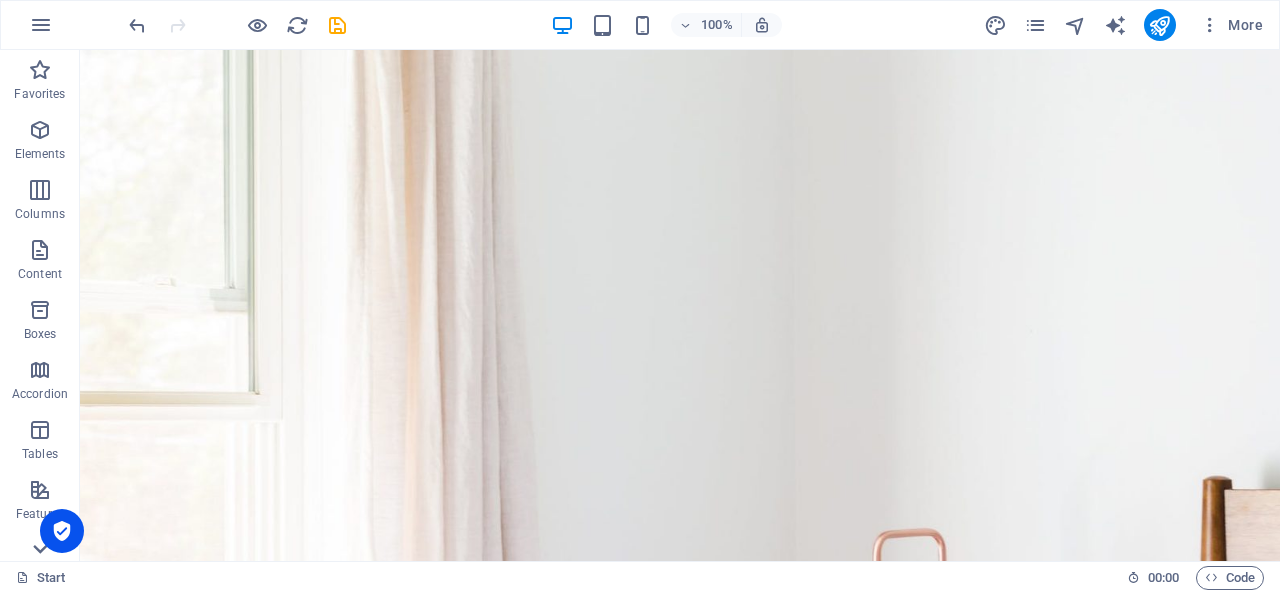 click 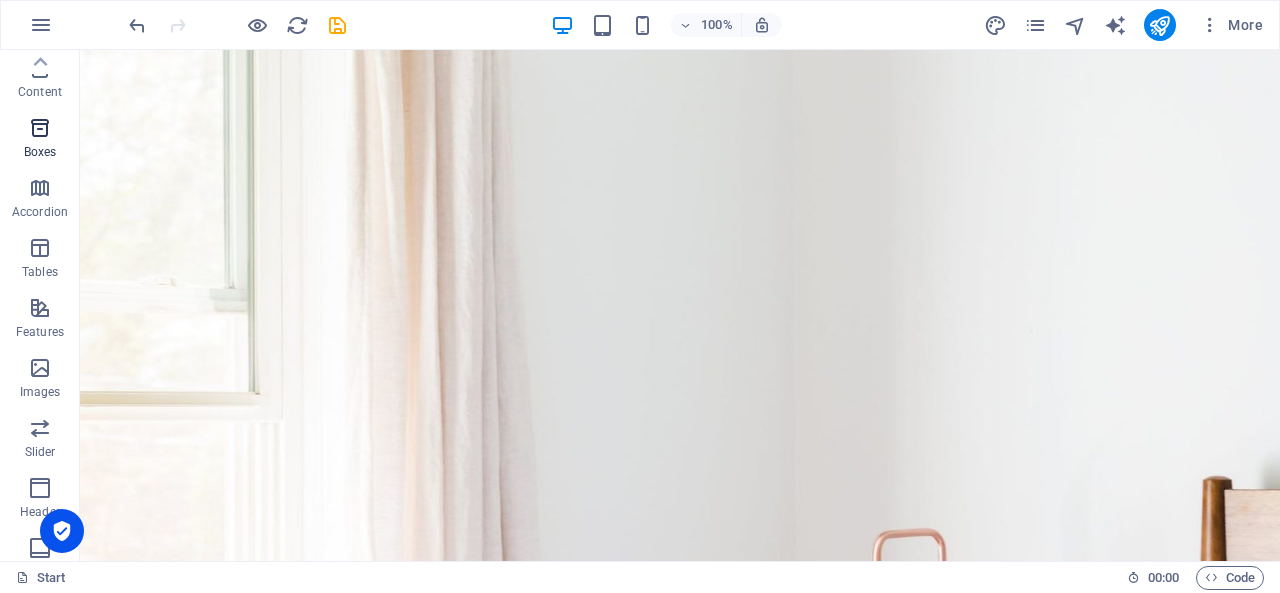scroll, scrollTop: 0, scrollLeft: 0, axis: both 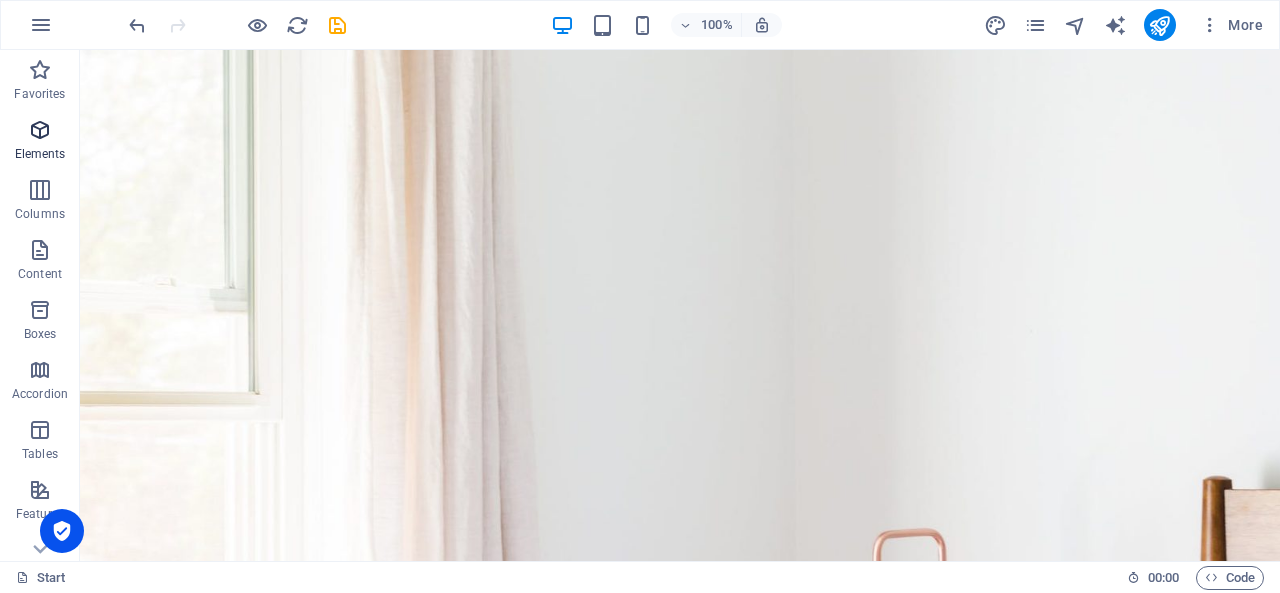 click at bounding box center [40, 130] 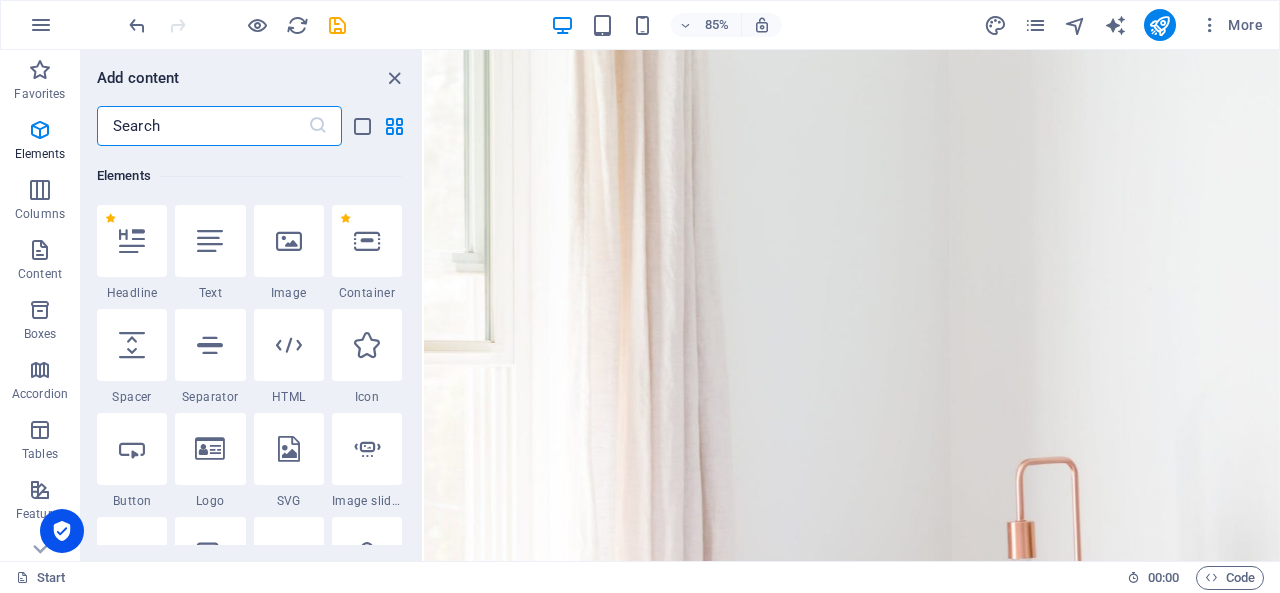 scroll, scrollTop: 377, scrollLeft: 0, axis: vertical 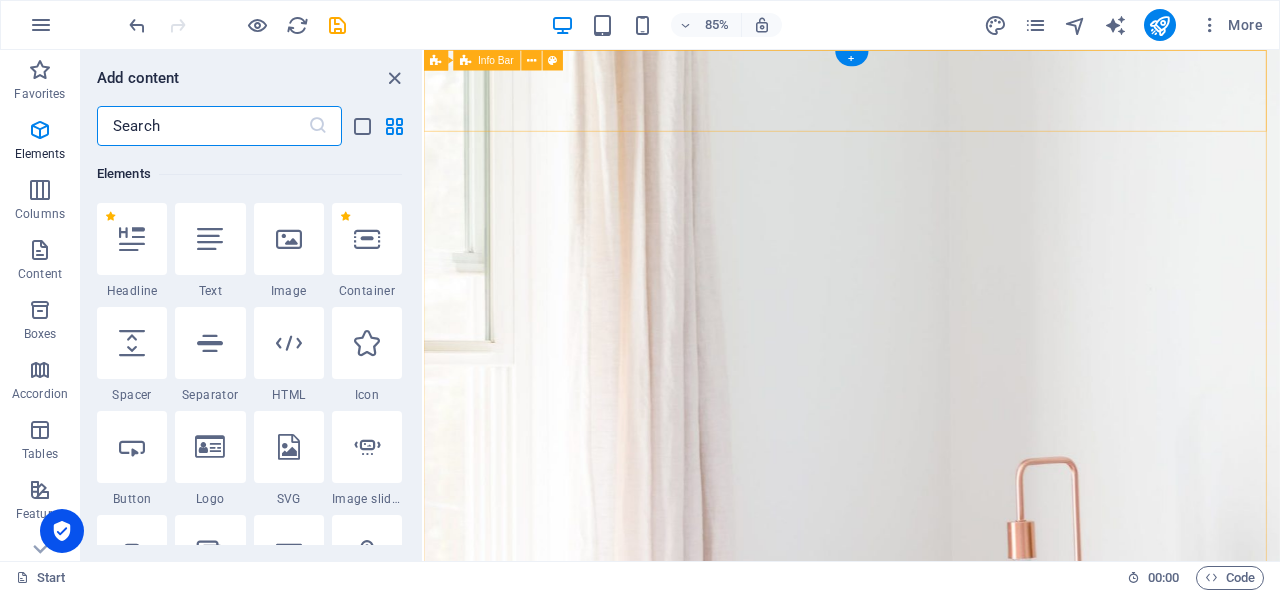 click on "021-888-888 admin@masseurmassage.com" at bounding box center (927, 1191) 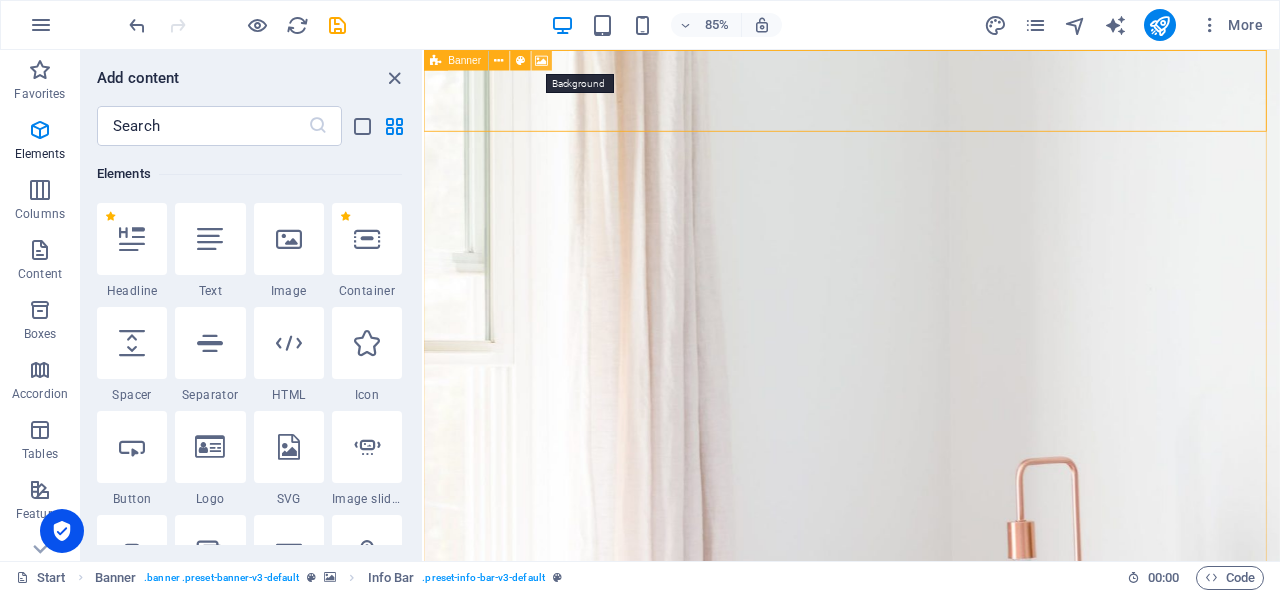 click at bounding box center (542, 60) 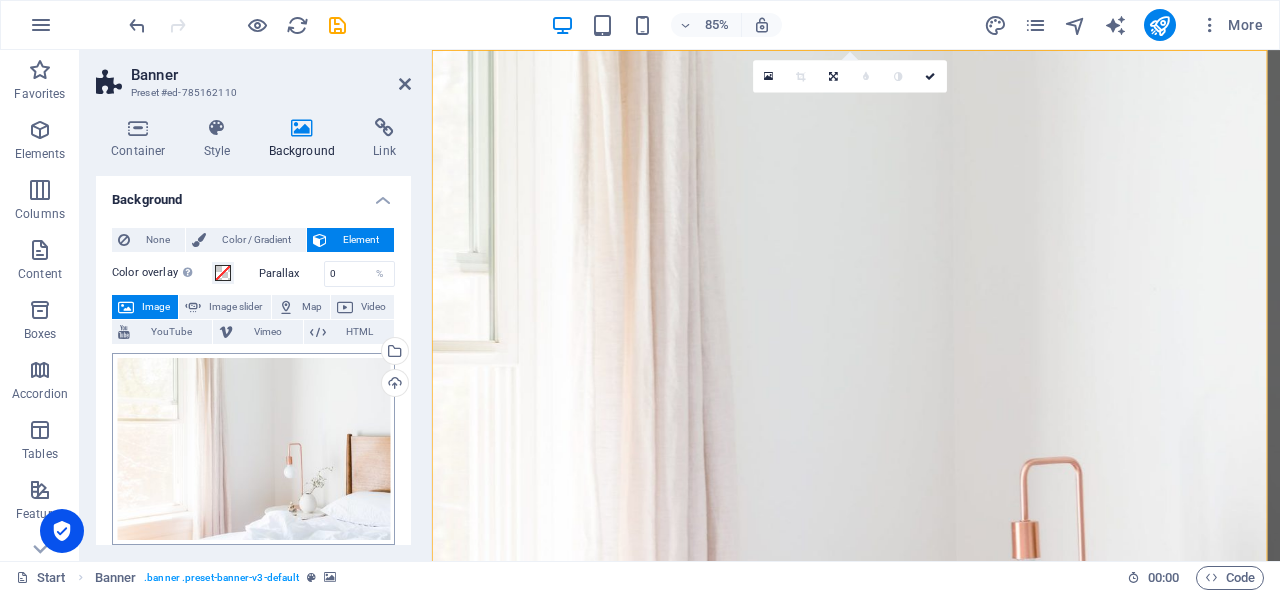 scroll, scrollTop: 200, scrollLeft: 0, axis: vertical 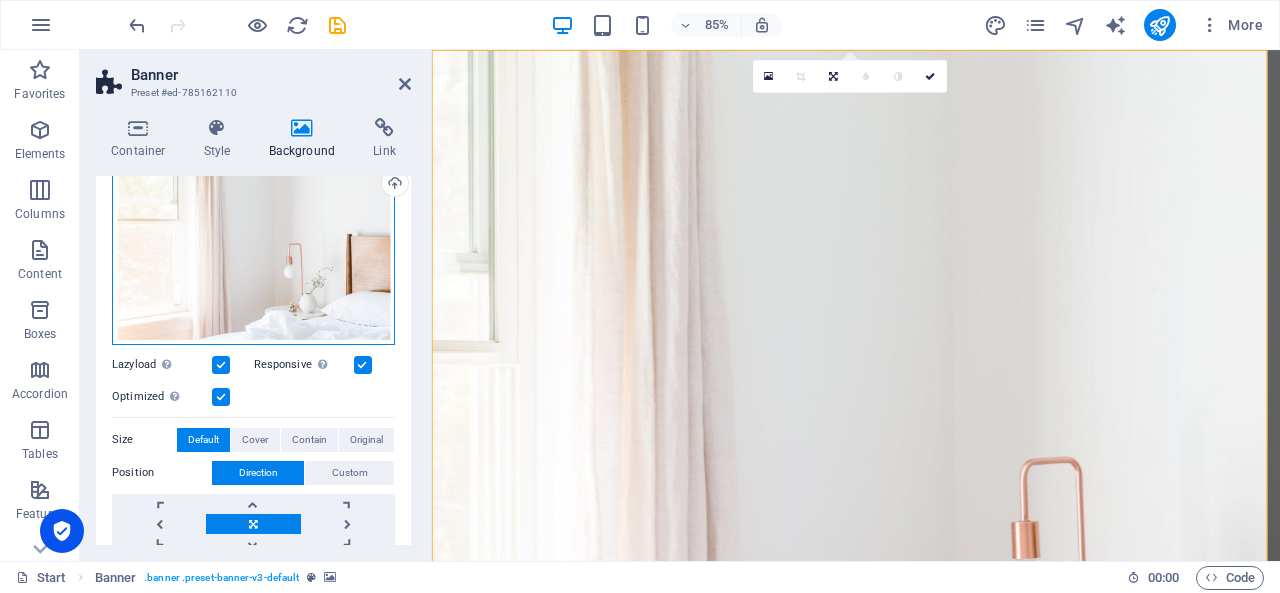 click on "Drag files here, click to choose files or select files from Files or our free stock photos & videos" at bounding box center [253, 249] 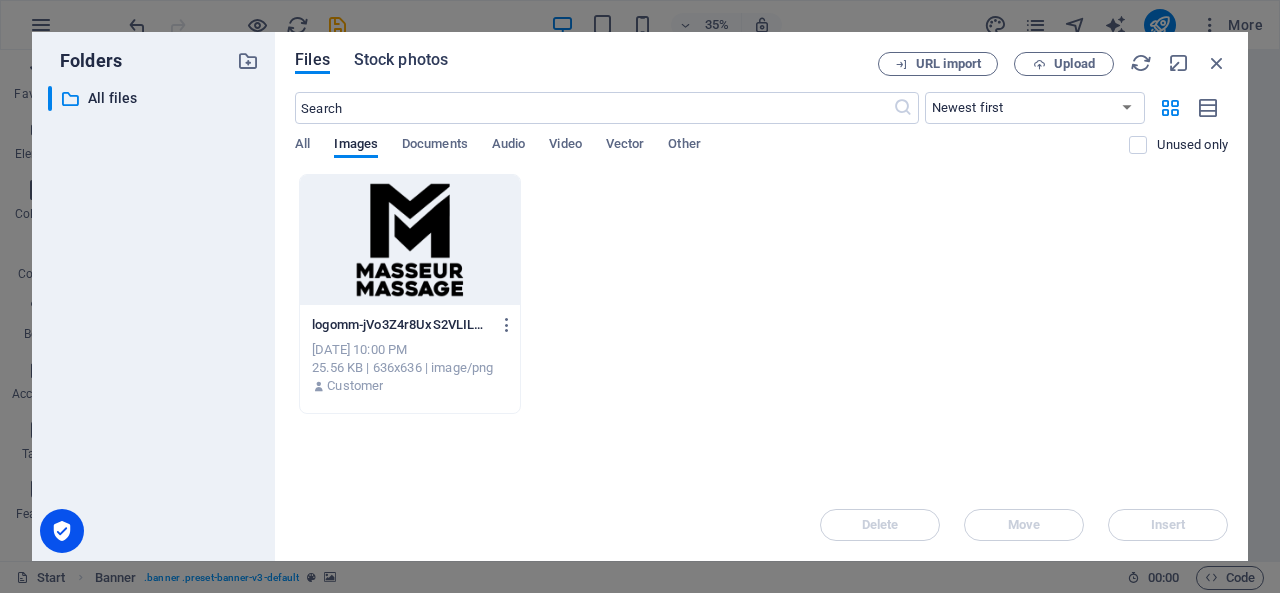 click on "Stock photos" at bounding box center (401, 60) 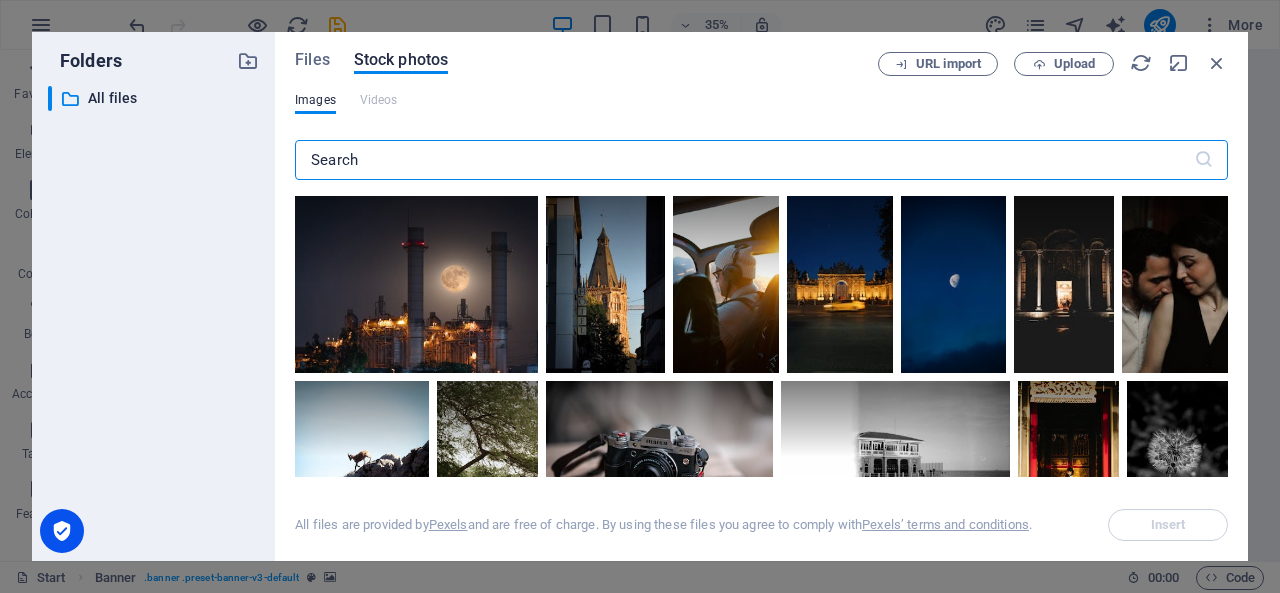 click at bounding box center [744, 160] 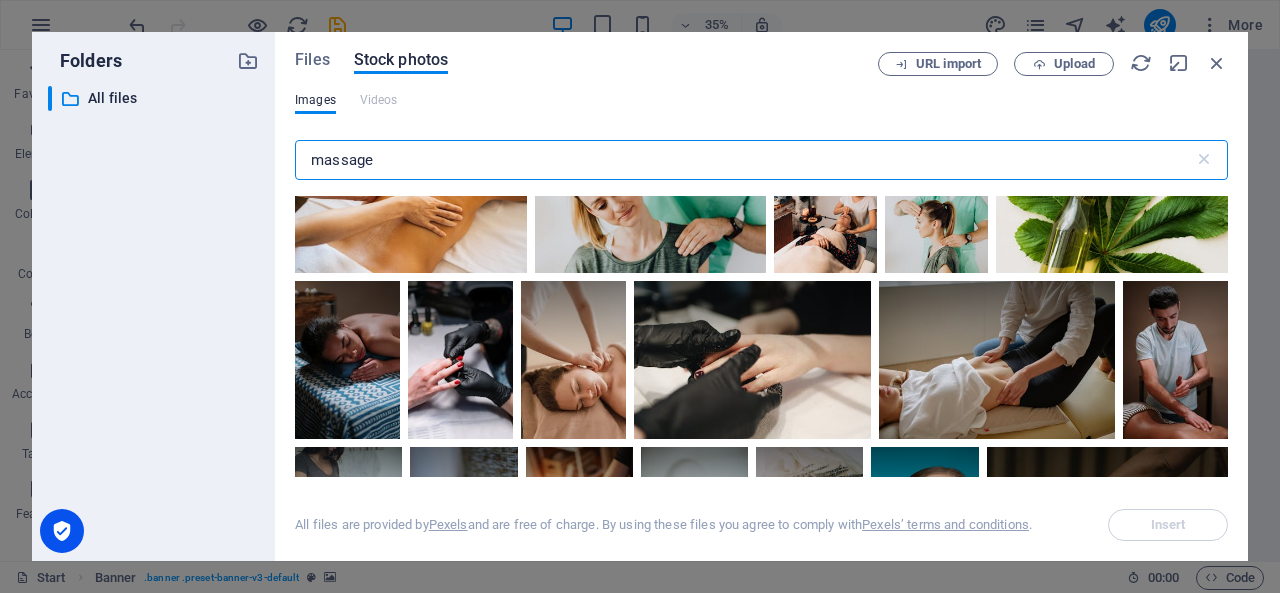 scroll, scrollTop: 3000, scrollLeft: 0, axis: vertical 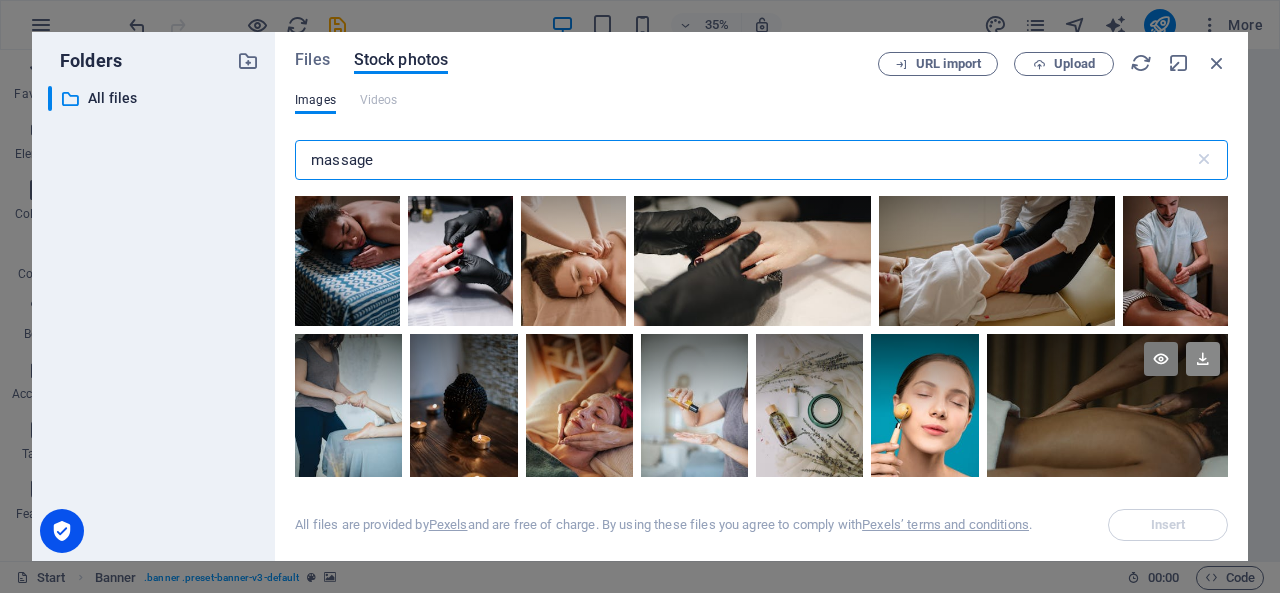 type on "massage" 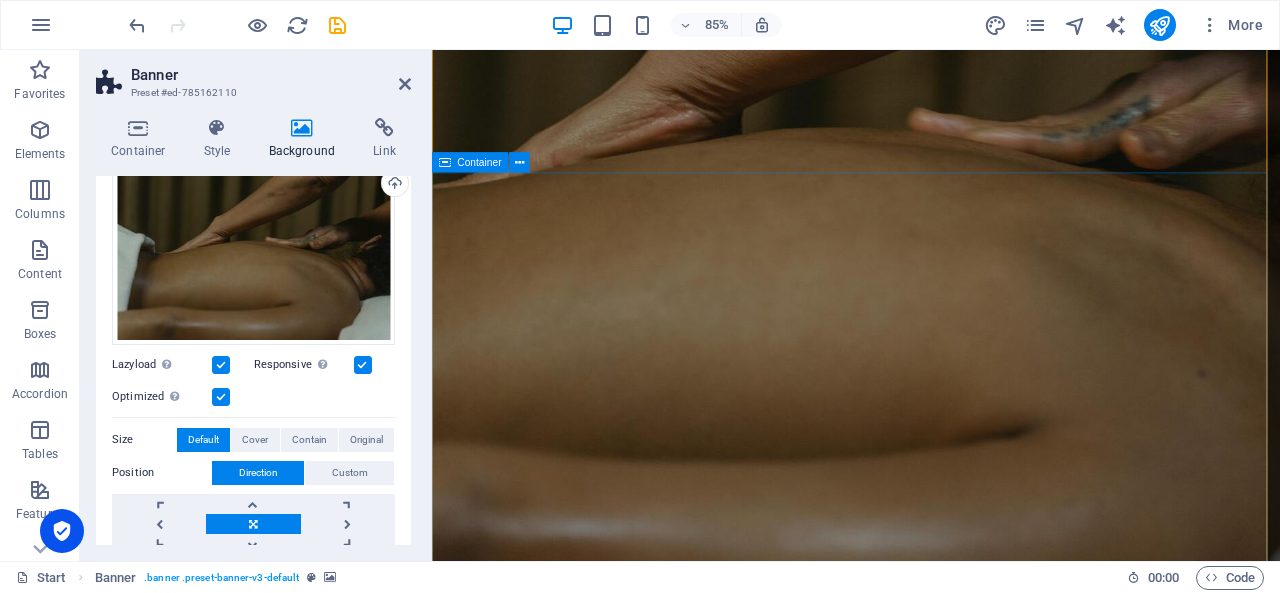 scroll, scrollTop: 400, scrollLeft: 0, axis: vertical 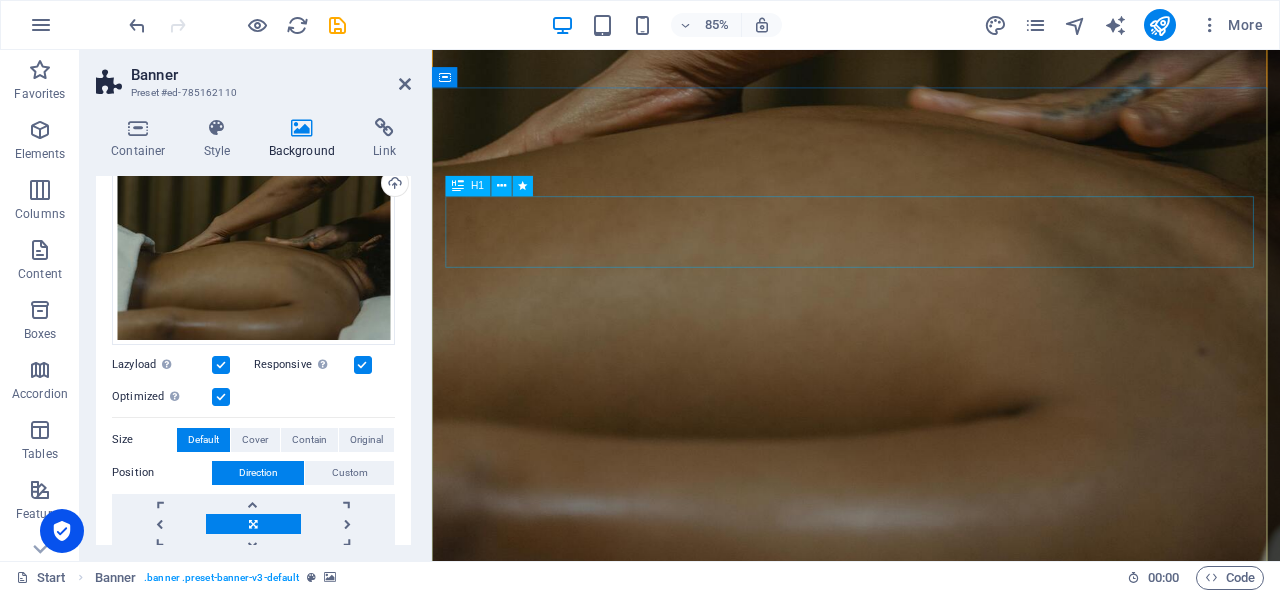 click on "Comfy rooms for low prices" at bounding box center (931, 1427) 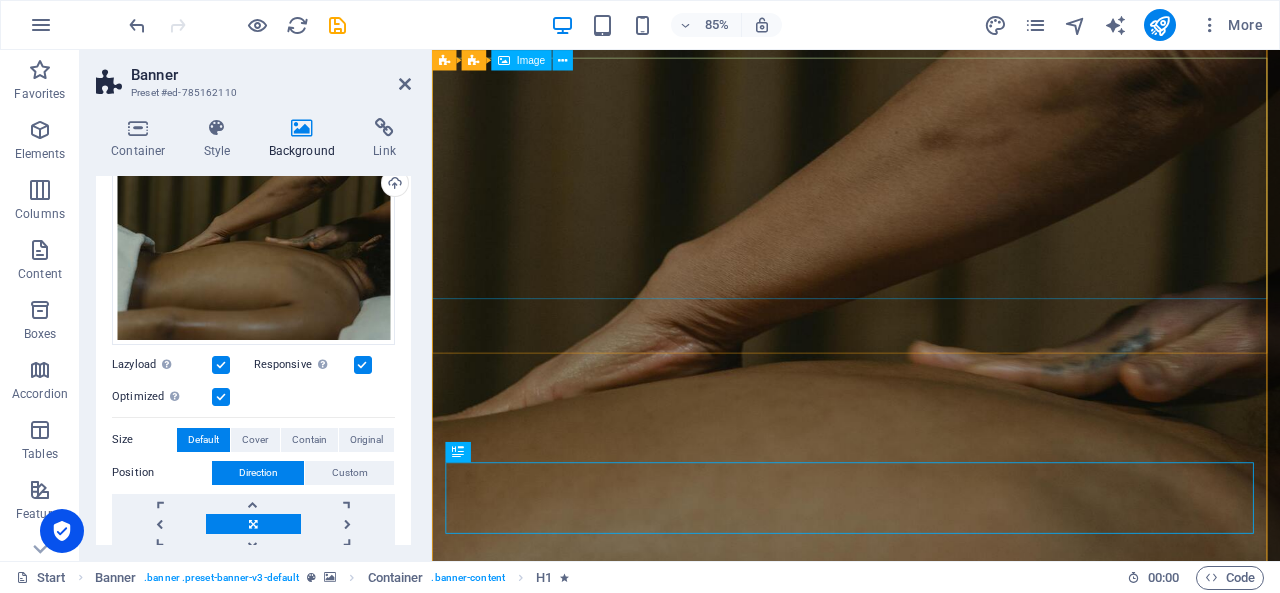 scroll, scrollTop: 0, scrollLeft: 0, axis: both 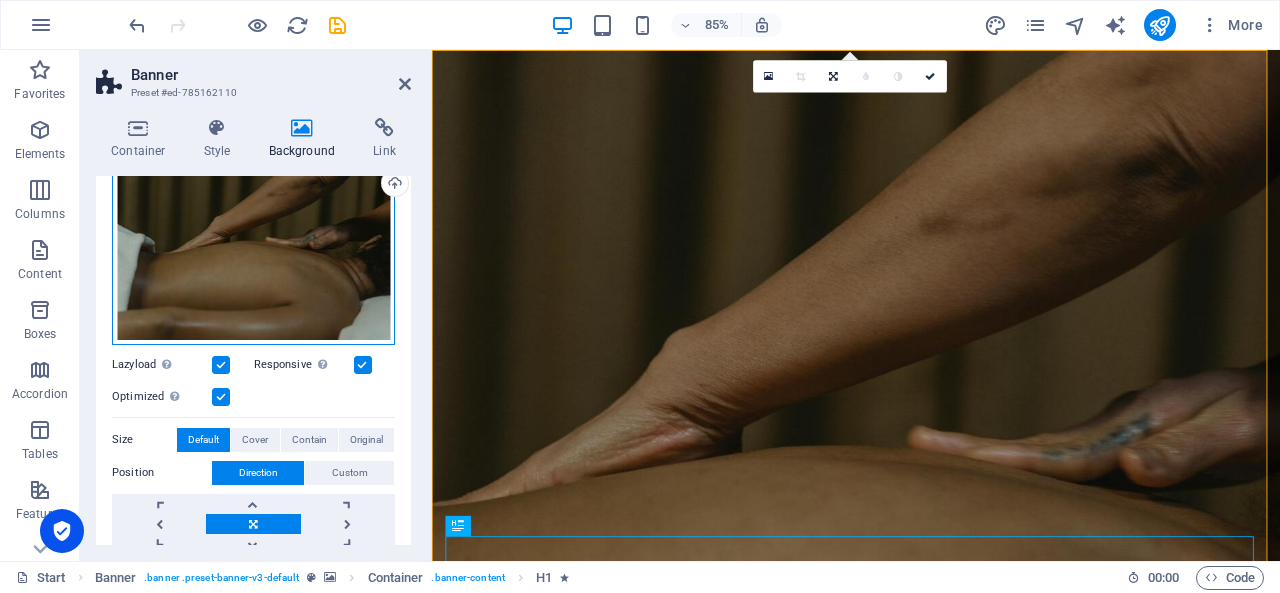 click on "Drag files here, click to choose files or select files from Files or our free stock photos & videos" at bounding box center [253, 249] 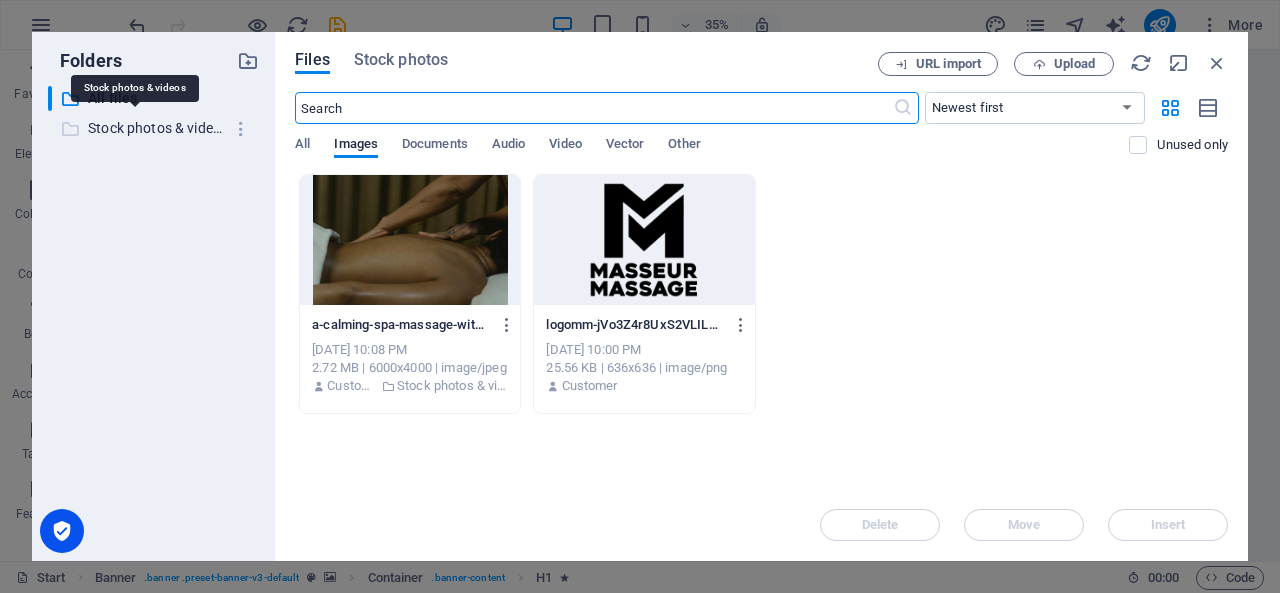 click on "Stock photos & videos" at bounding box center [155, 128] 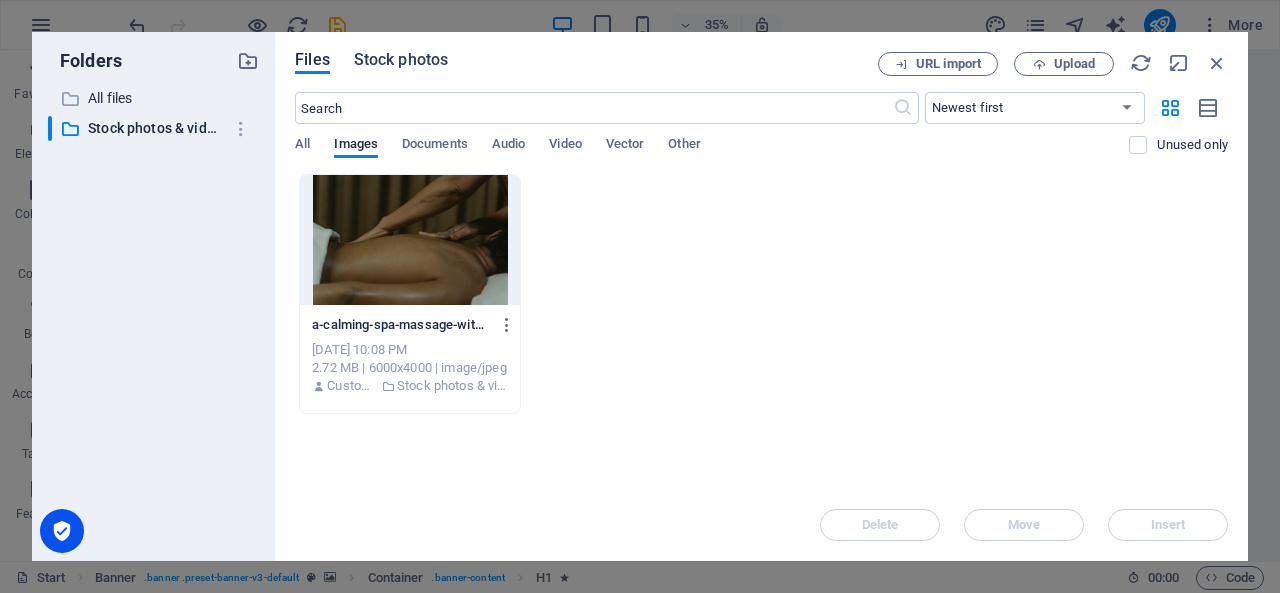 click on "Stock photos" at bounding box center (401, 60) 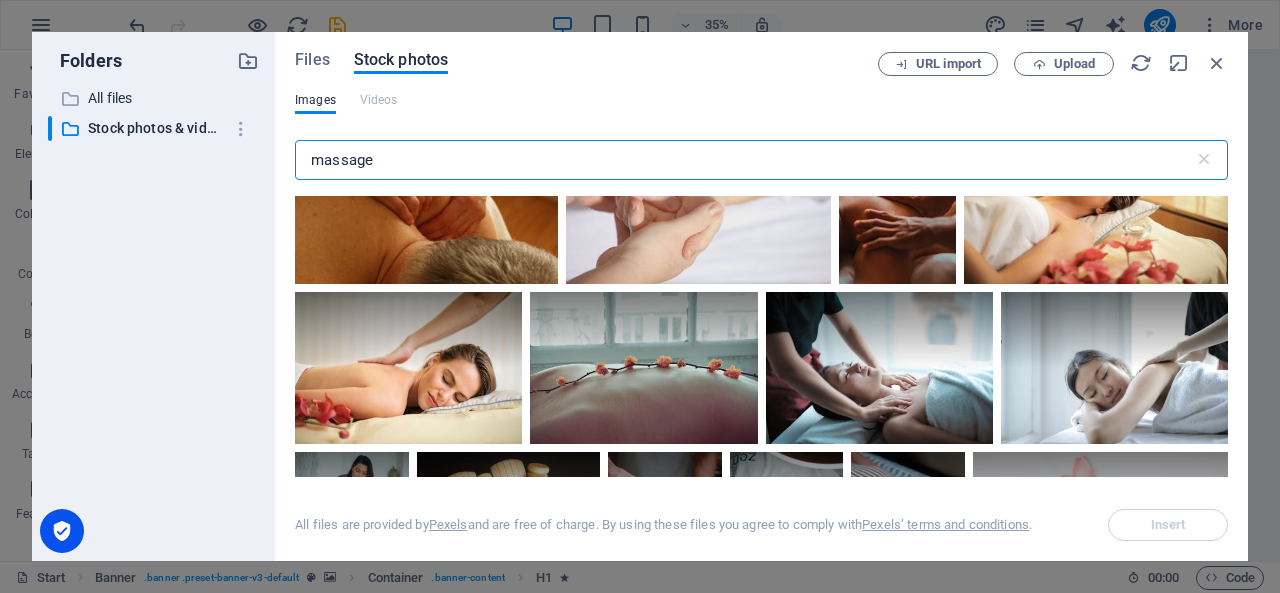 scroll, scrollTop: 200, scrollLeft: 0, axis: vertical 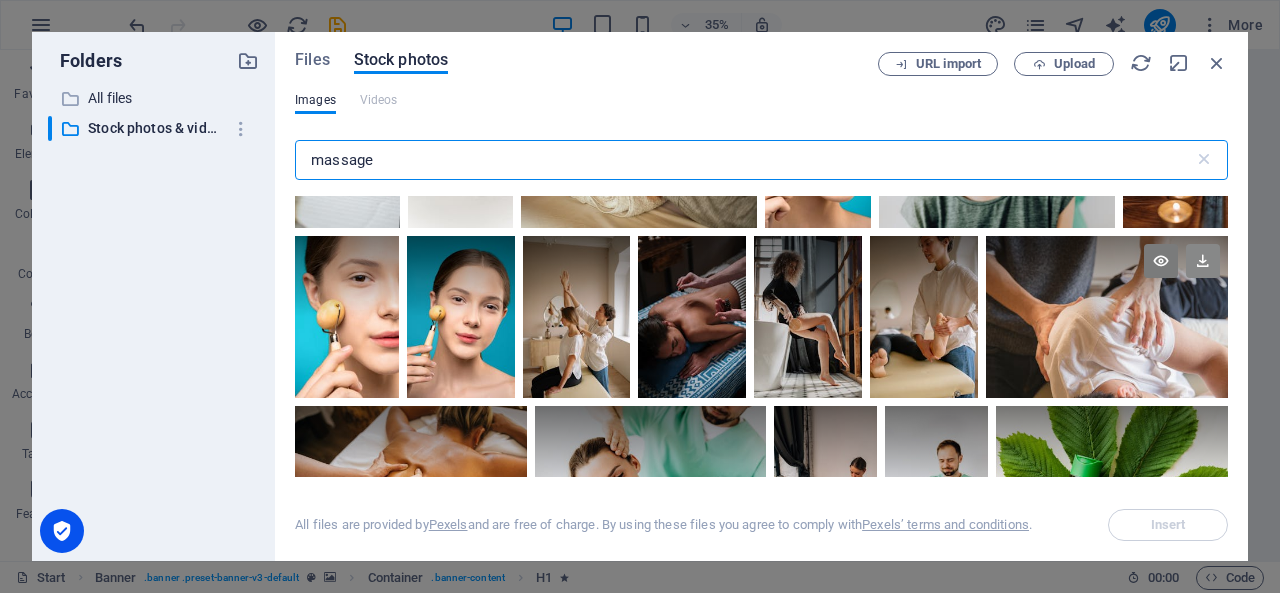 type on "massage" 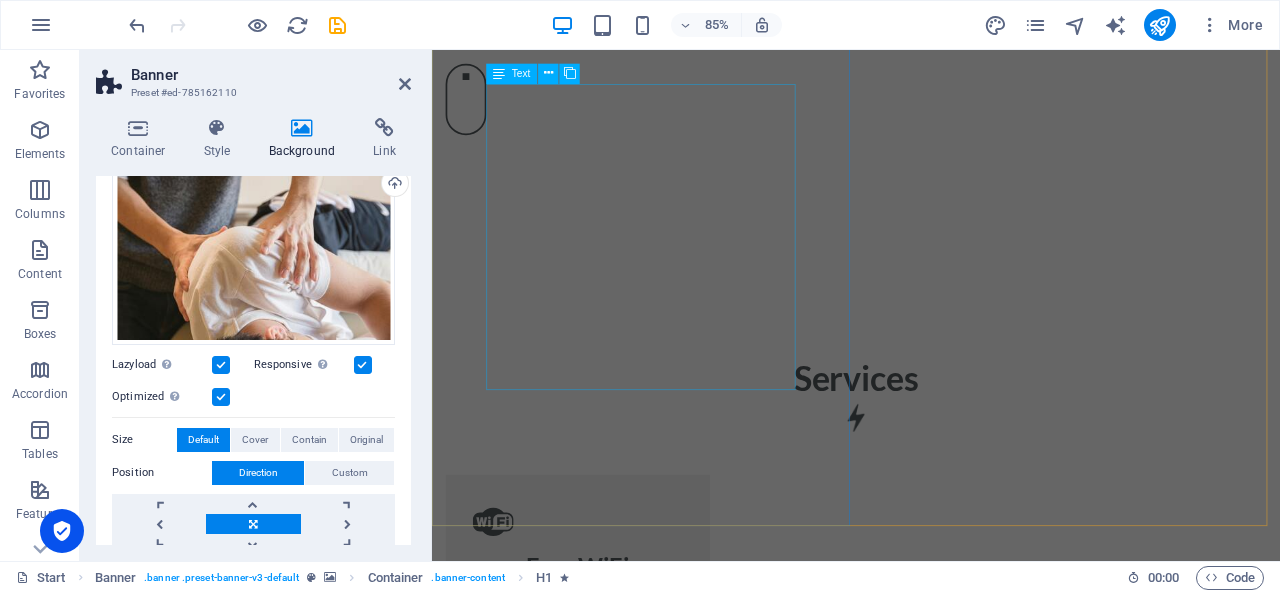 scroll, scrollTop: 2100, scrollLeft: 0, axis: vertical 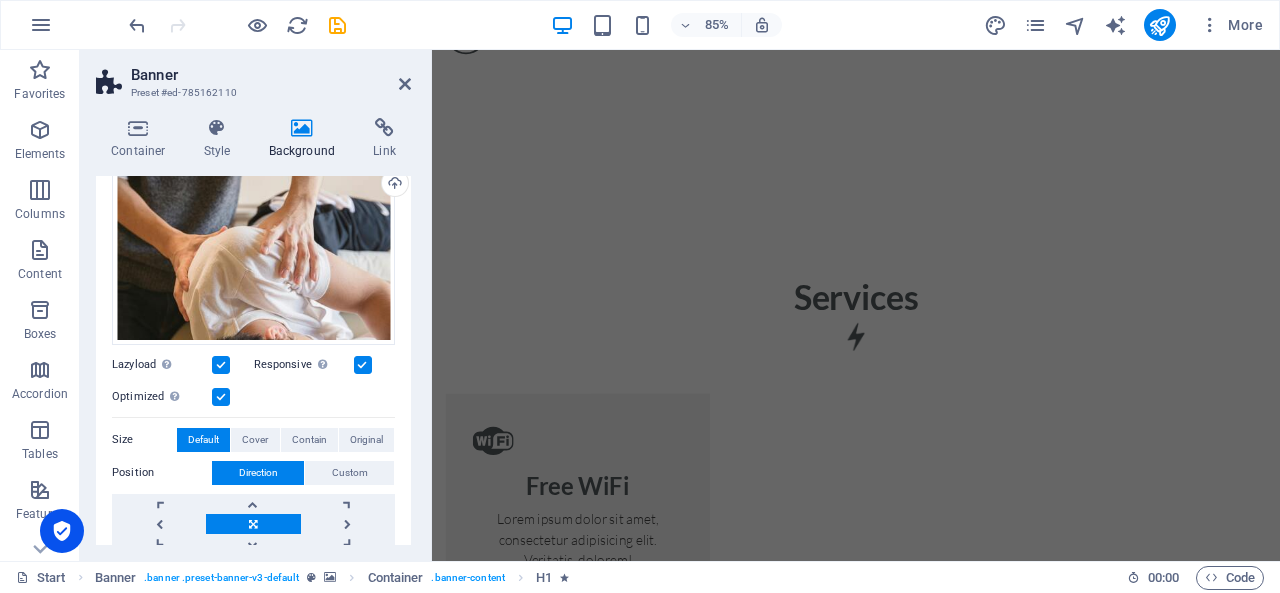 click at bounding box center (931, 2487) 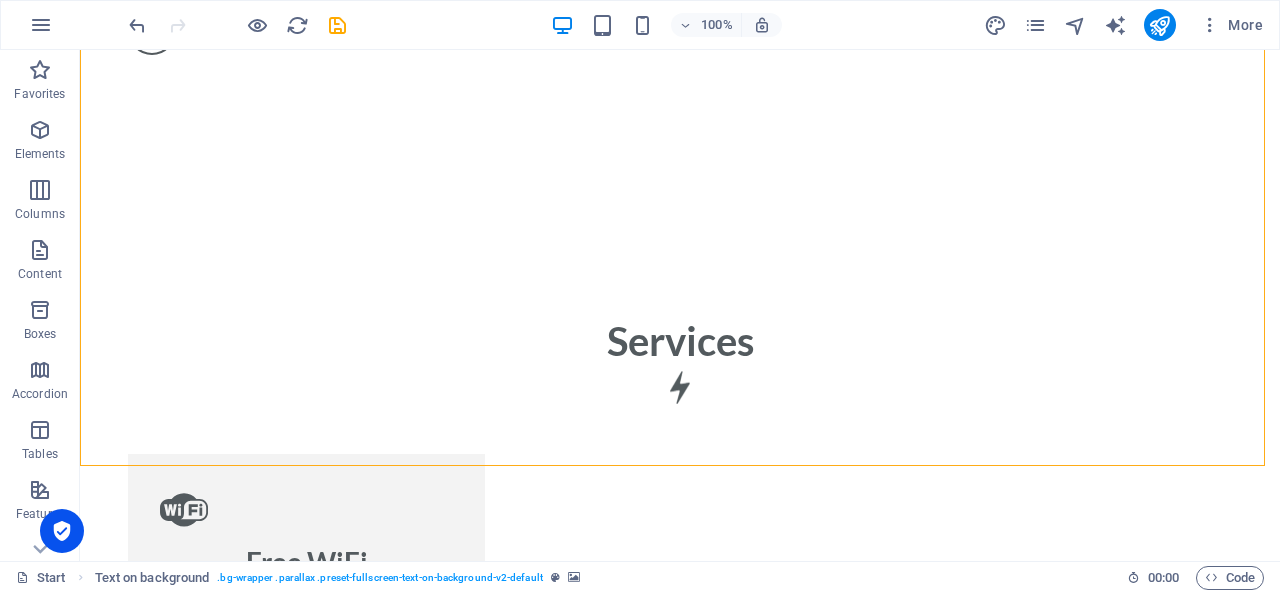 click at bounding box center (680, 2343) 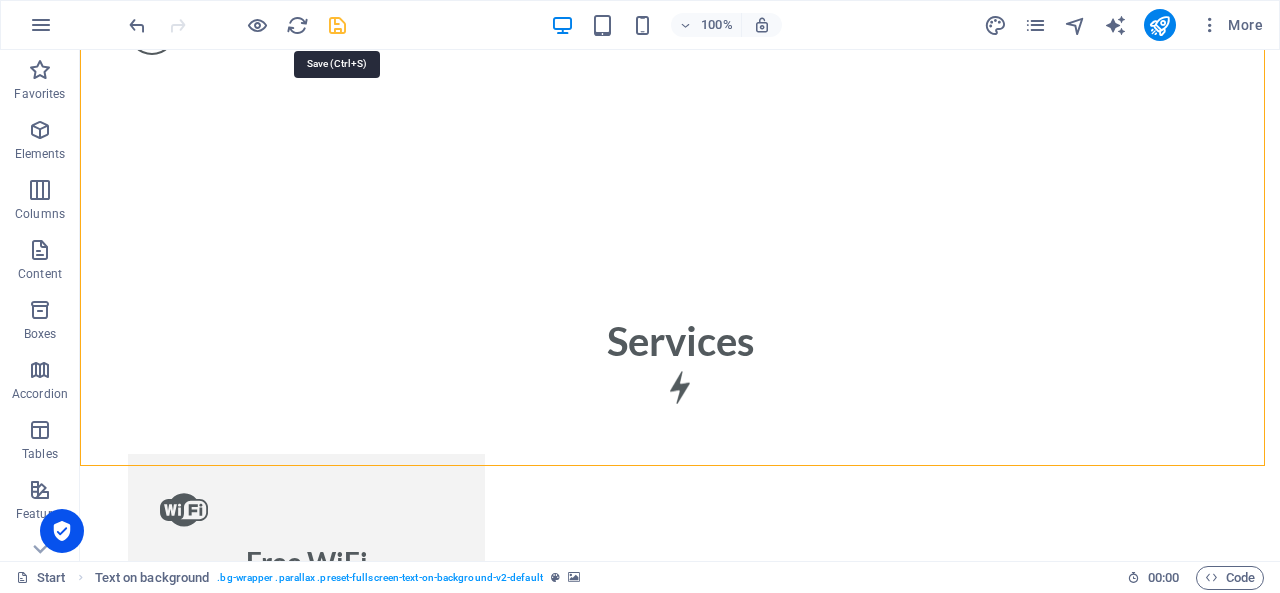 drag, startPoint x: 339, startPoint y: 22, endPoint x: 533, endPoint y: 60, distance: 197.68661 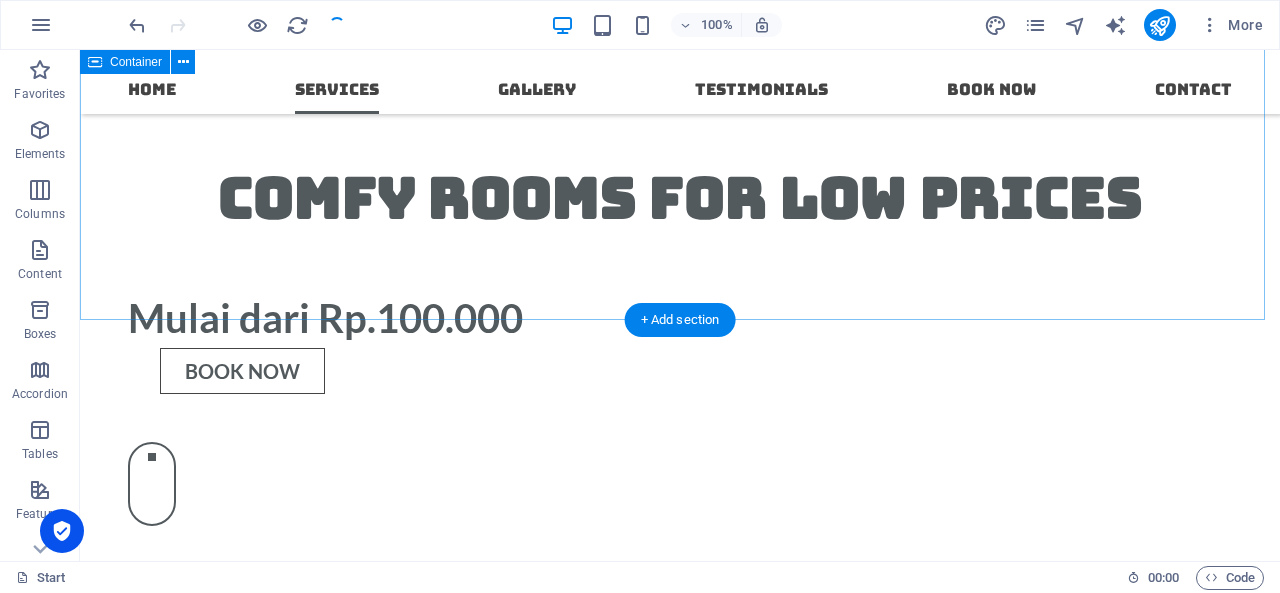 scroll, scrollTop: 1700, scrollLeft: 0, axis: vertical 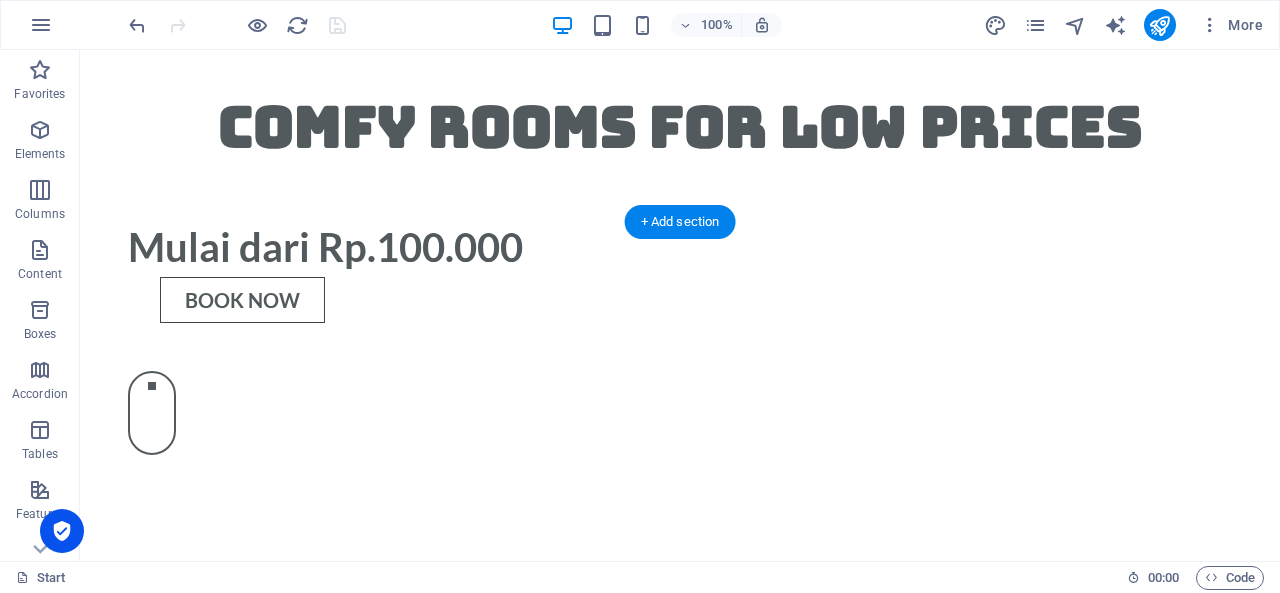 click at bounding box center (680, 2521) 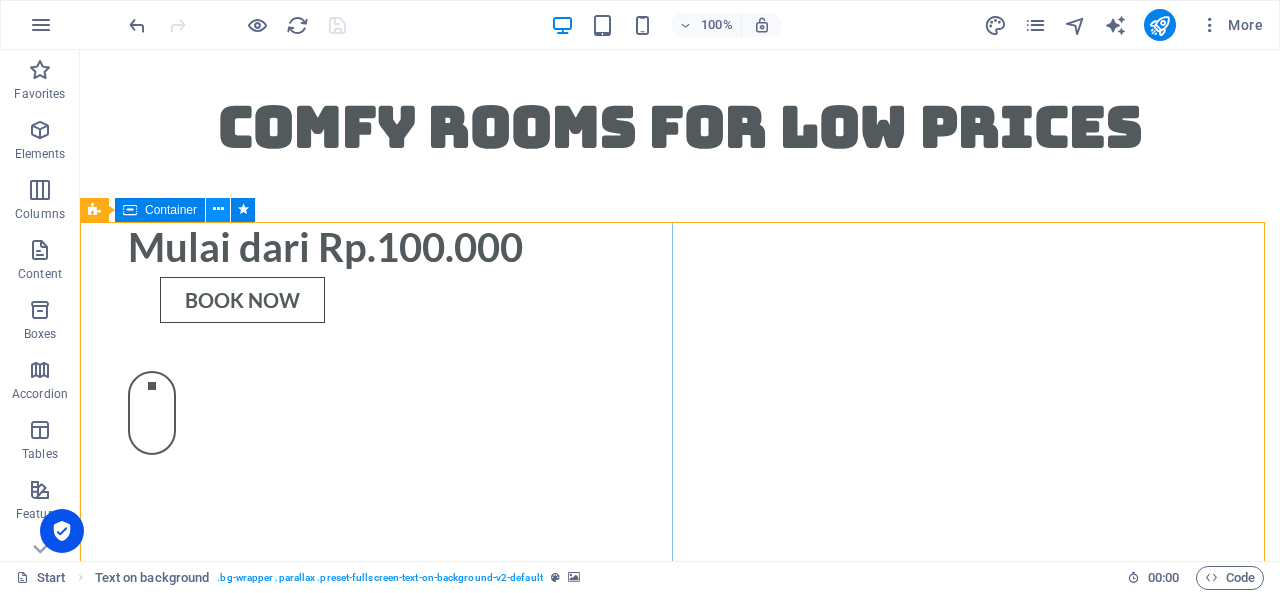 click at bounding box center (218, 209) 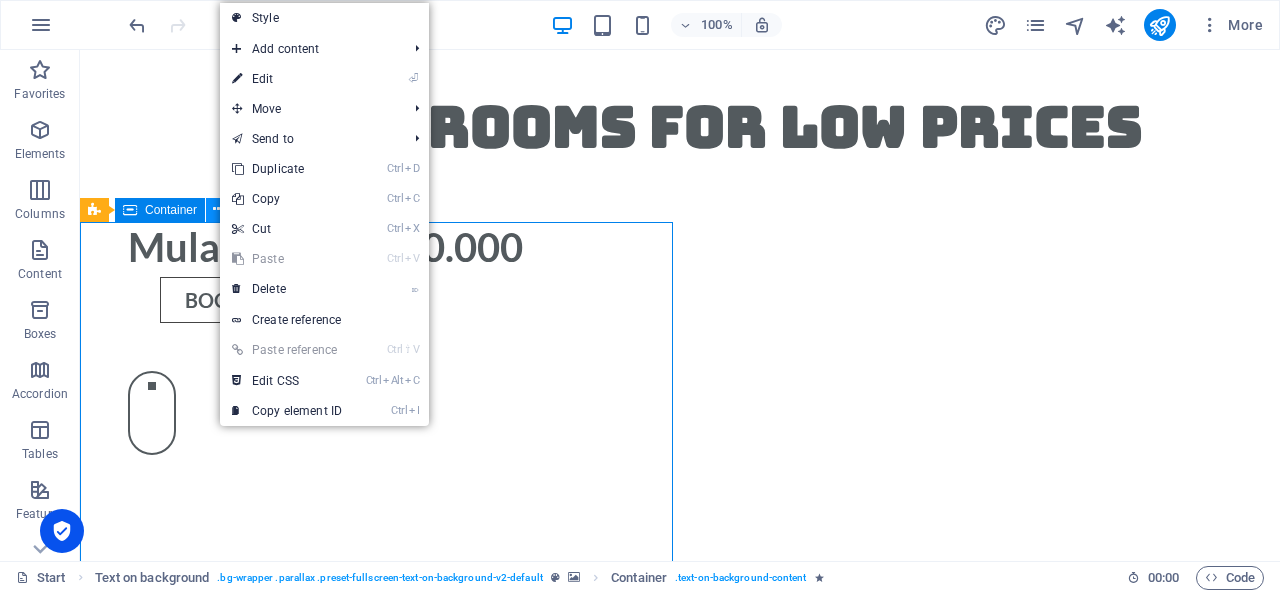 click at bounding box center (218, 209) 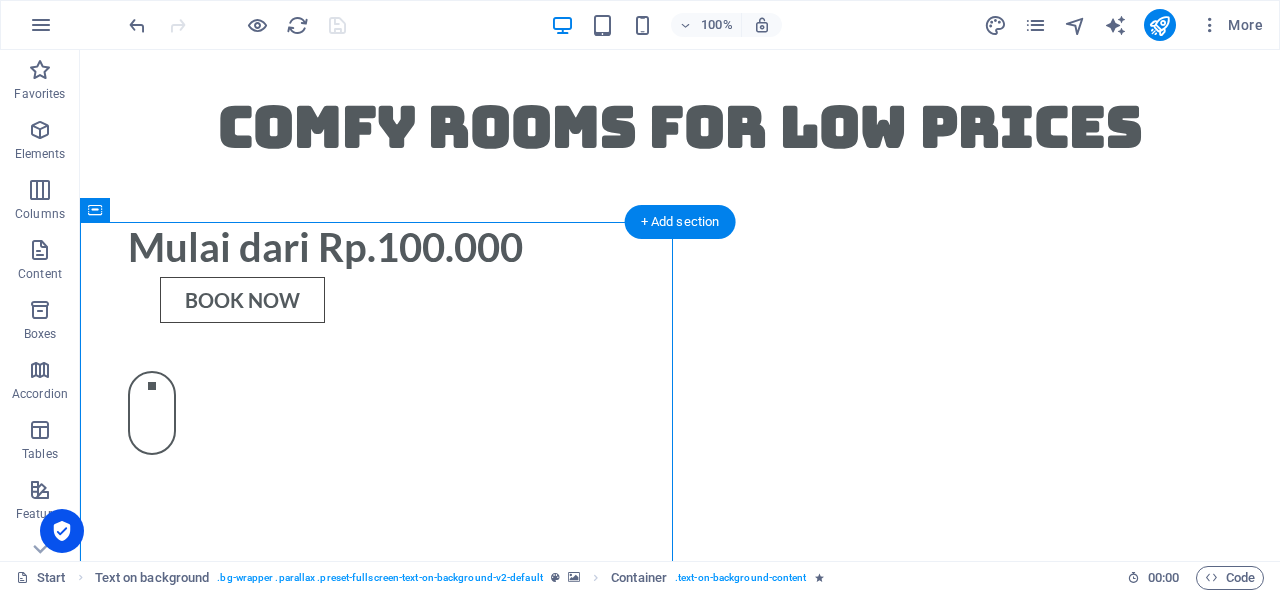 click at bounding box center (680, 2521) 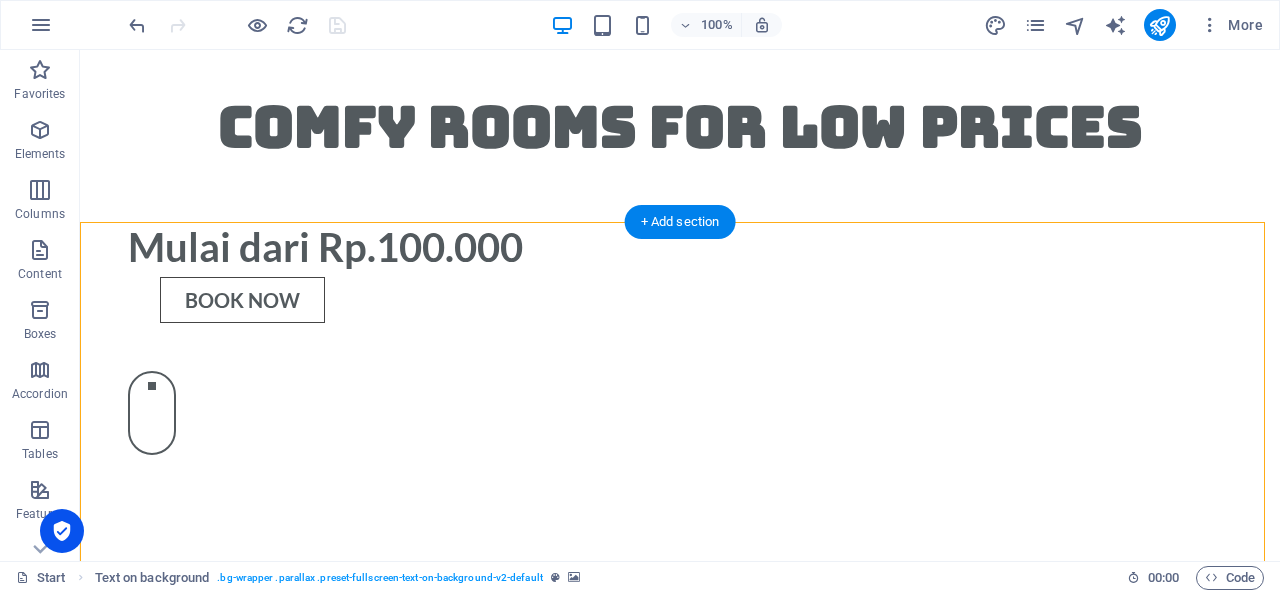 click at bounding box center (680, 2521) 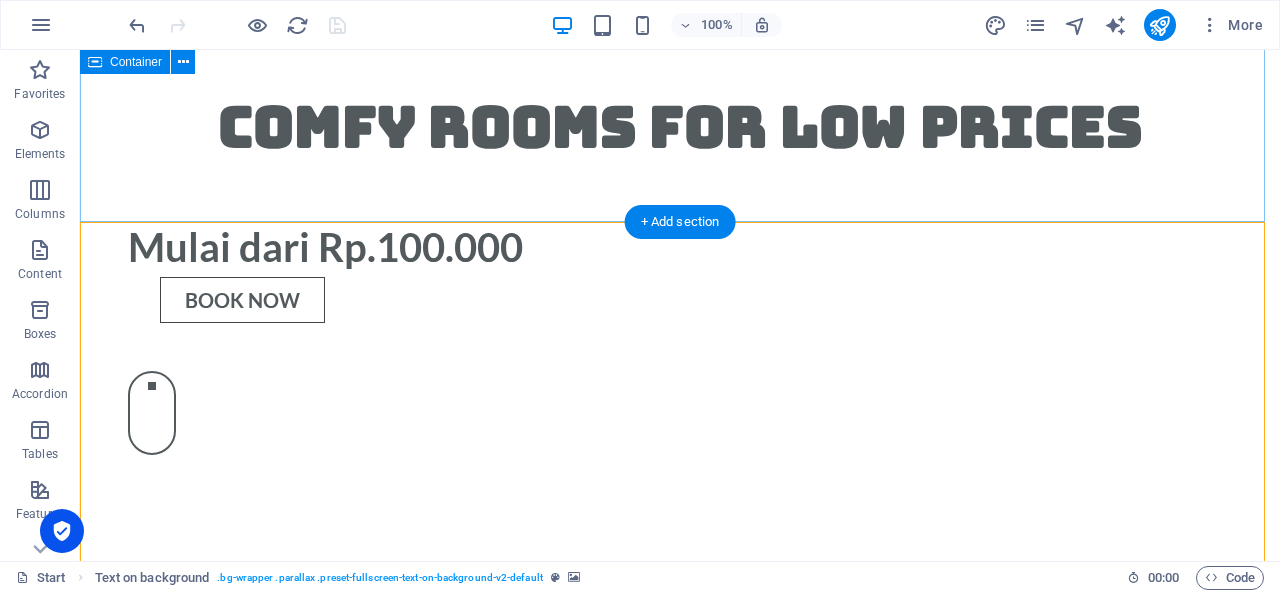 click on "Services Free WiFi Lorem ipsum dolor sit amet, consectetur adipisicing elit. Veritatis, dolorem! Laundry service Lorem ipsum dolor sit amet, consectetur adipisicing elit. Veritatis, dolorem! Free Parking Lorem ipsum dolor sit amet, consectetur adipisicing elit. Veritatis, dolorem! Breakfast buffet Lorem ipsum dolor sit amet, consectetur adipisicing elit. Veritatis, dolorem! Gym Access 24/7 Lorem ipsum dolor sit amet, consectetur adipisicing elit. Veritatis, dolorem! Pool area Lorem ipsum dolor sit amet, consectetur adipisicing elit. Veritatis, dolorem!" at bounding box center [680, 1451] 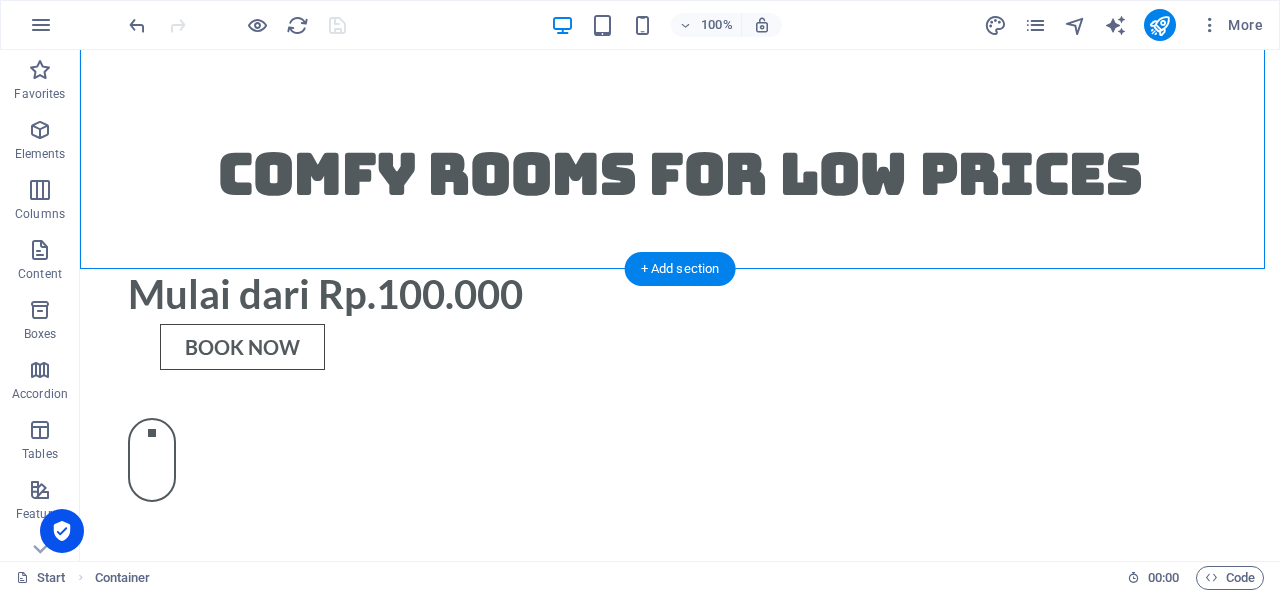 scroll, scrollTop: 1700, scrollLeft: 0, axis: vertical 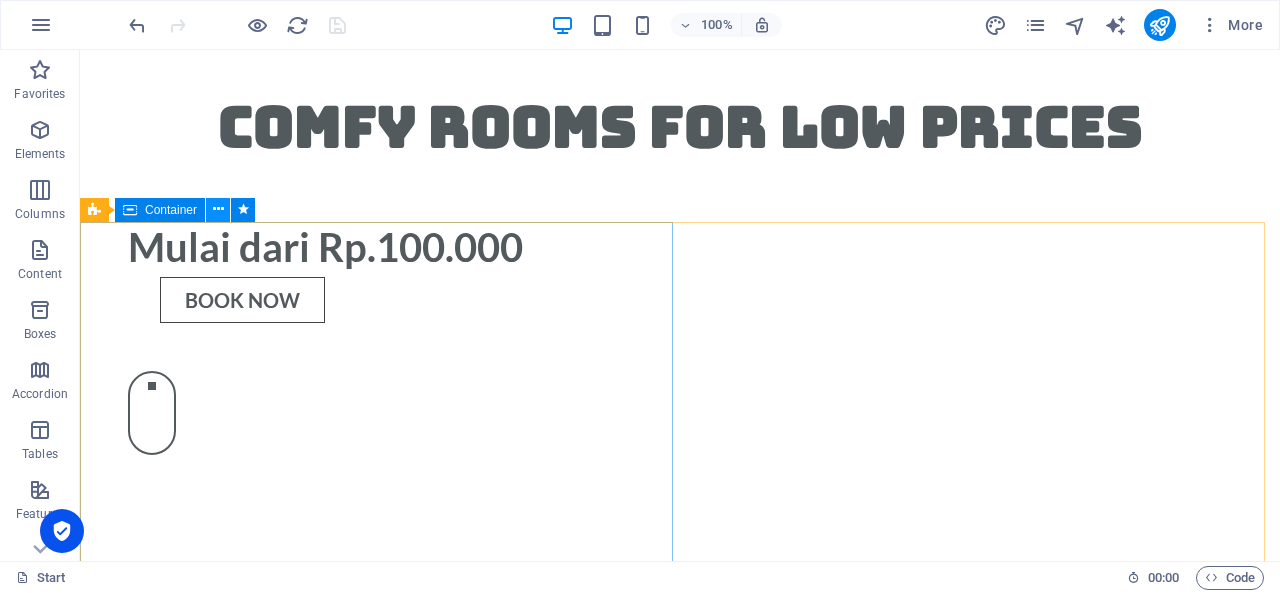 click at bounding box center (218, 209) 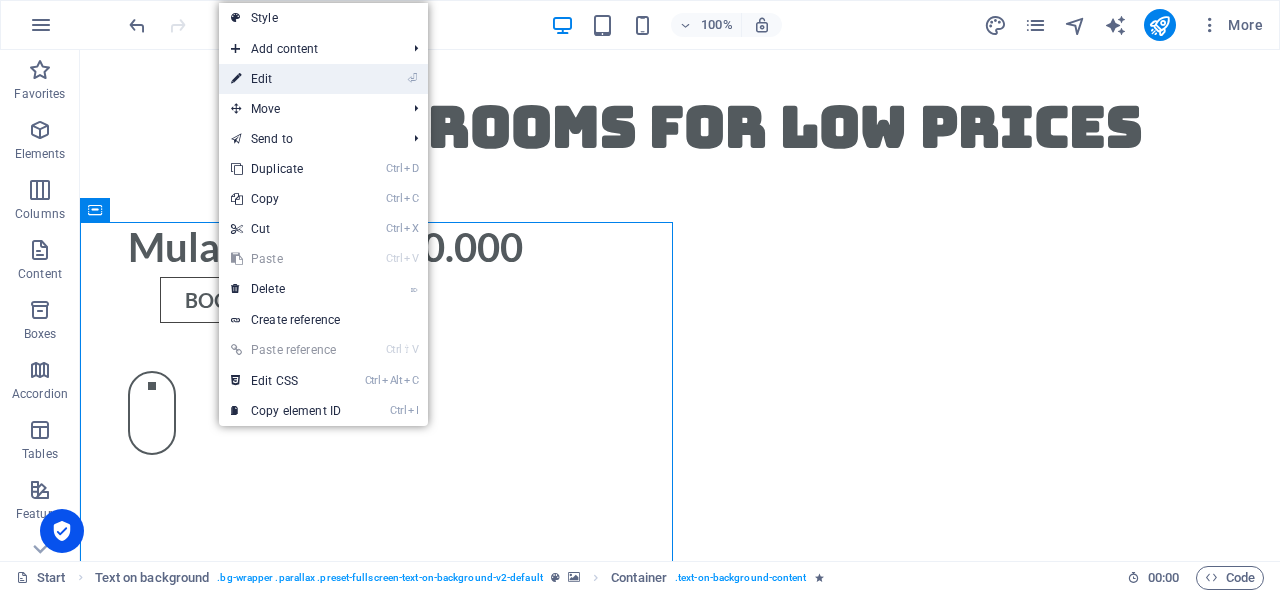 click on "⏎  Edit" at bounding box center (286, 79) 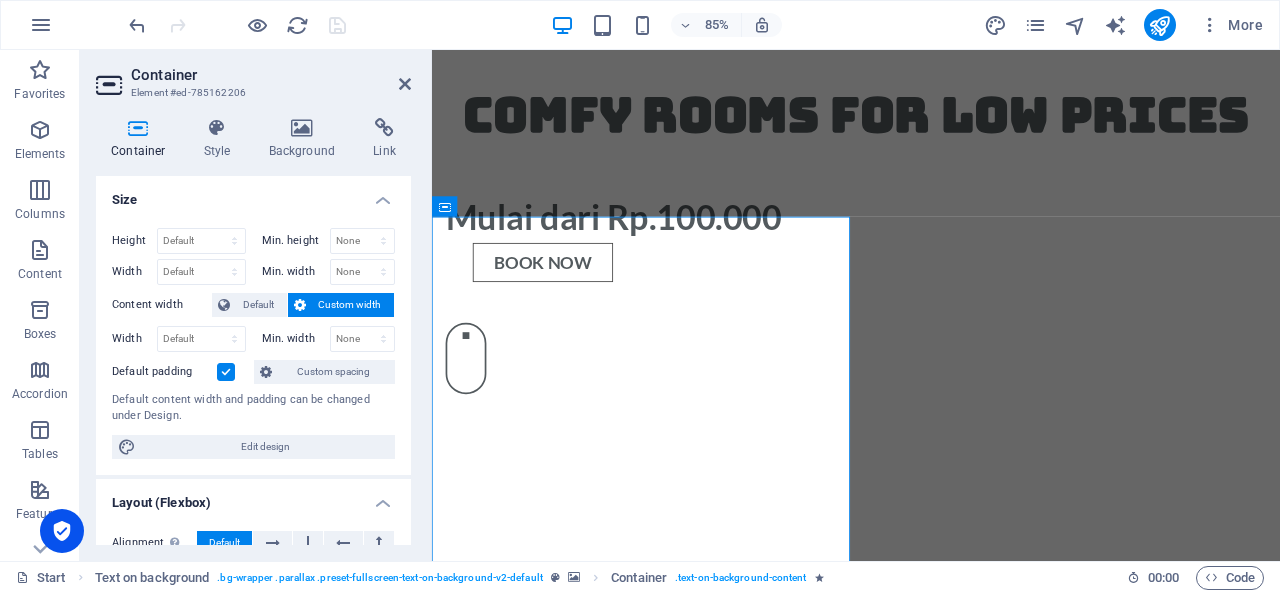 scroll, scrollTop: 1724, scrollLeft: 0, axis: vertical 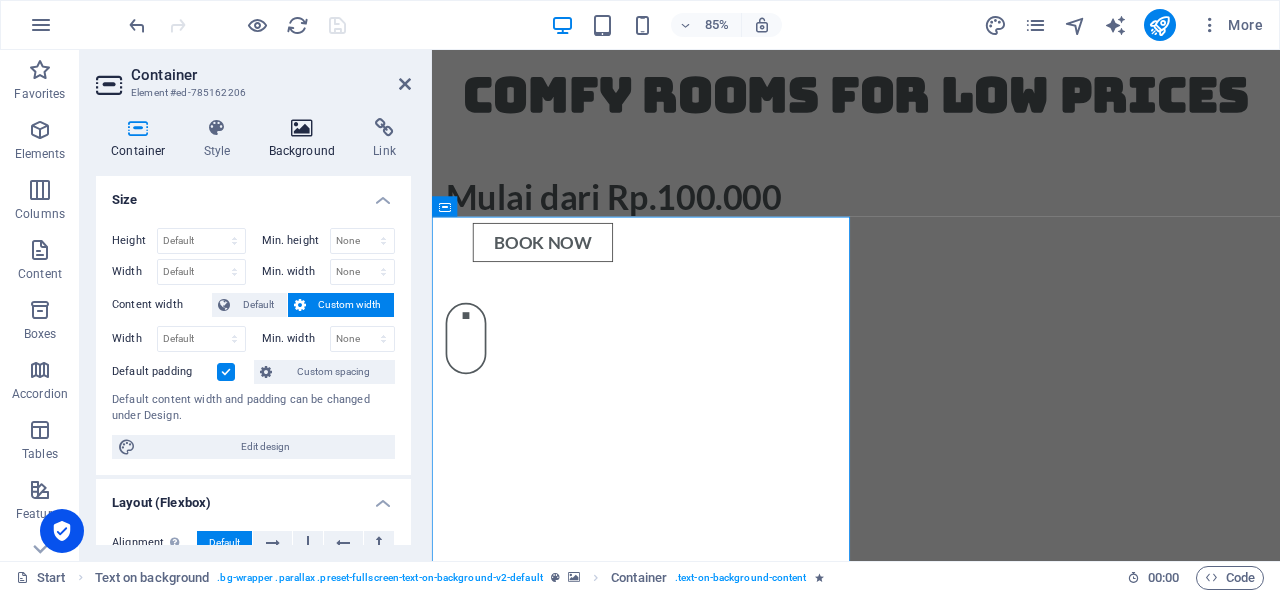 click at bounding box center (302, 128) 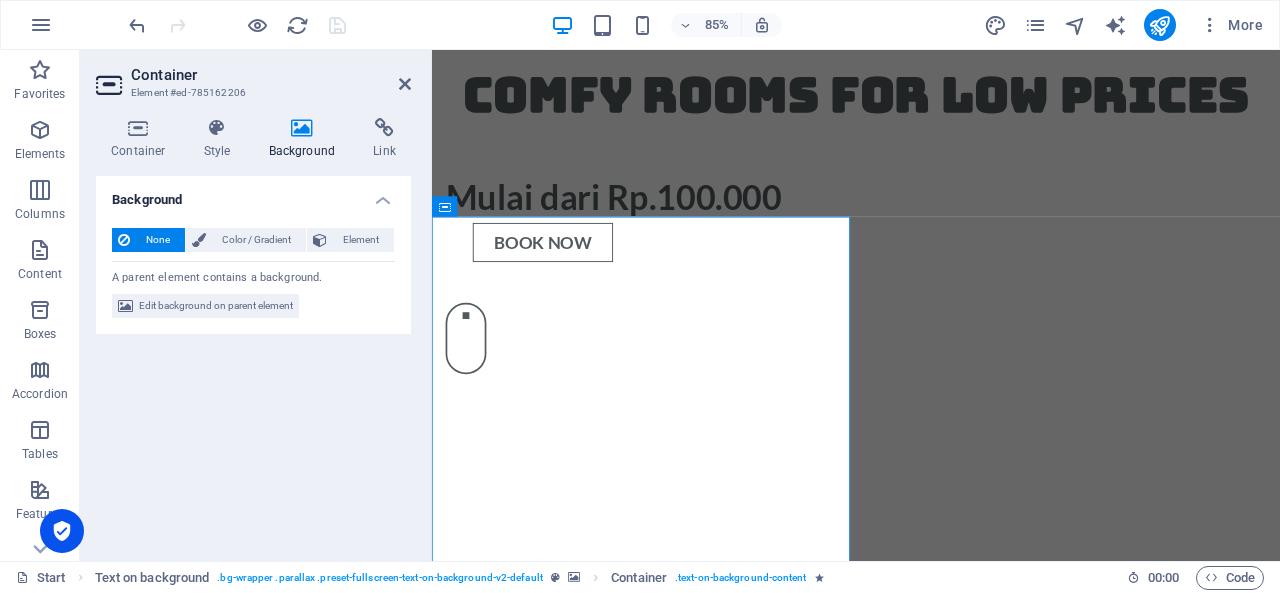 click at bounding box center [931, 2675] 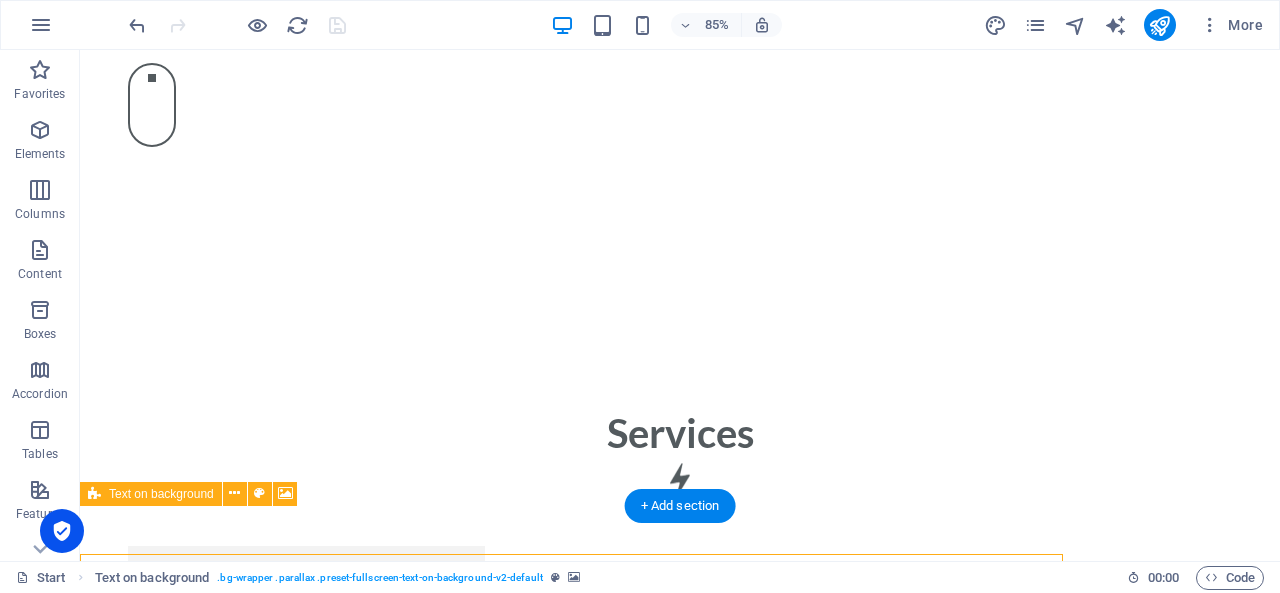 scroll, scrollTop: 1700, scrollLeft: 0, axis: vertical 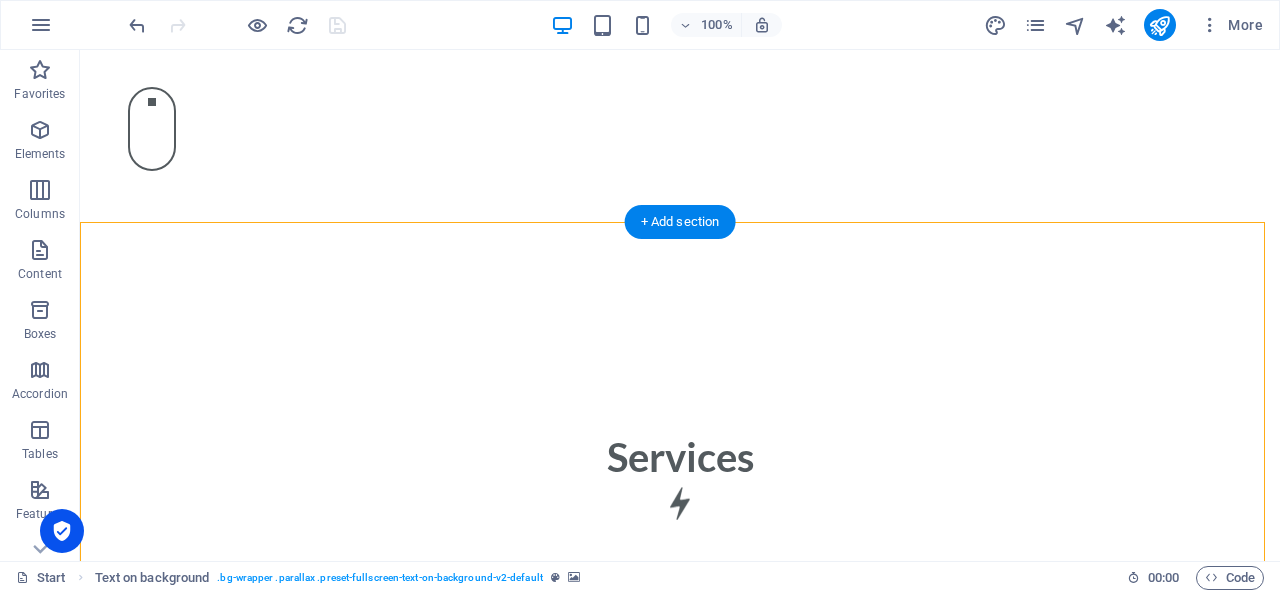 click at bounding box center [680, 2379] 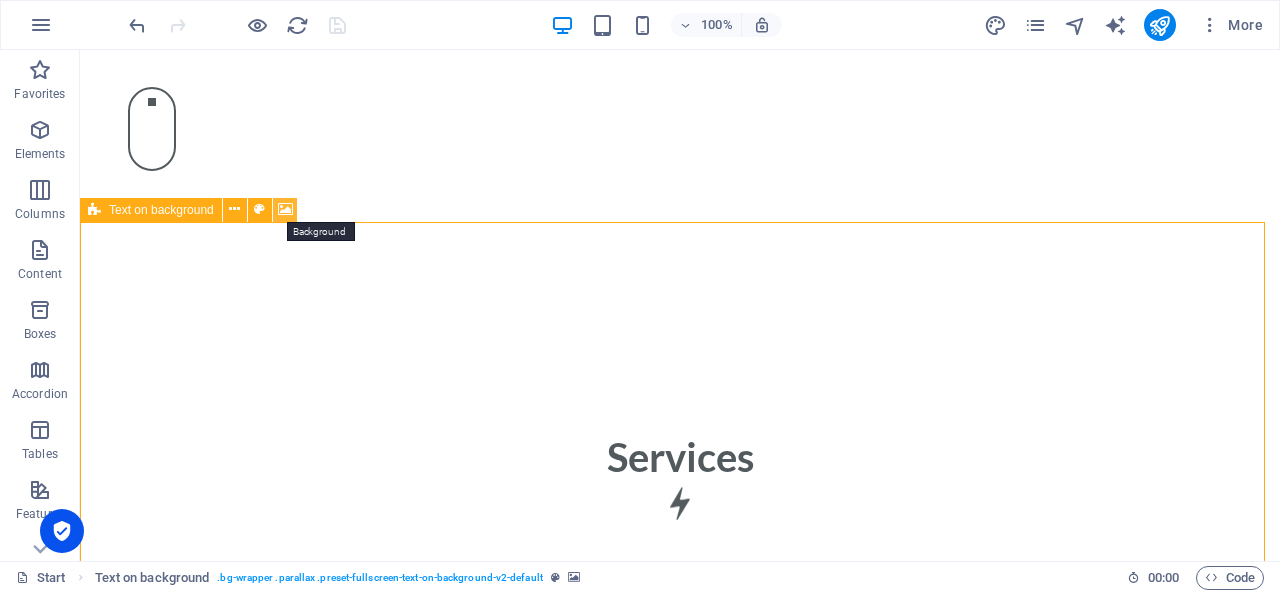 click at bounding box center (285, 209) 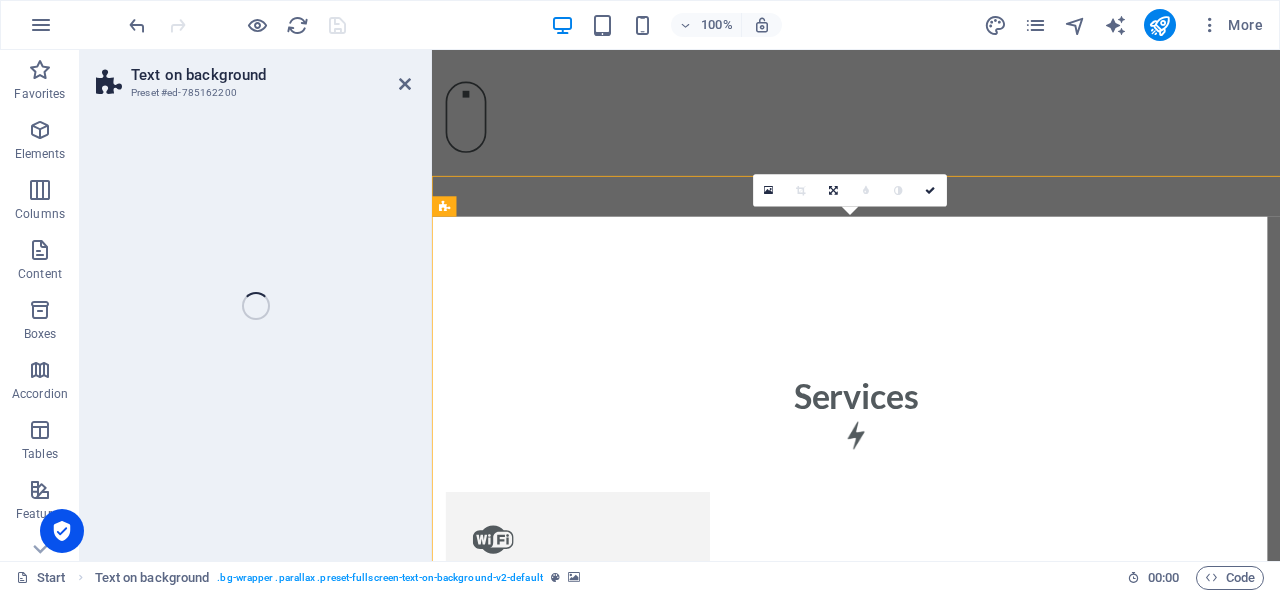scroll, scrollTop: 1724, scrollLeft: 0, axis: vertical 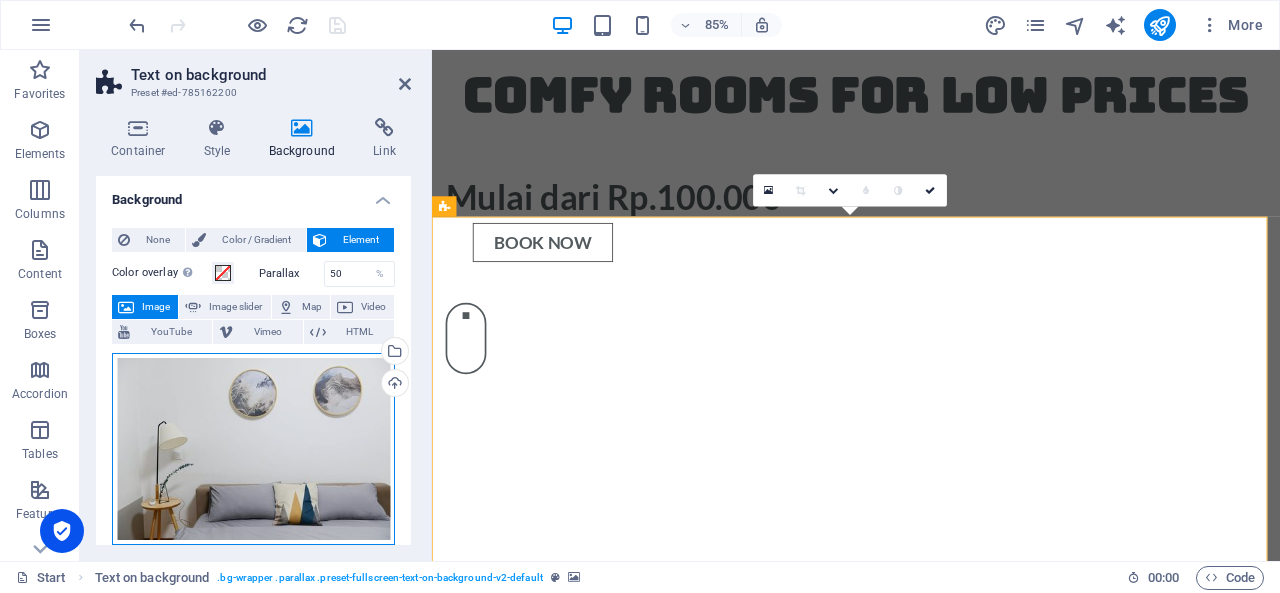 click on "Drag files here, click to choose files or select files from Files or our free stock photos & videos" at bounding box center [253, 449] 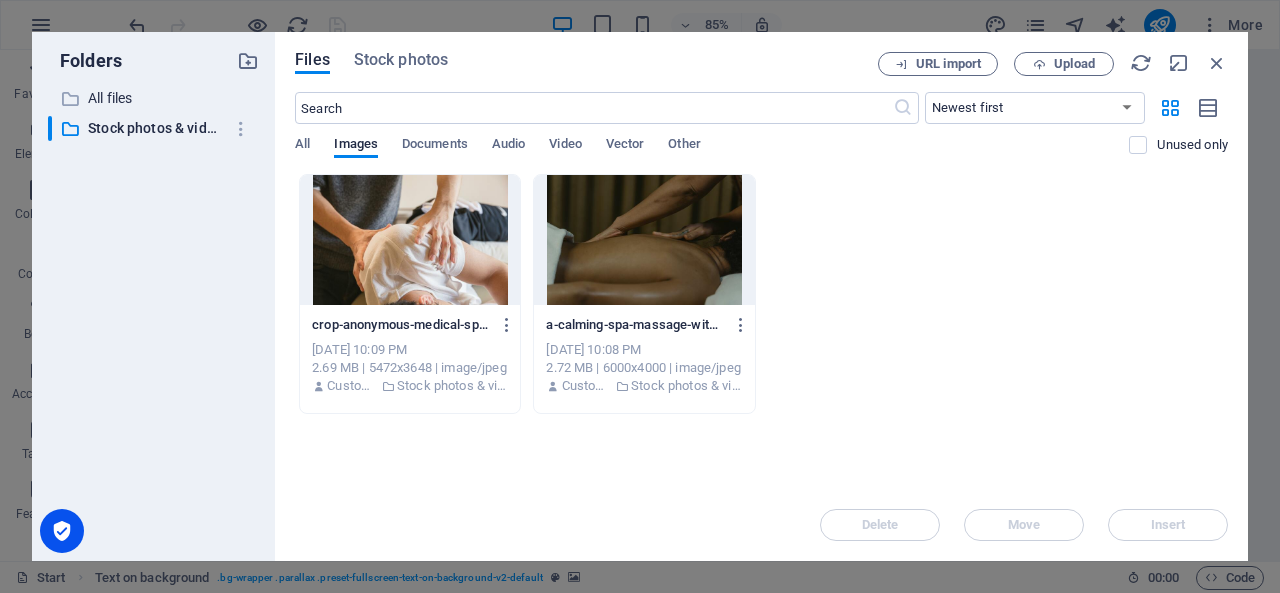scroll, scrollTop: 2160, scrollLeft: 0, axis: vertical 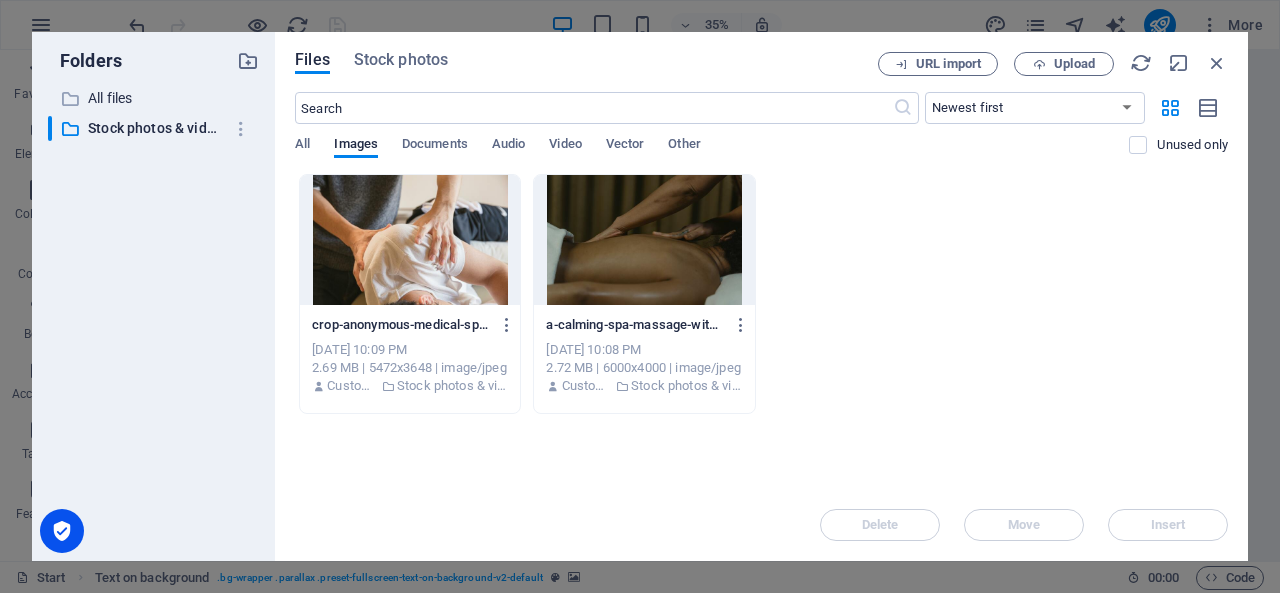 click at bounding box center [644, 240] 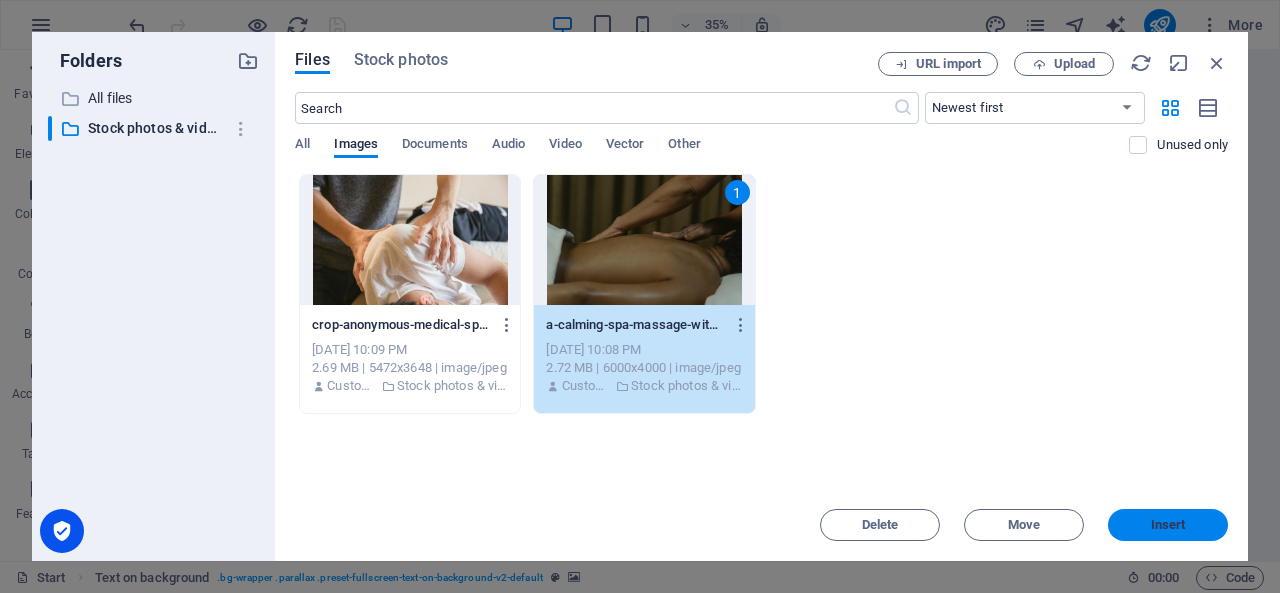 drag, startPoint x: 1177, startPoint y: 528, endPoint x: 757, endPoint y: 545, distance: 420.3439 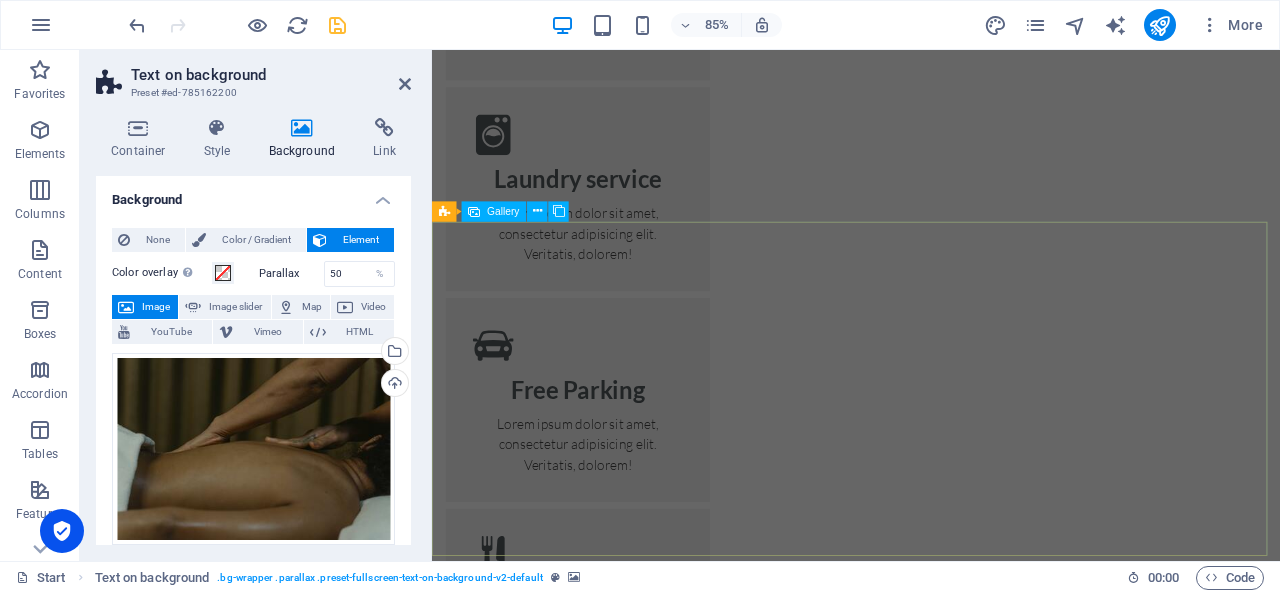 scroll, scrollTop: 2892, scrollLeft: 0, axis: vertical 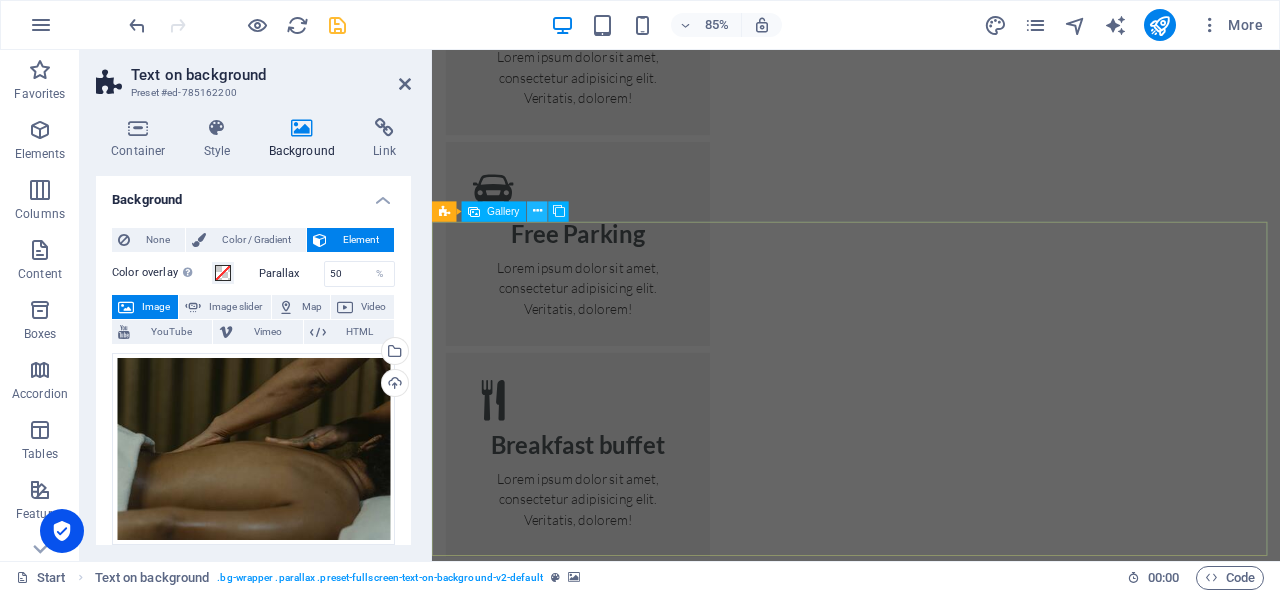 click at bounding box center (537, 211) 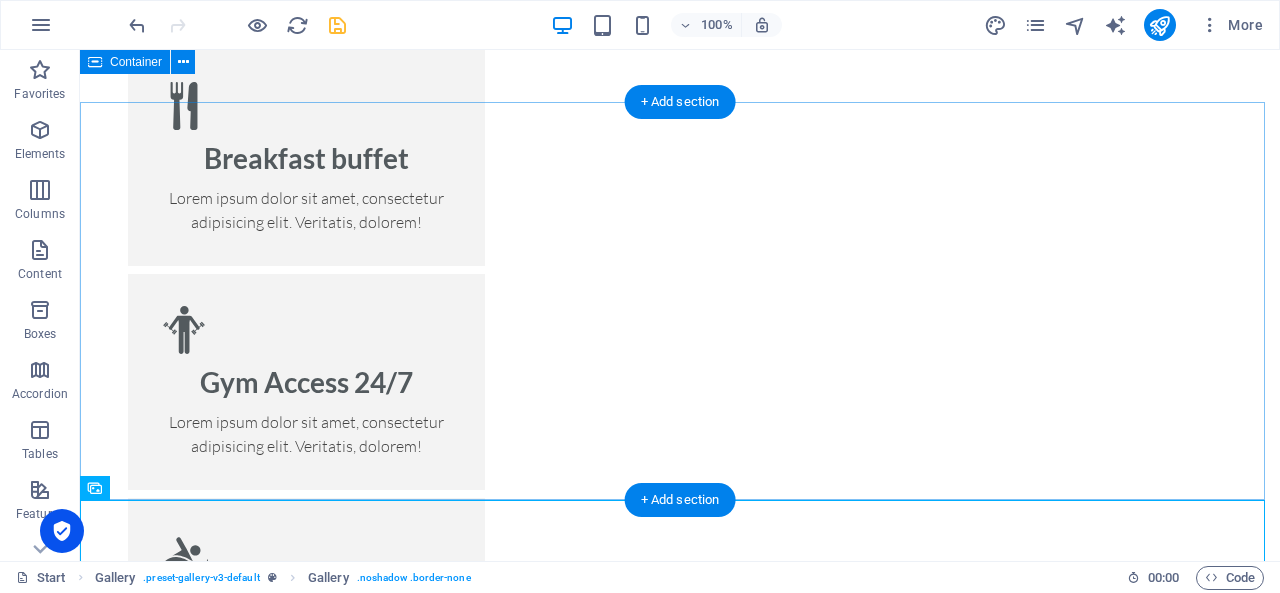 scroll, scrollTop: 2748, scrollLeft: 0, axis: vertical 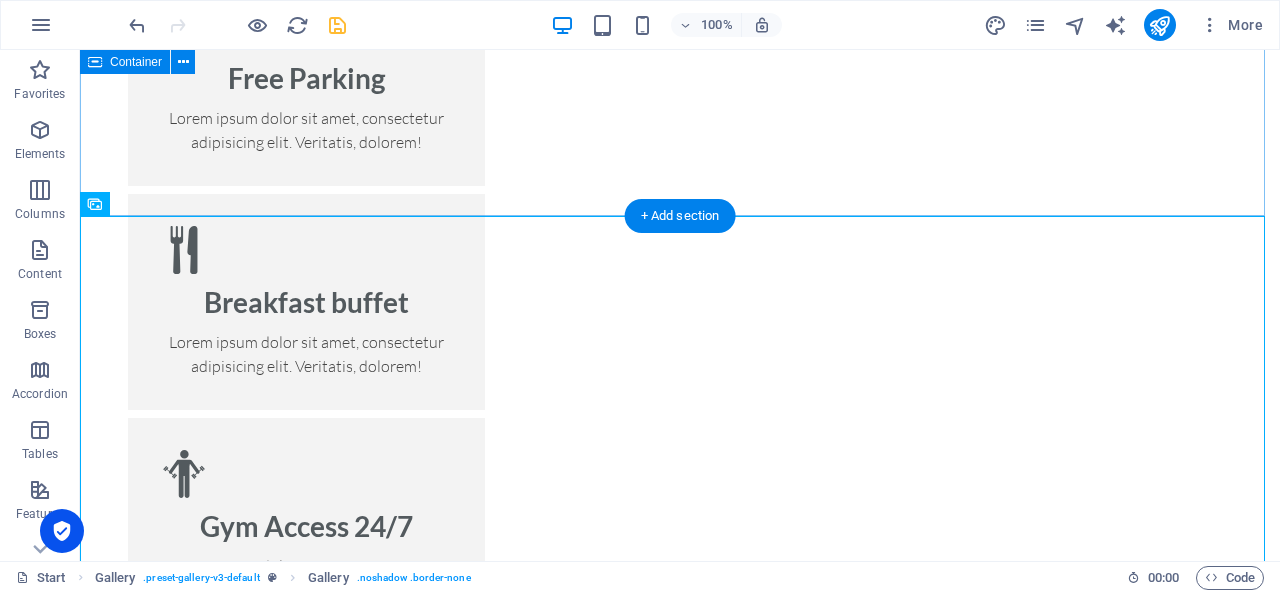 click on "Drop content here or  Add elements  Paste clipboard" at bounding box center (680, 2263) 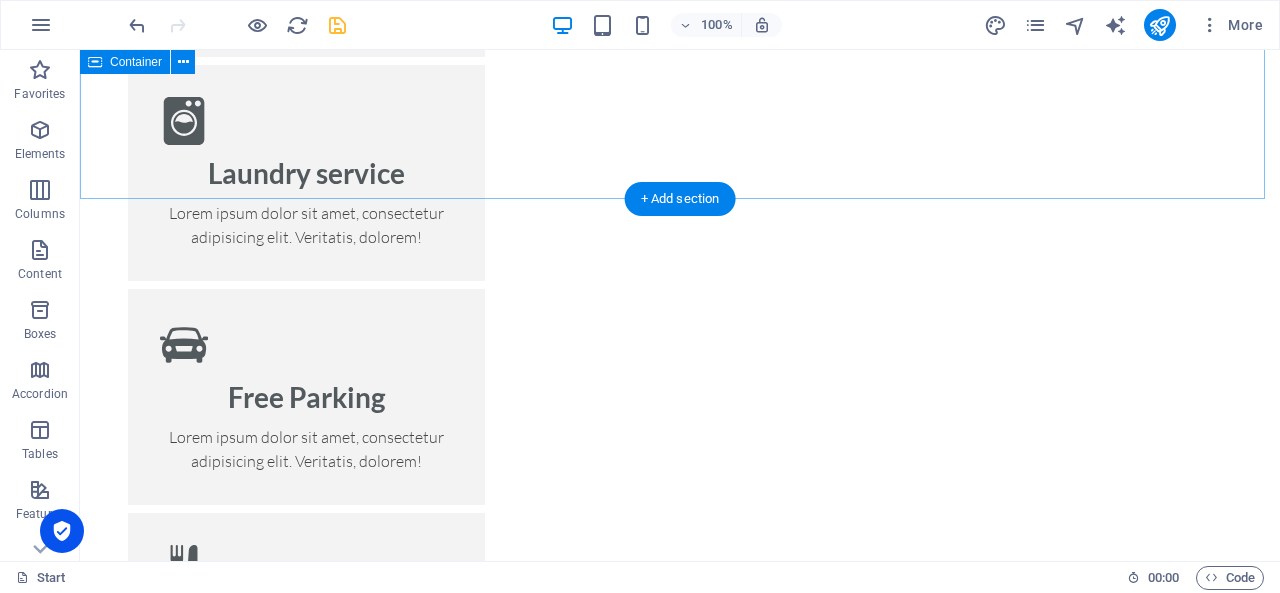 scroll, scrollTop: 2672, scrollLeft: 0, axis: vertical 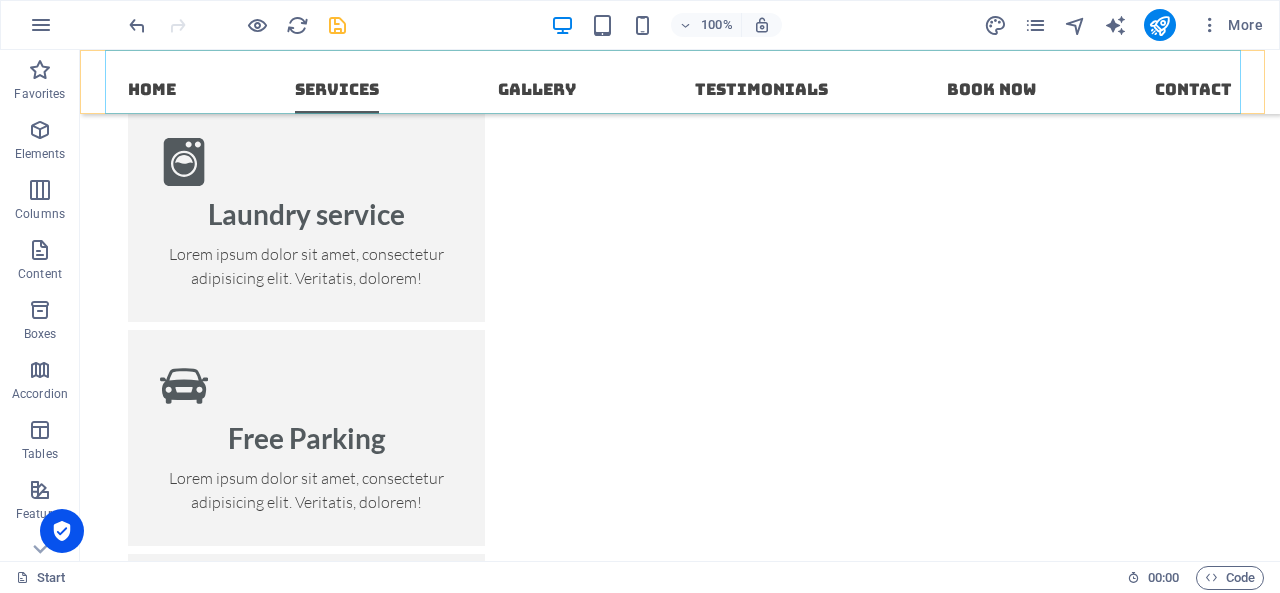 click on "Home Services Gallery Testimonials Book now Contact" at bounding box center (680, 82) 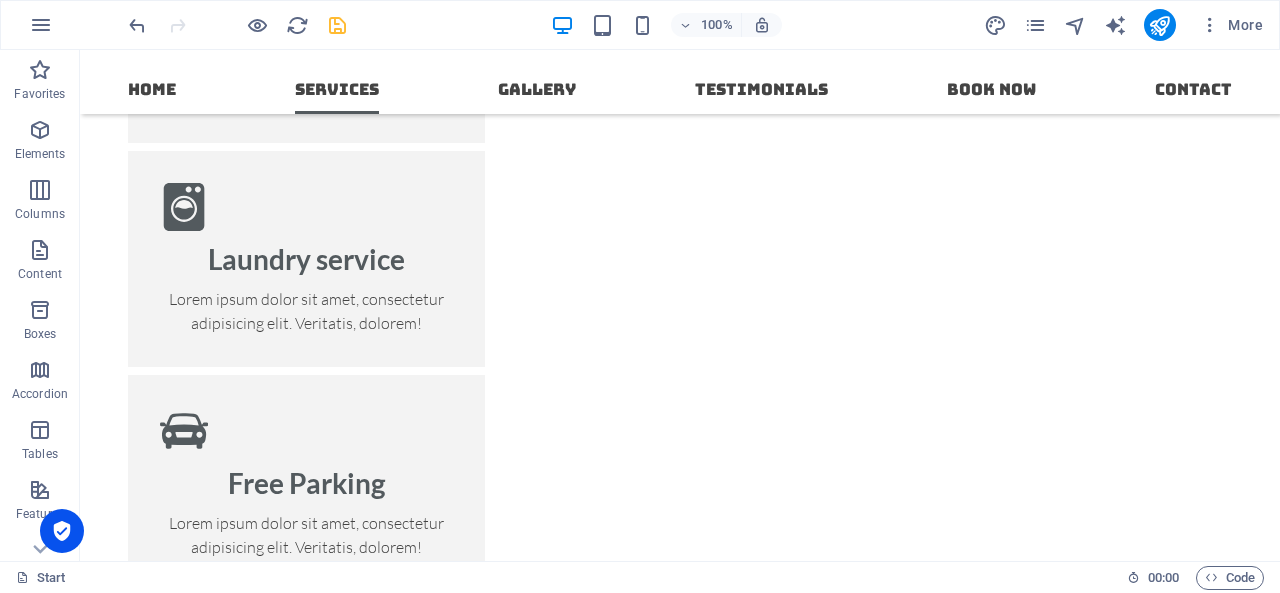 scroll, scrollTop: 2628, scrollLeft: 0, axis: vertical 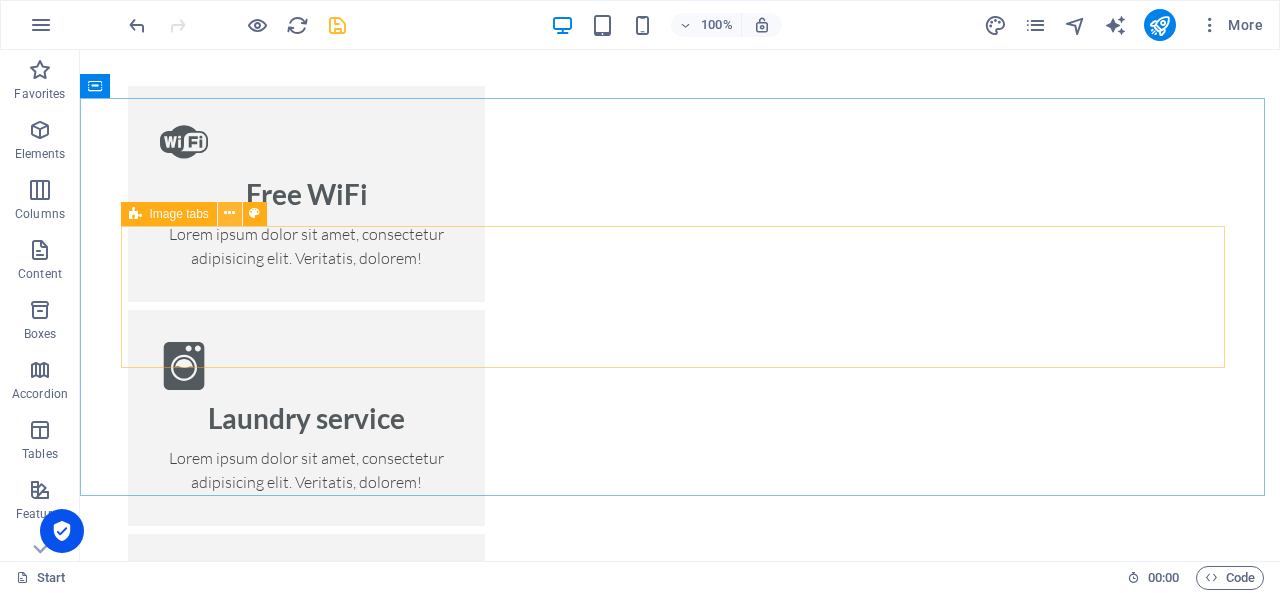 click at bounding box center (229, 213) 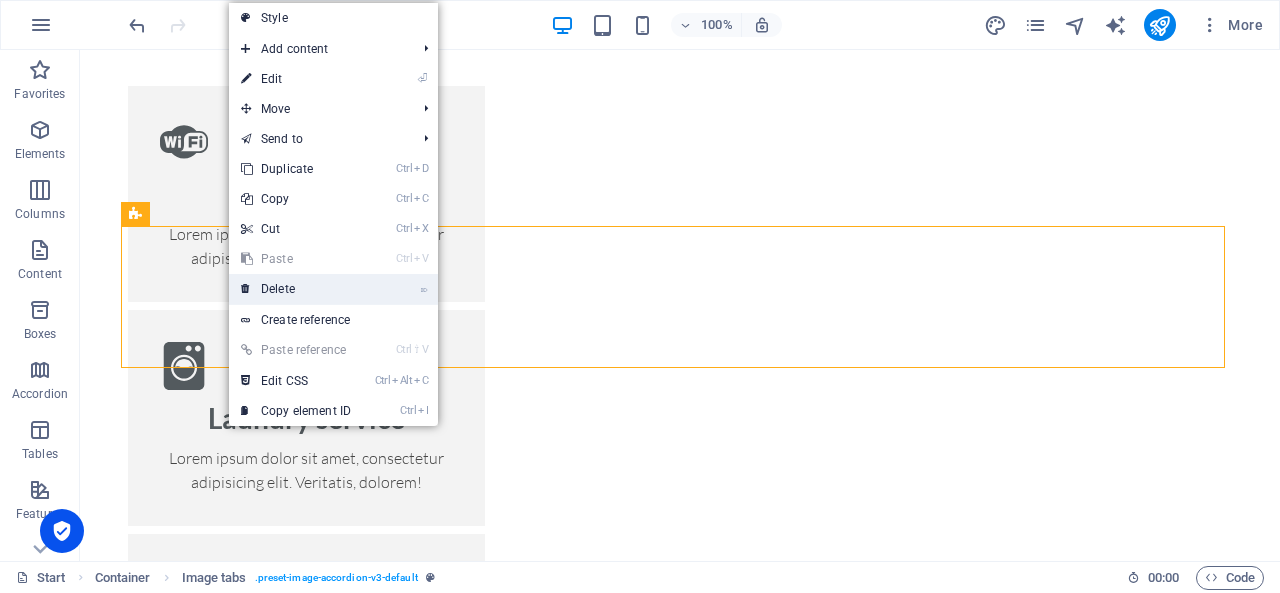 click on "⌦  Delete" at bounding box center [296, 289] 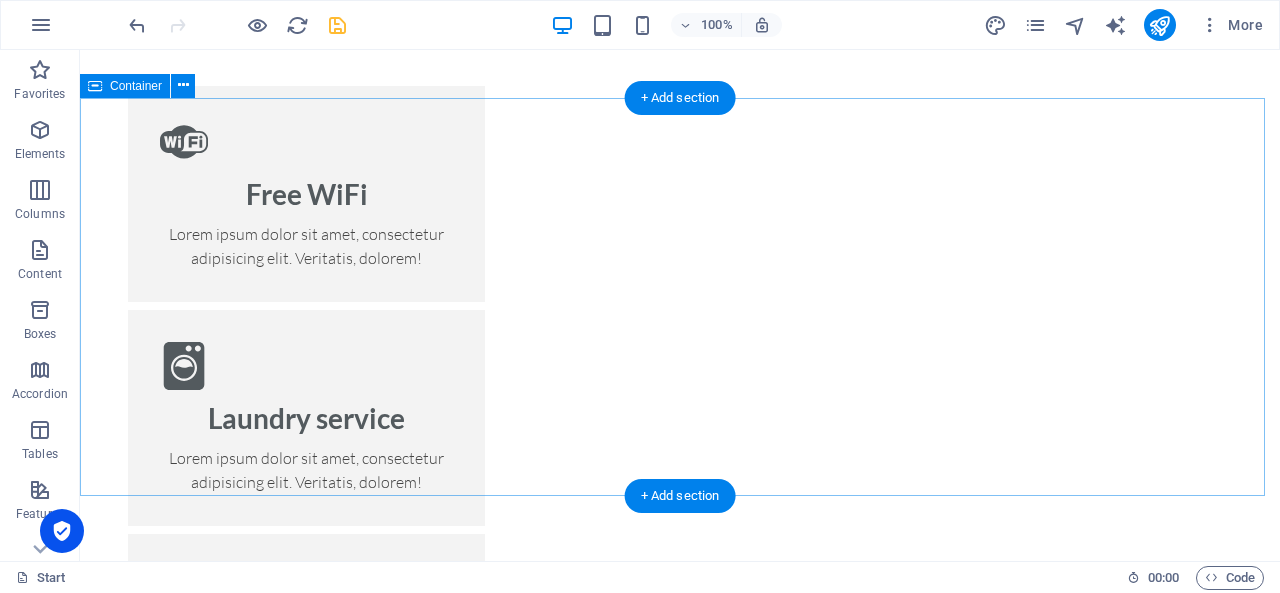 click on "Add elements" at bounding box center [621, 2857] 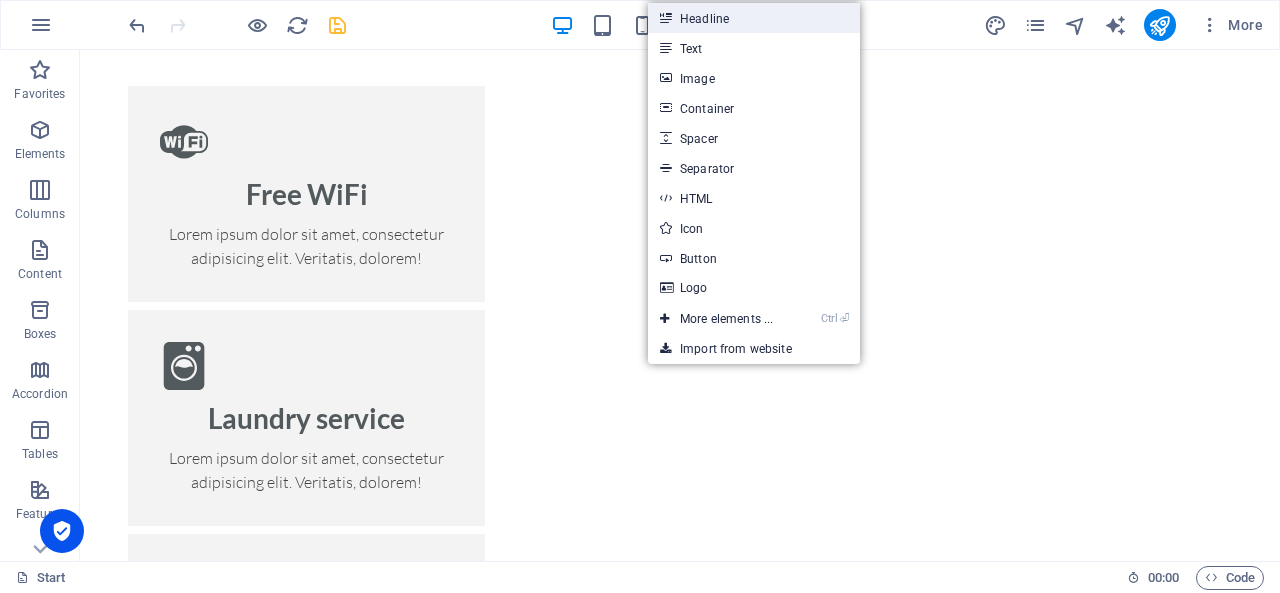 drag, startPoint x: 735, startPoint y: 15, endPoint x: 387, endPoint y: 167, distance: 379.74728 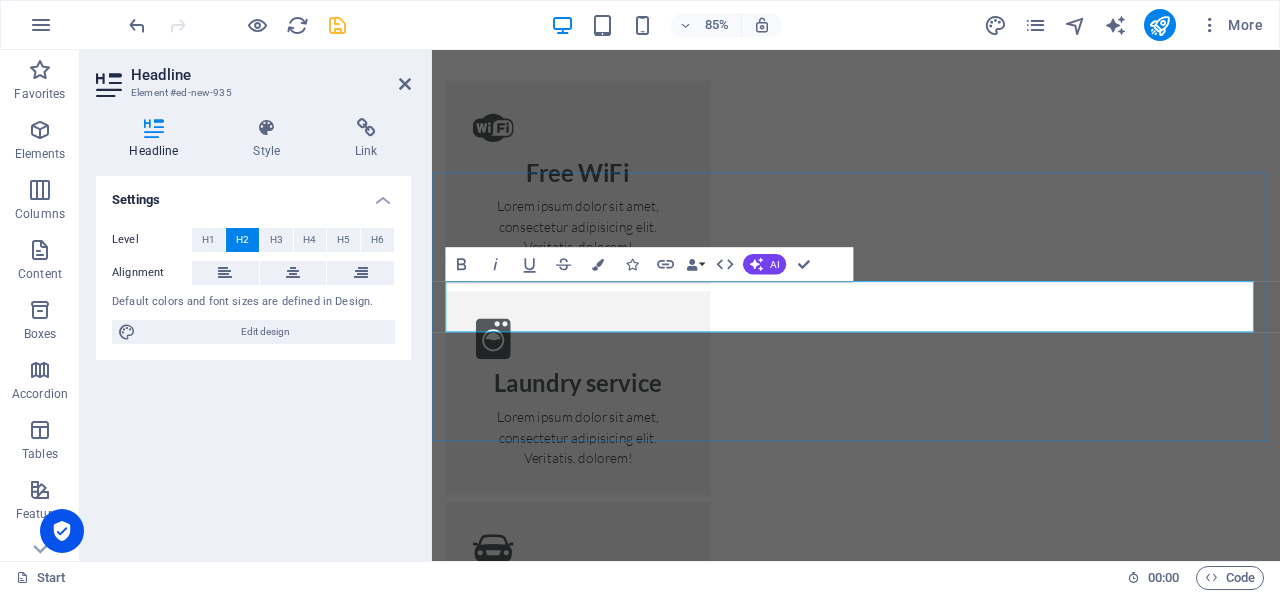 scroll, scrollTop: 2516, scrollLeft: 0, axis: vertical 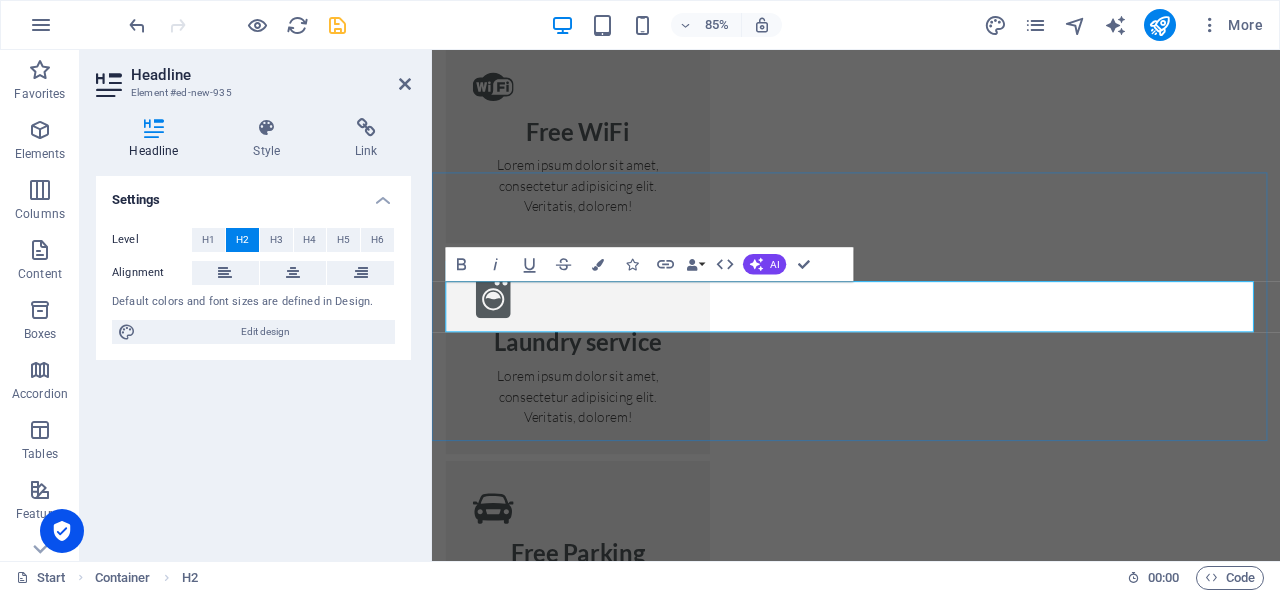 type 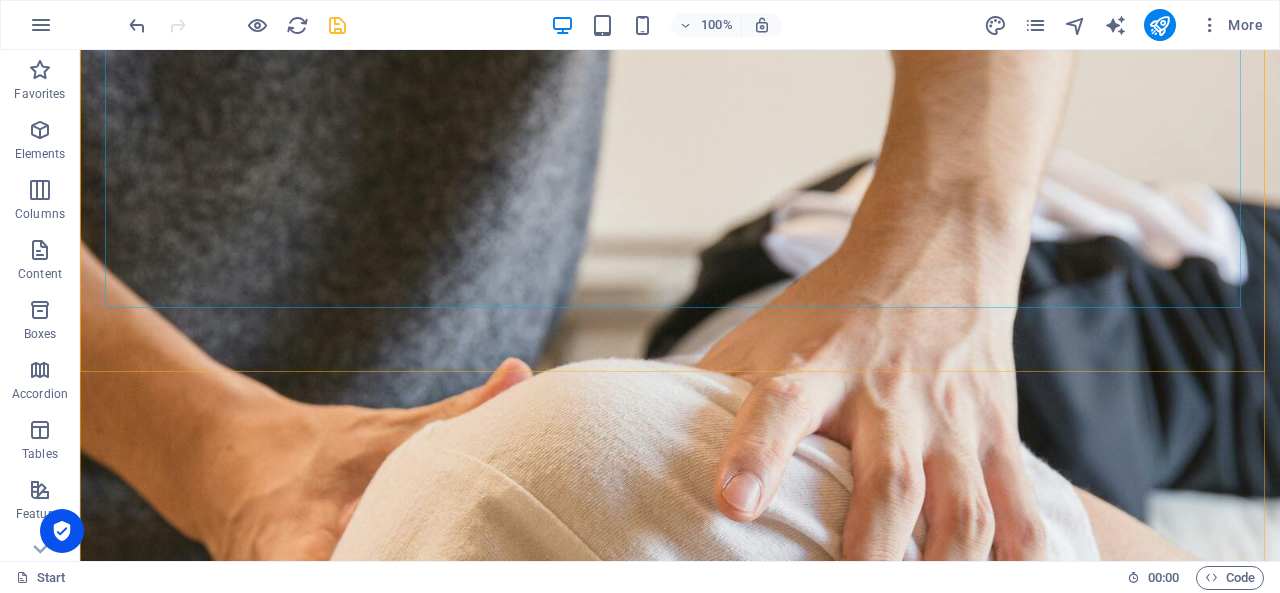 scroll, scrollTop: 200, scrollLeft: 0, axis: vertical 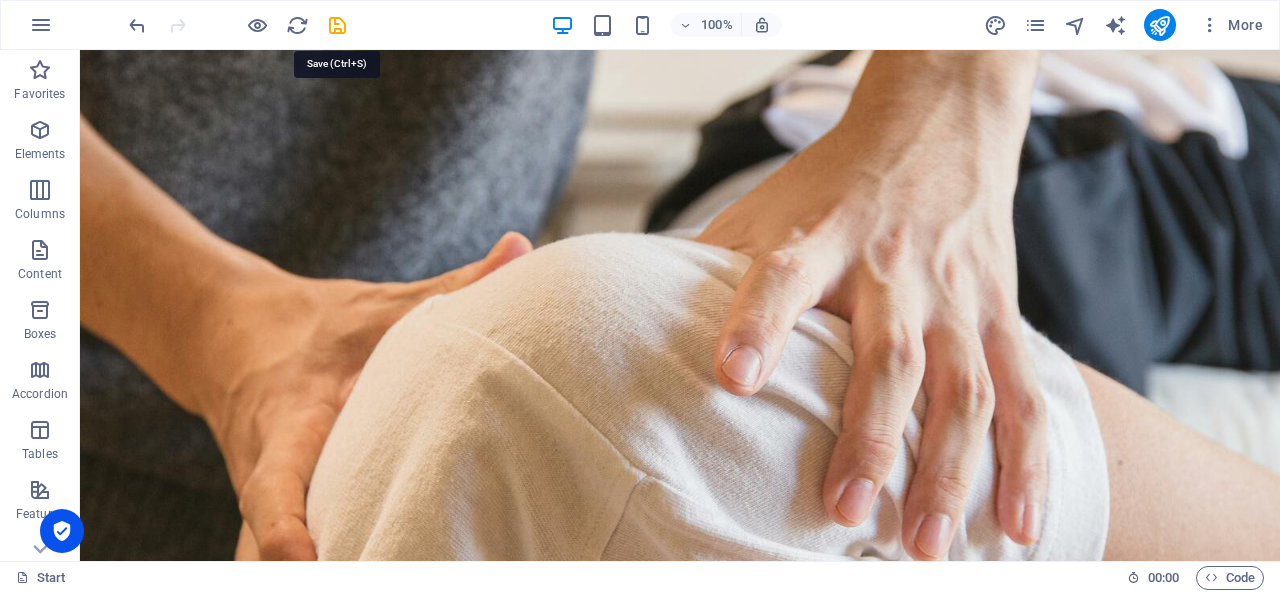 click at bounding box center (337, 25) 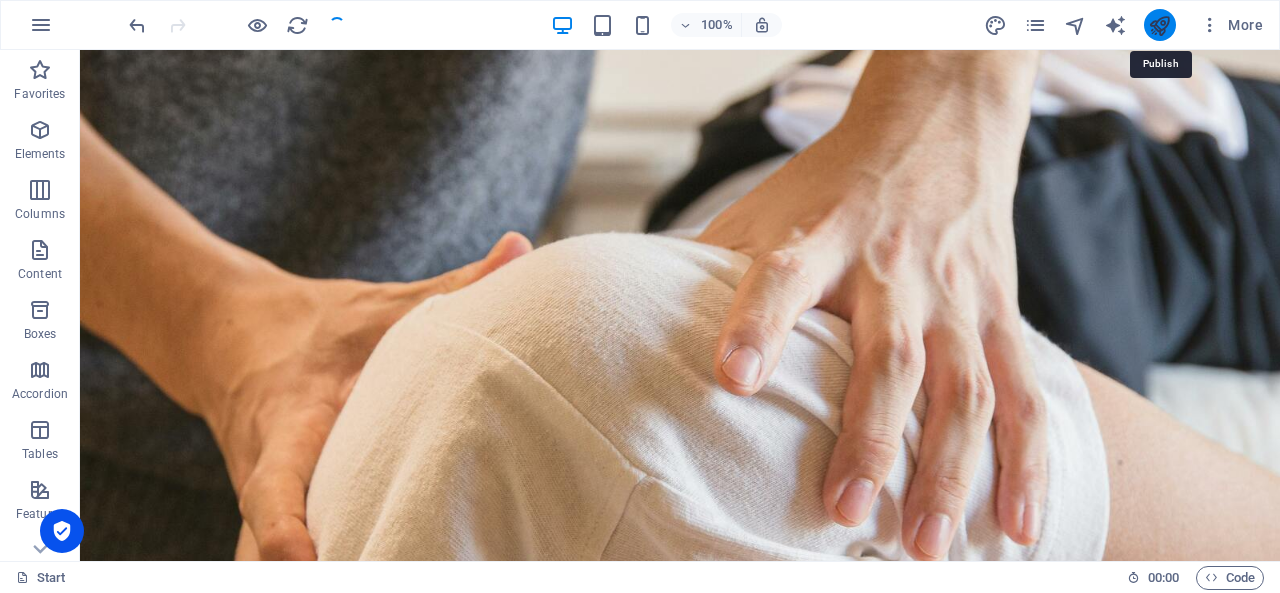 click at bounding box center [1159, 25] 